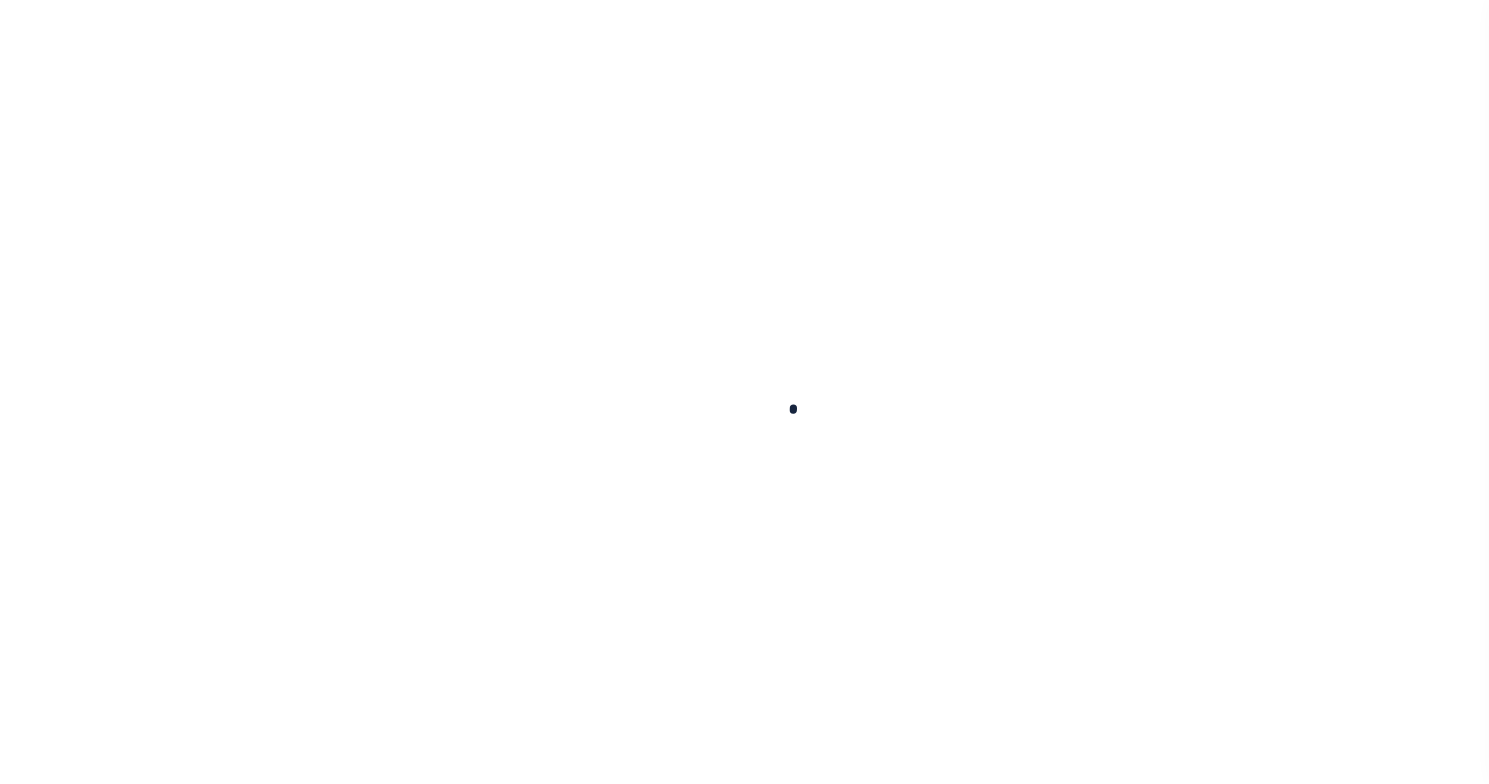 scroll, scrollTop: 0, scrollLeft: 0, axis: both 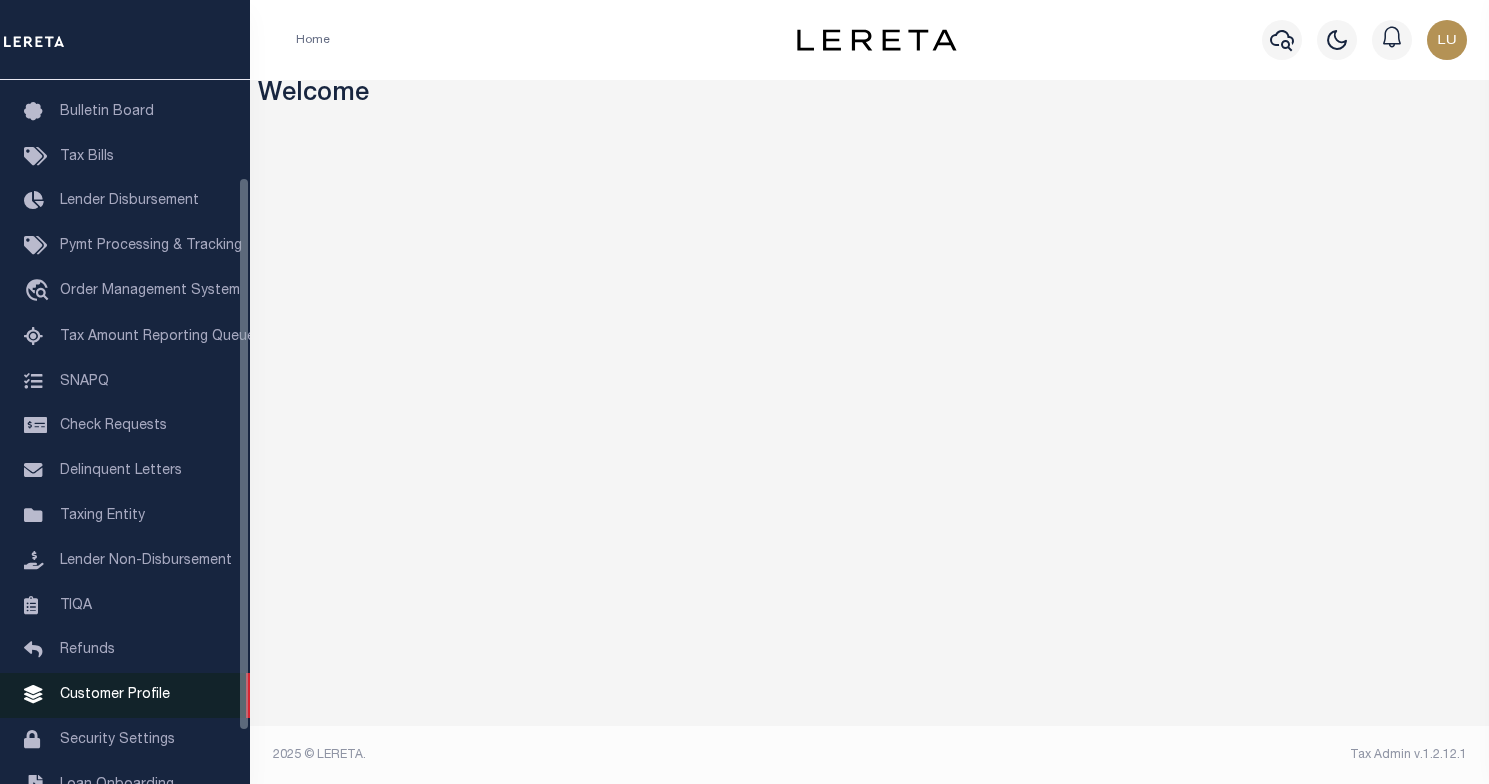 click on "Customer Profile" at bounding box center [115, 695] 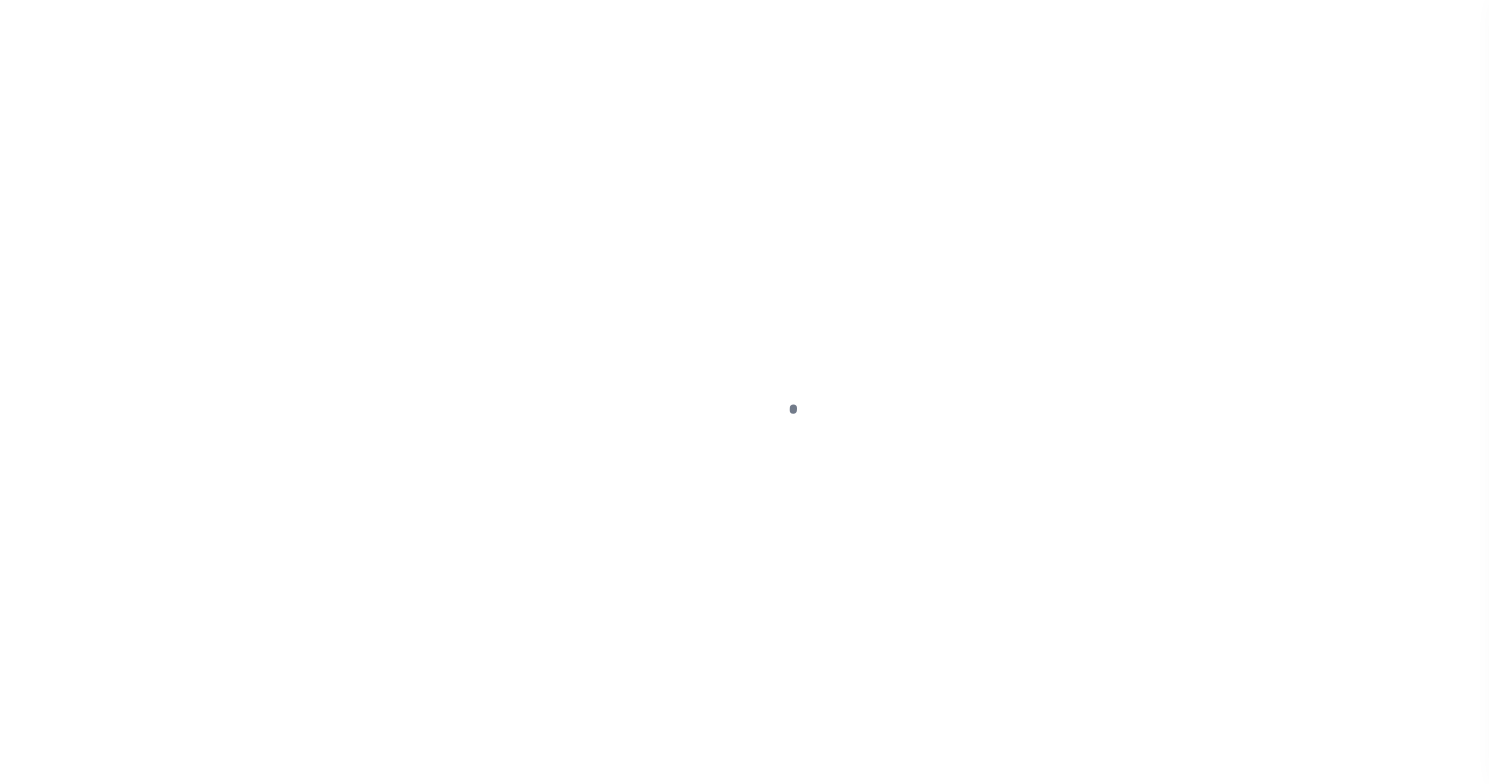 scroll, scrollTop: 0, scrollLeft: 0, axis: both 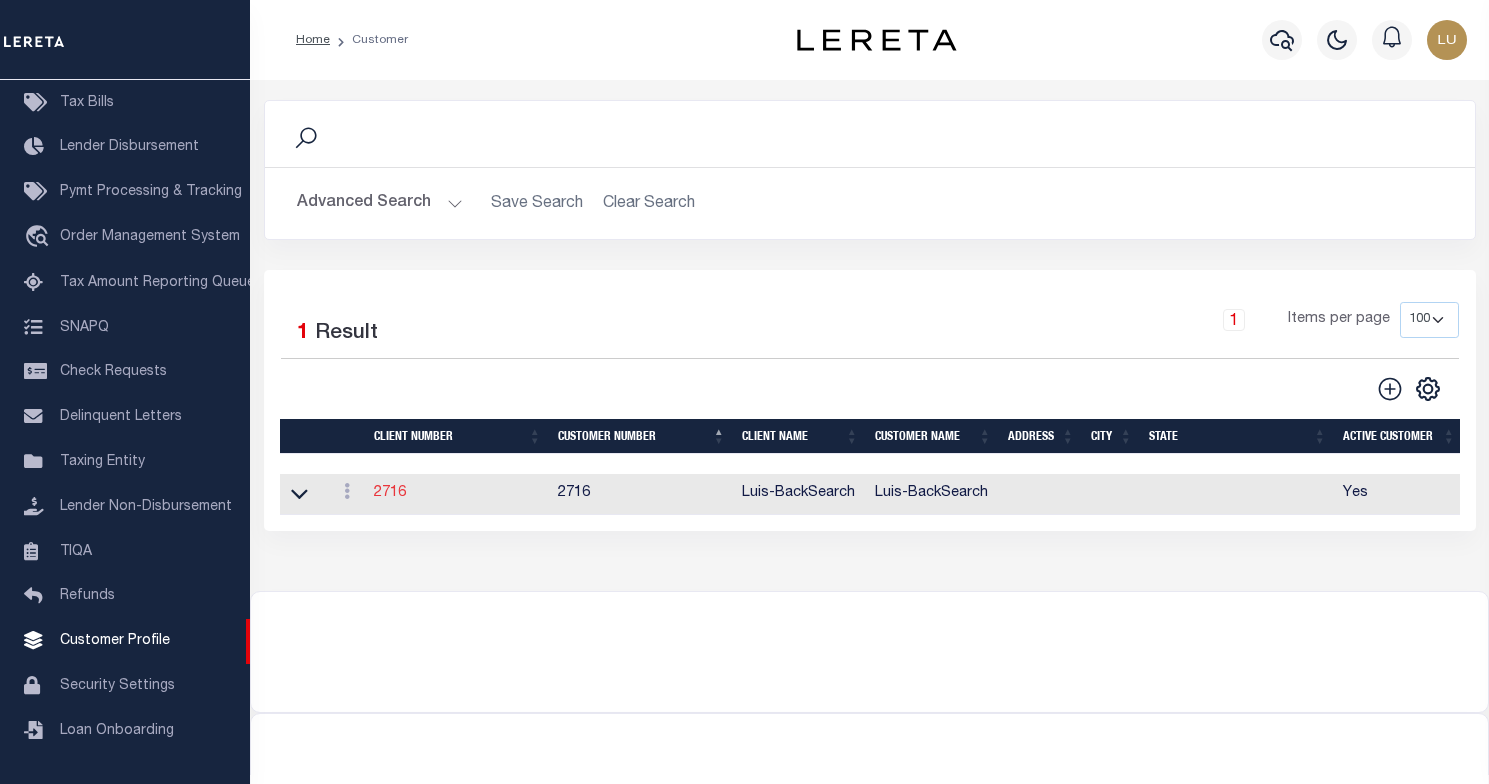 click on "2716" at bounding box center [390, 493] 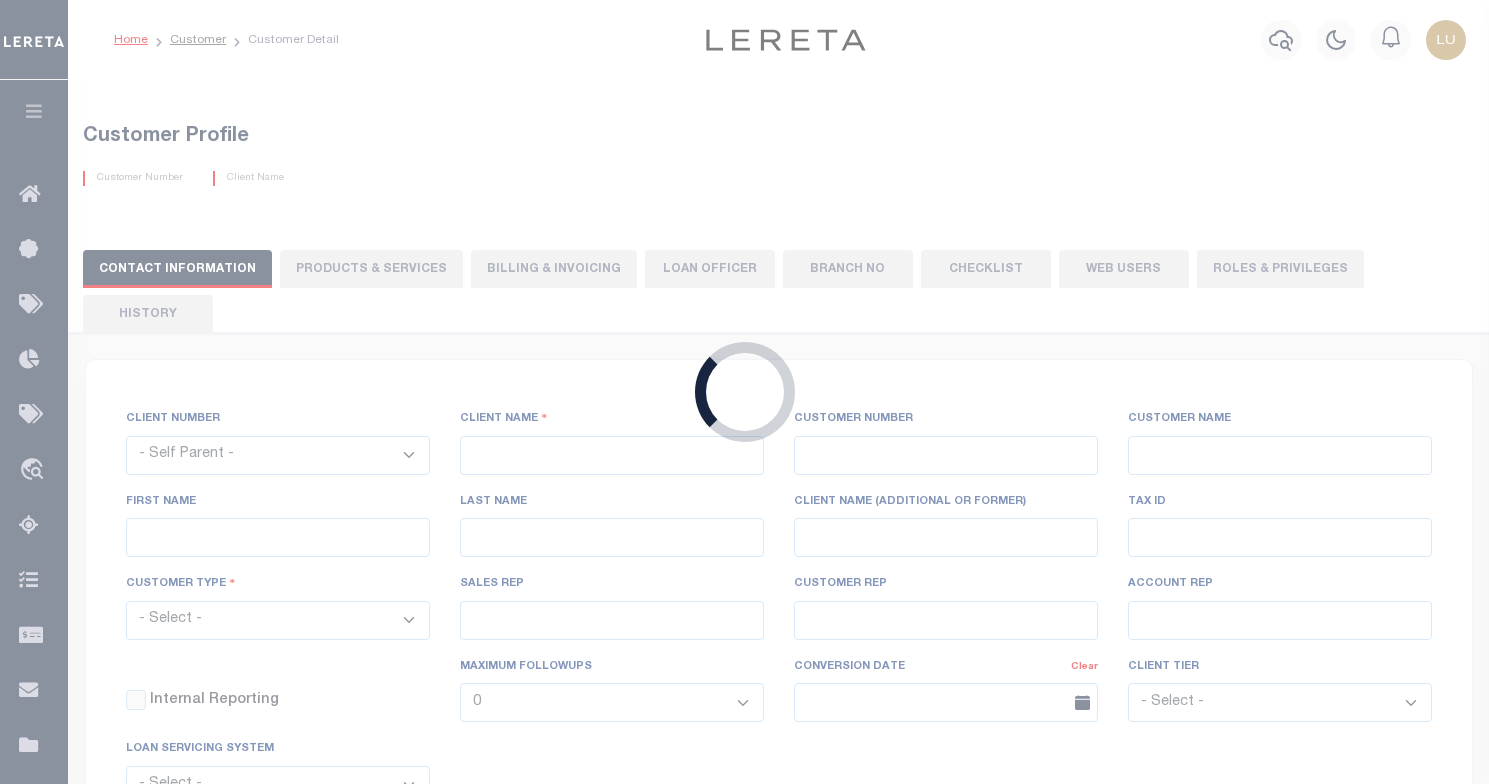 select 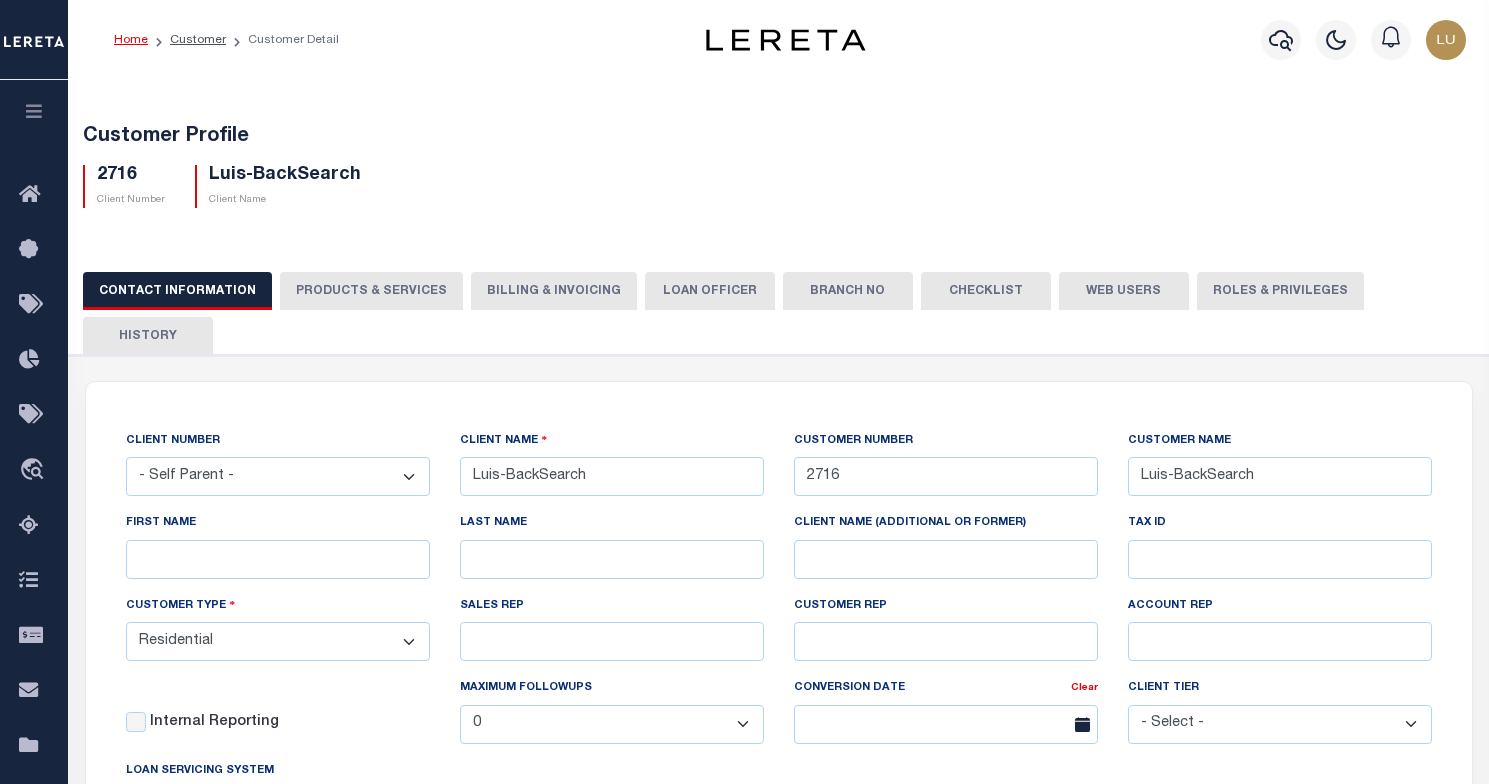 click on "PRODUCTS & SERVICES" at bounding box center [371, 291] 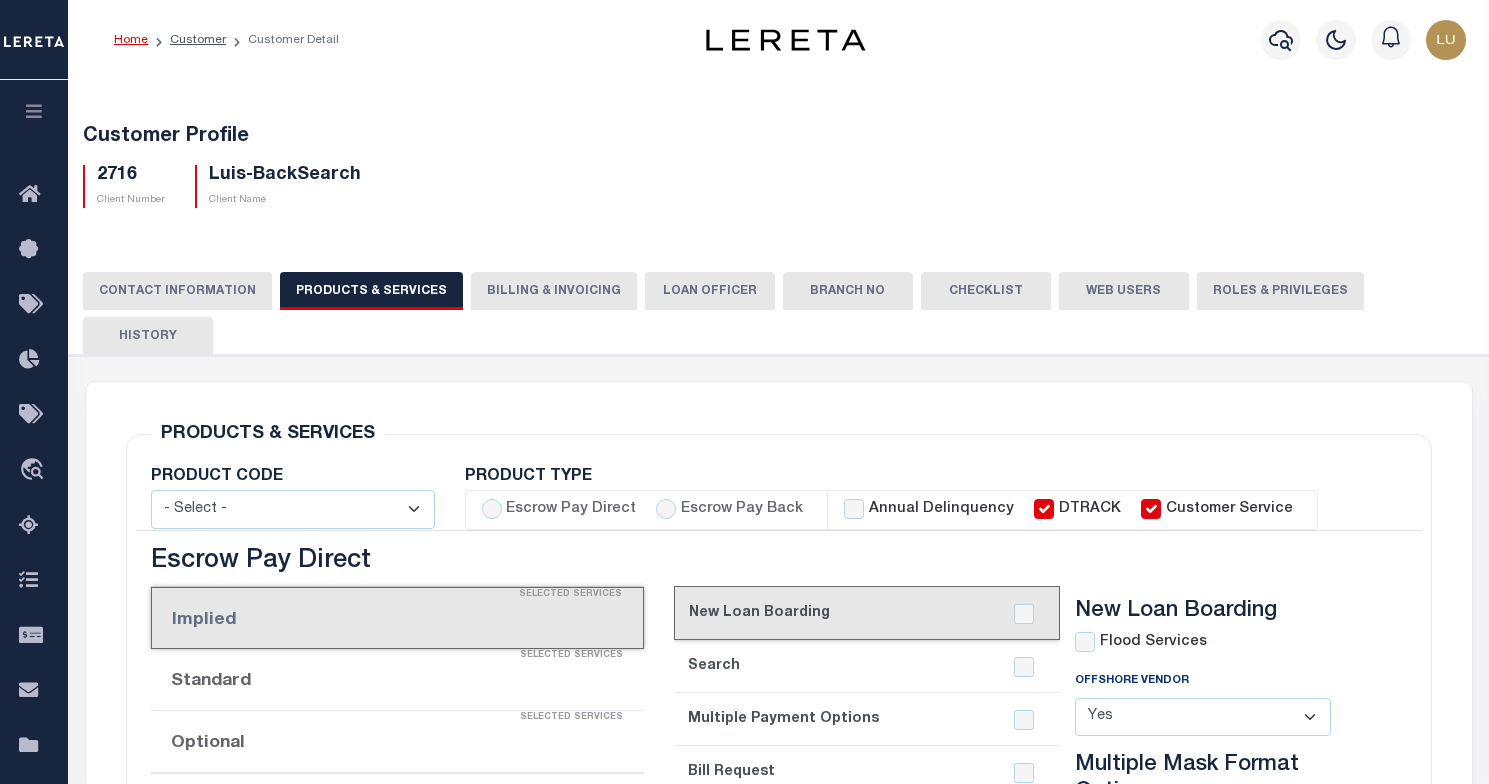 radio on "true" 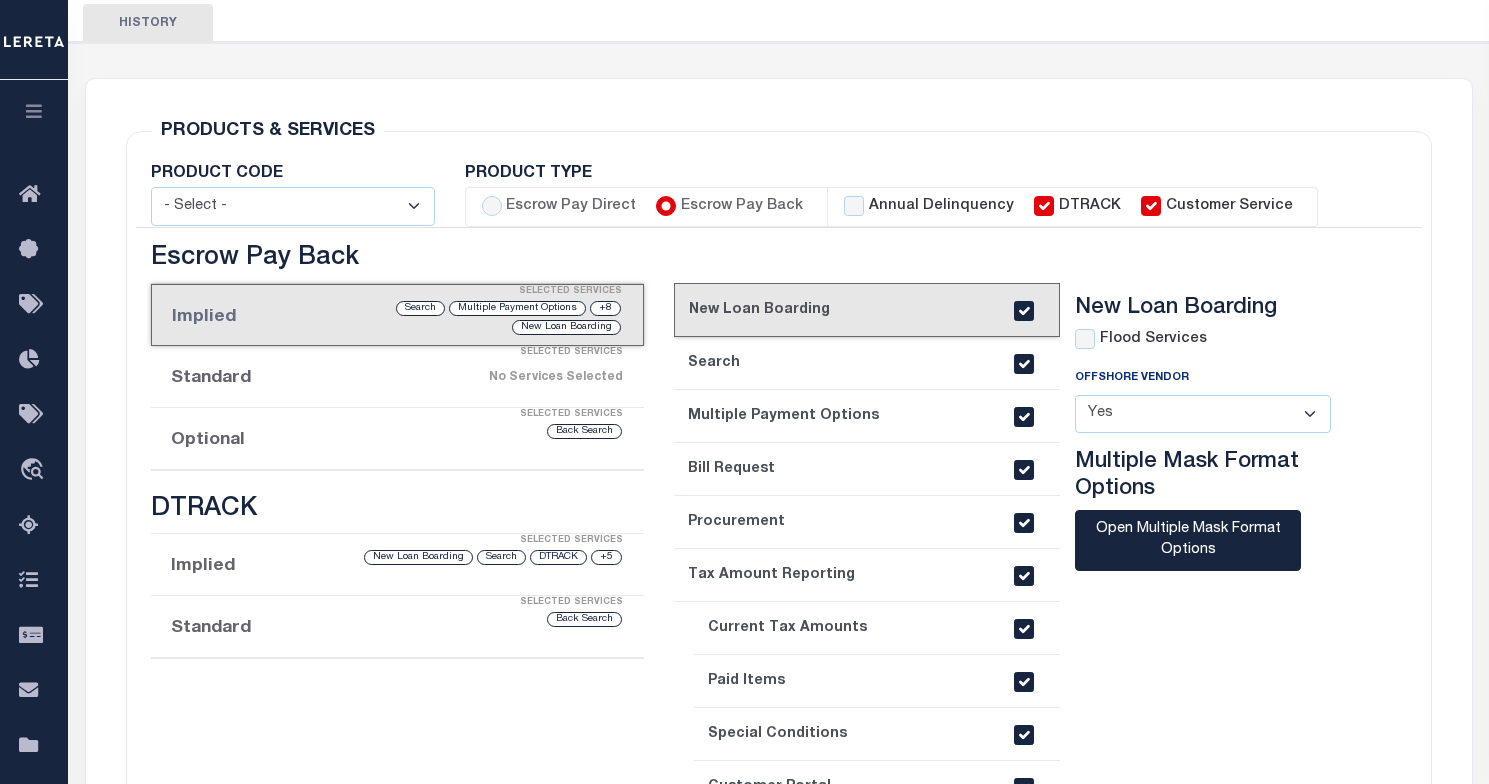scroll, scrollTop: 343, scrollLeft: 0, axis: vertical 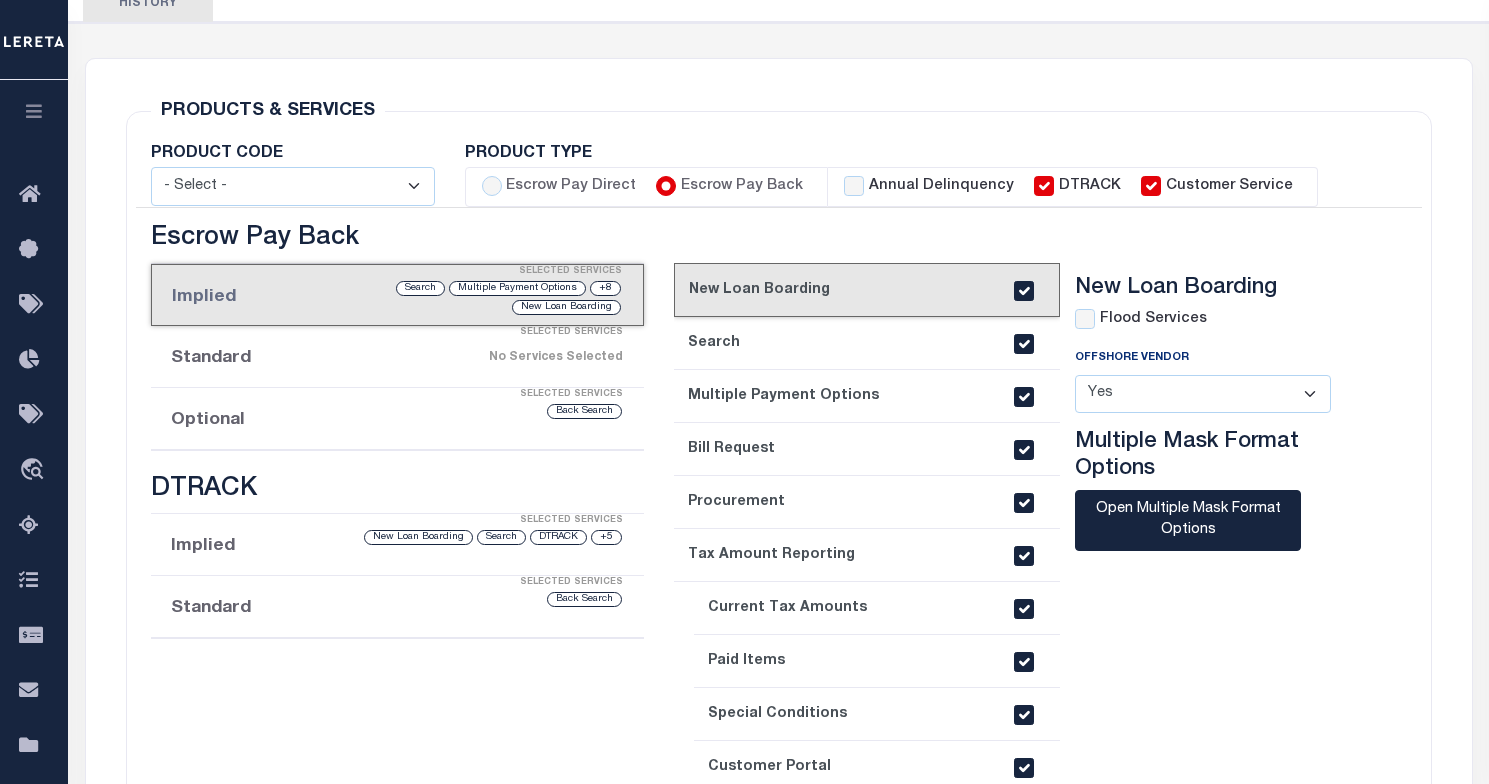 click on "No Services Selected" at bounding box center [453, 357] 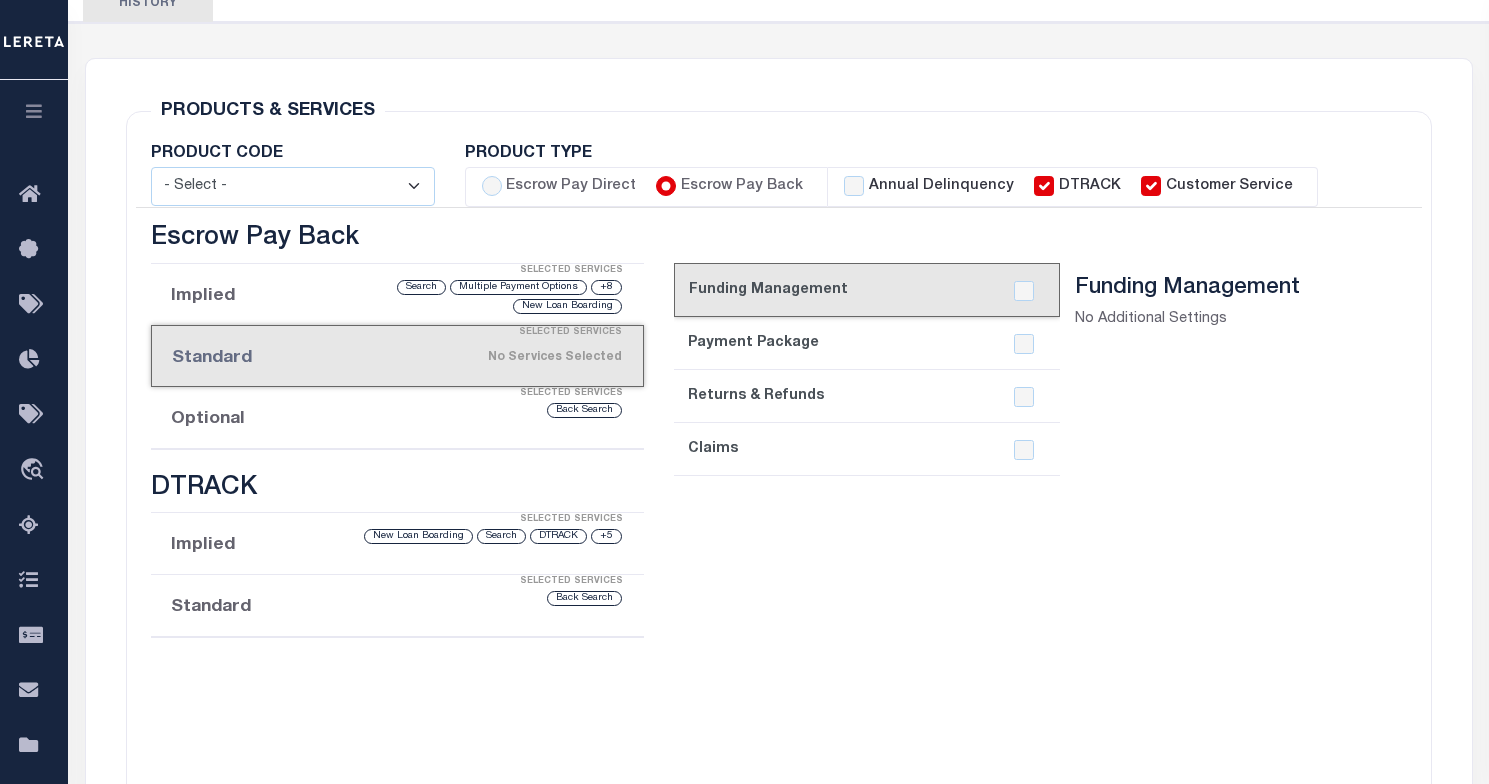 click on "Back Search" at bounding box center (454, 410) 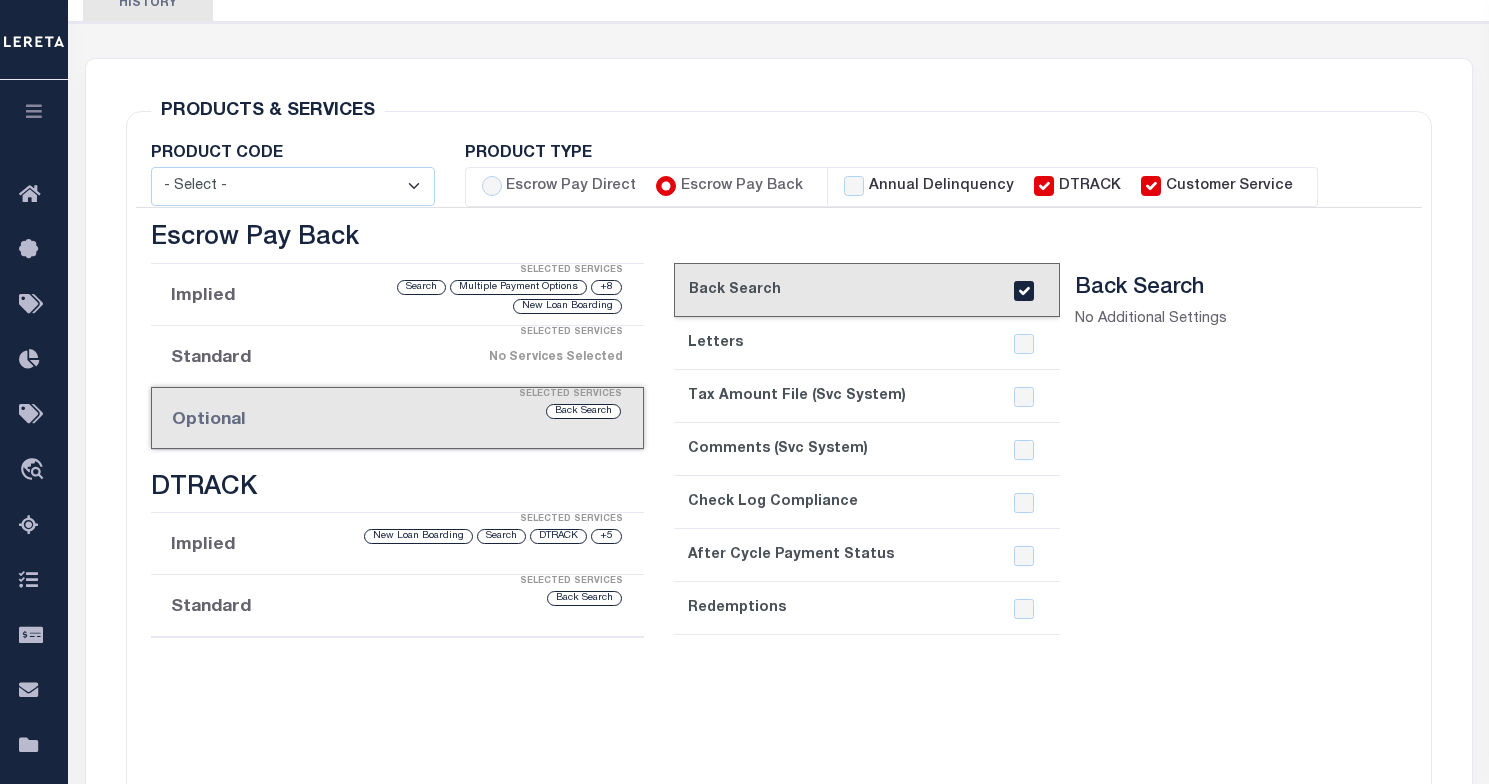 click at bounding box center [34, 111] 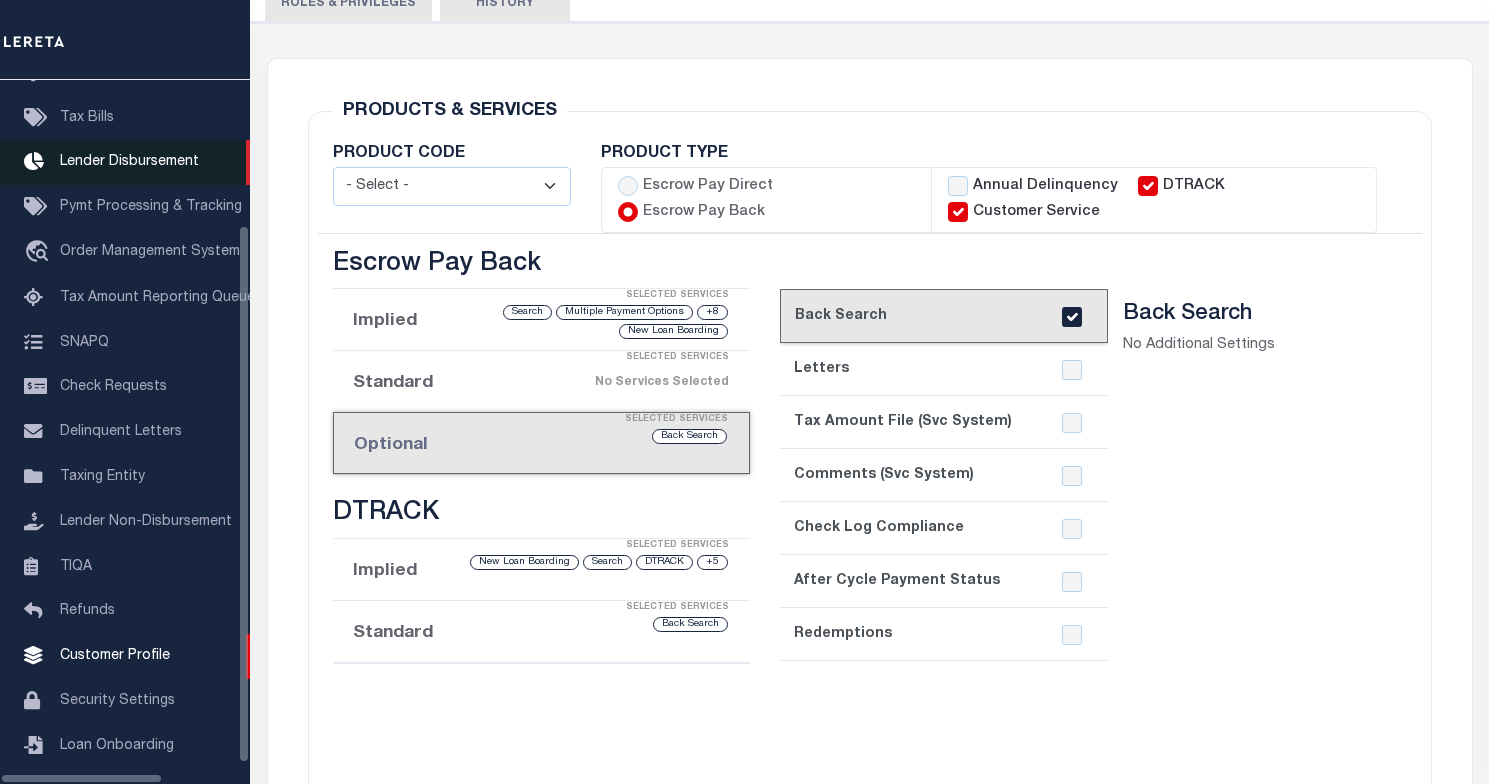 scroll, scrollTop: 175, scrollLeft: 0, axis: vertical 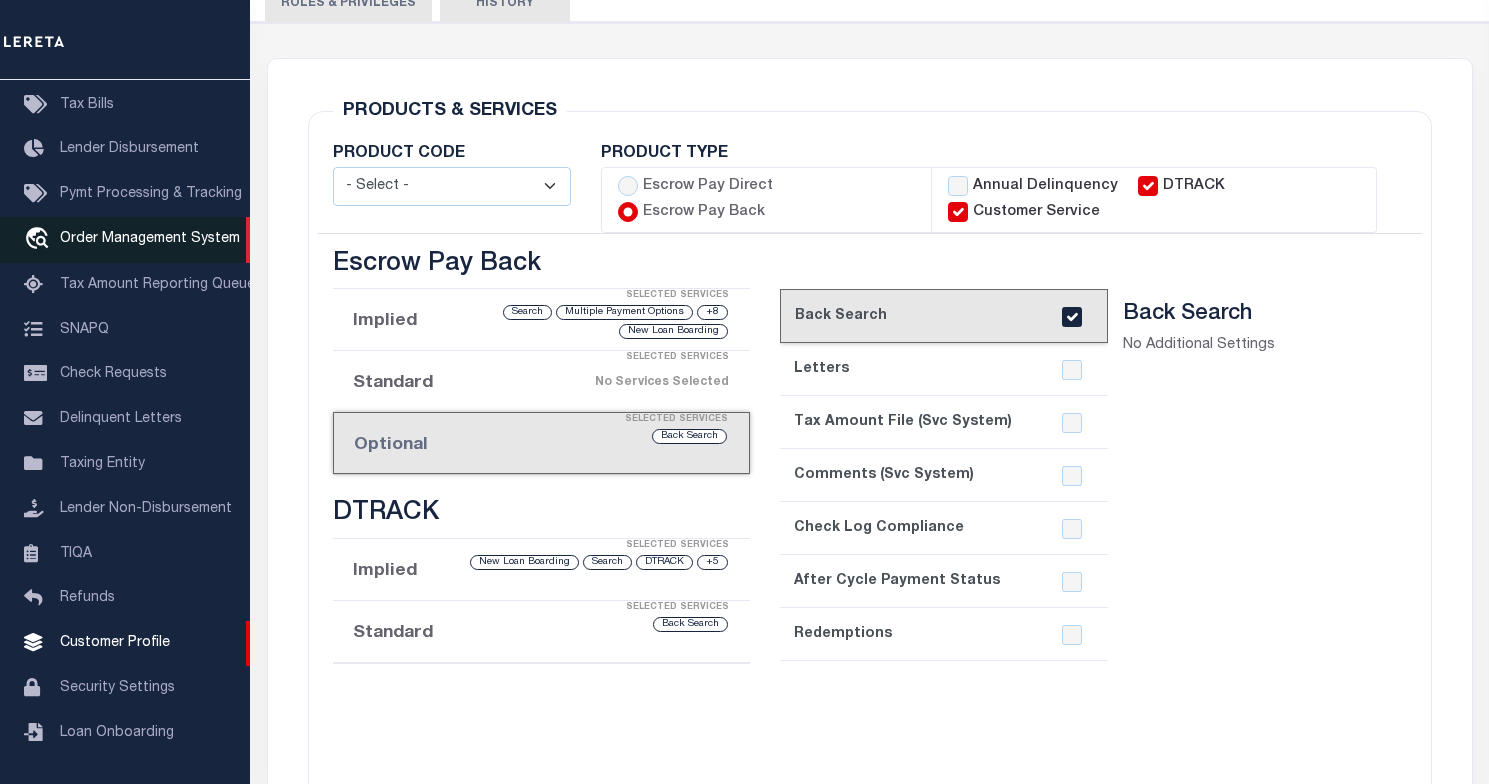 click on "travel_explore   Order Management System" at bounding box center [125, 240] 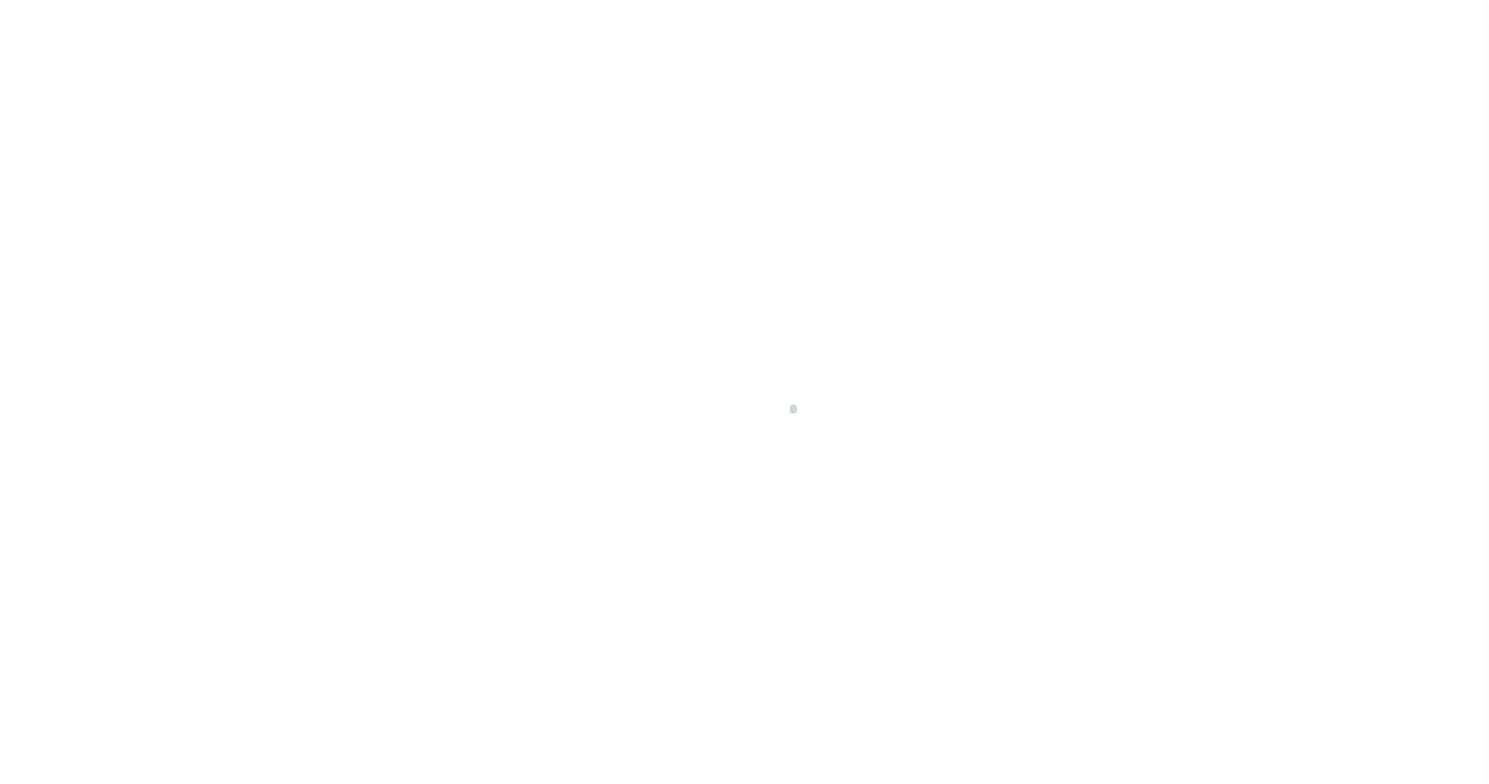 scroll, scrollTop: 0, scrollLeft: 0, axis: both 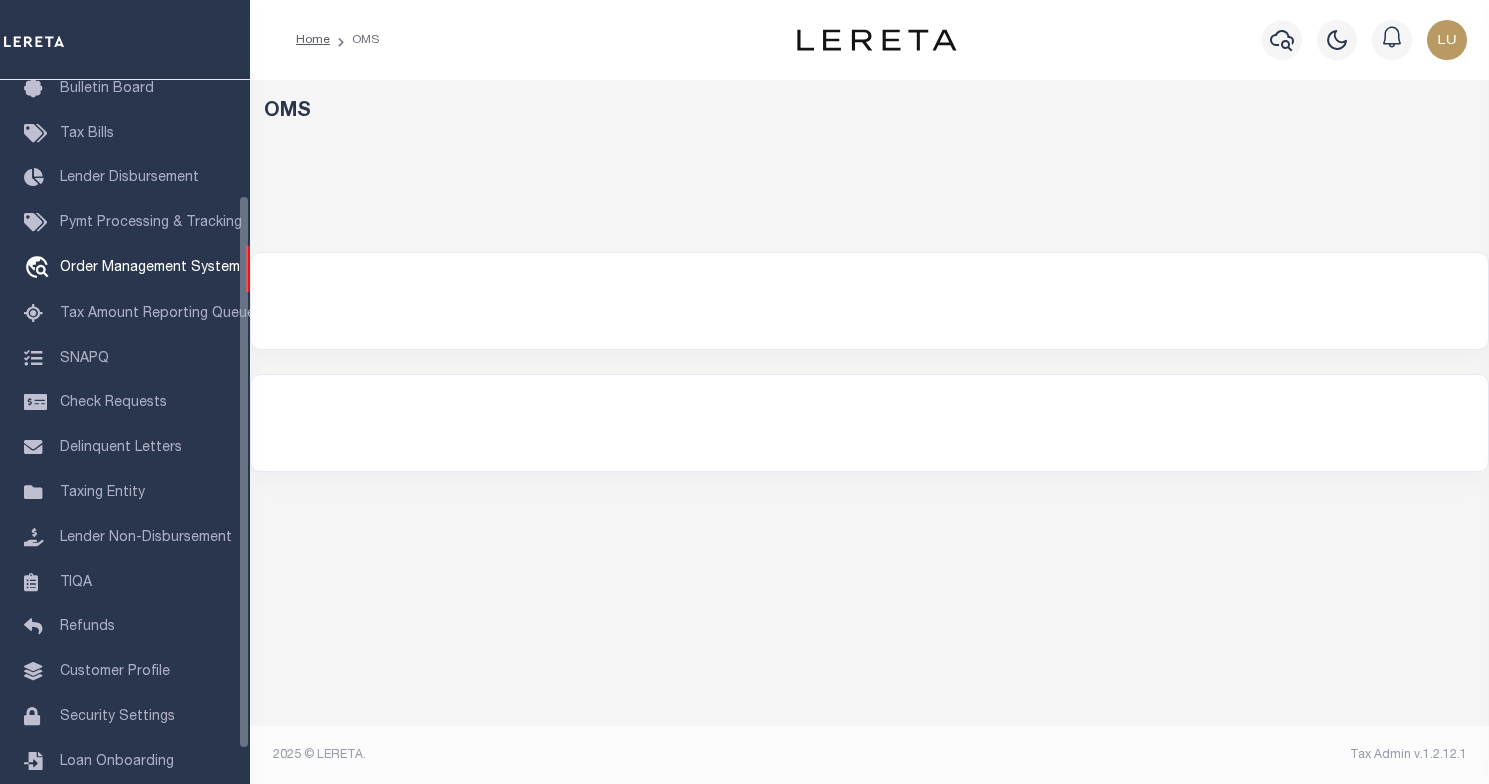 select on "200" 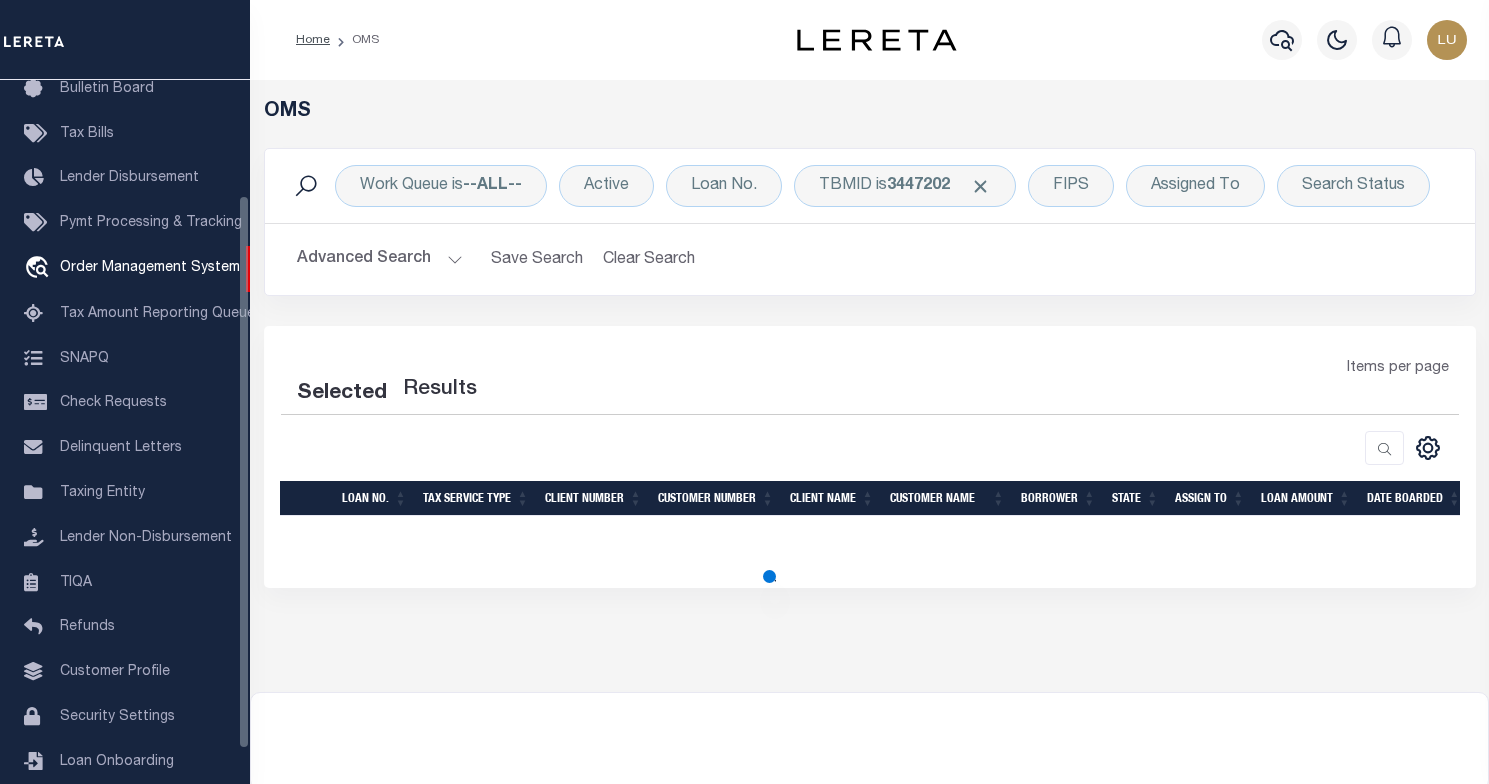 select on "200" 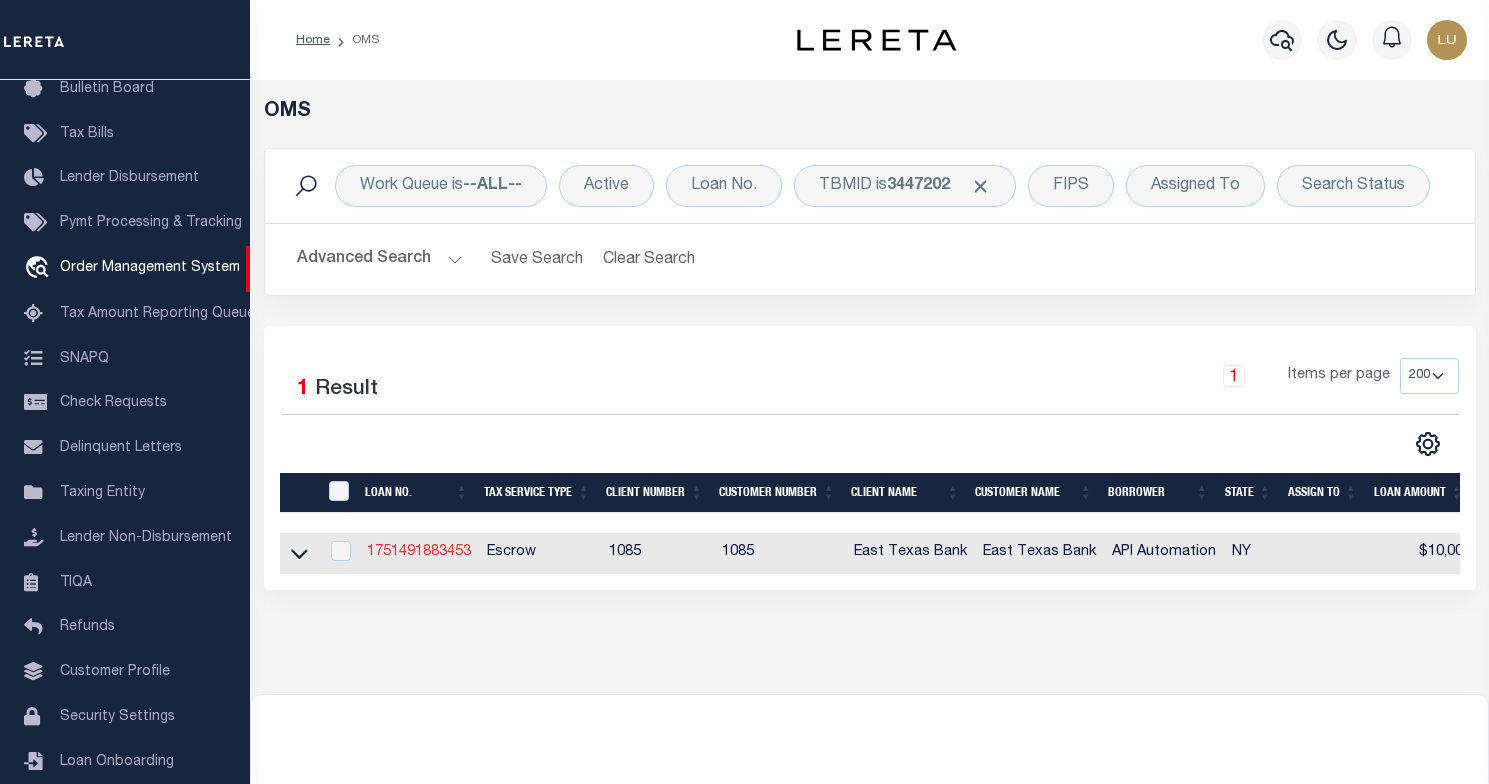 click on "1751491883453" at bounding box center (419, 552) 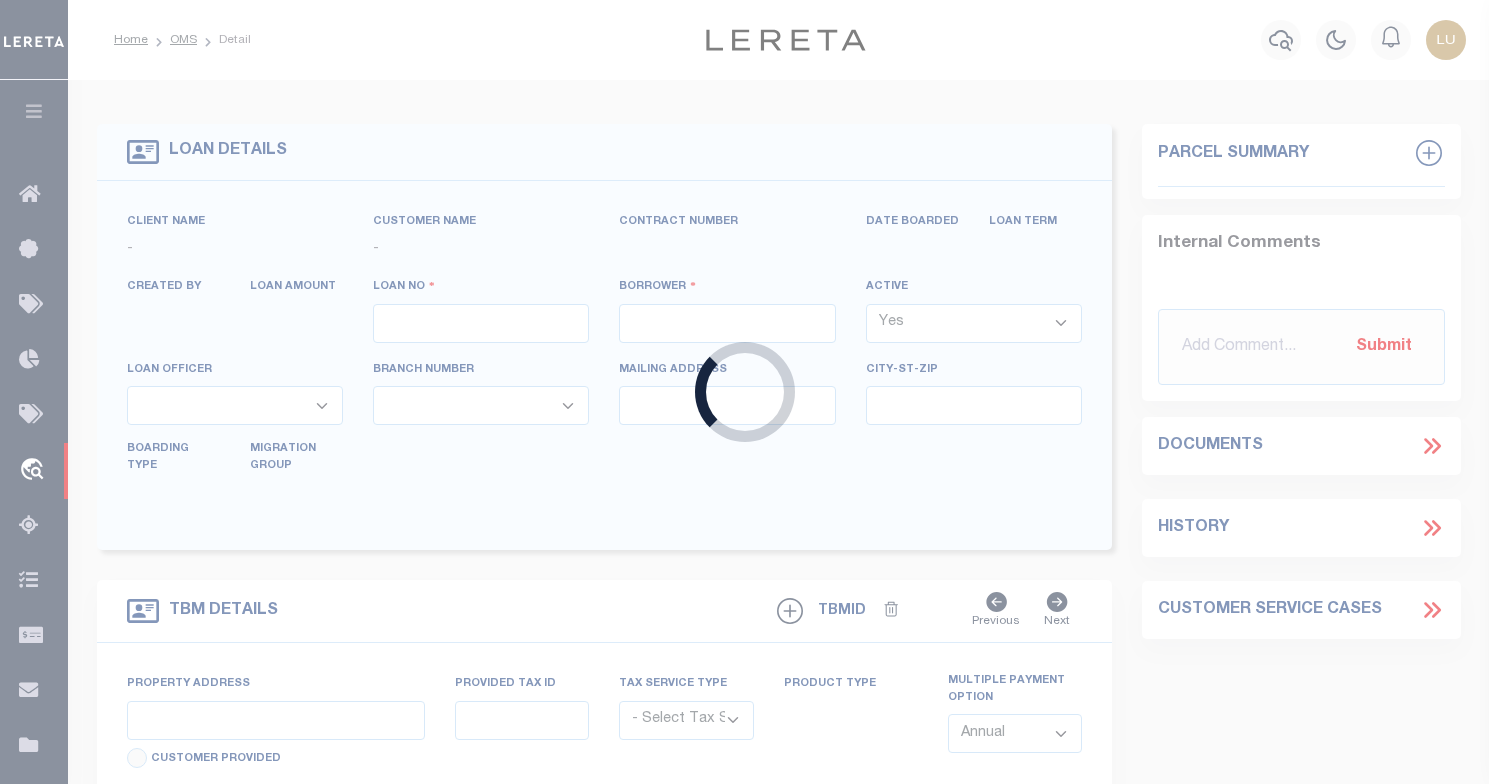 type on "1751491883453" 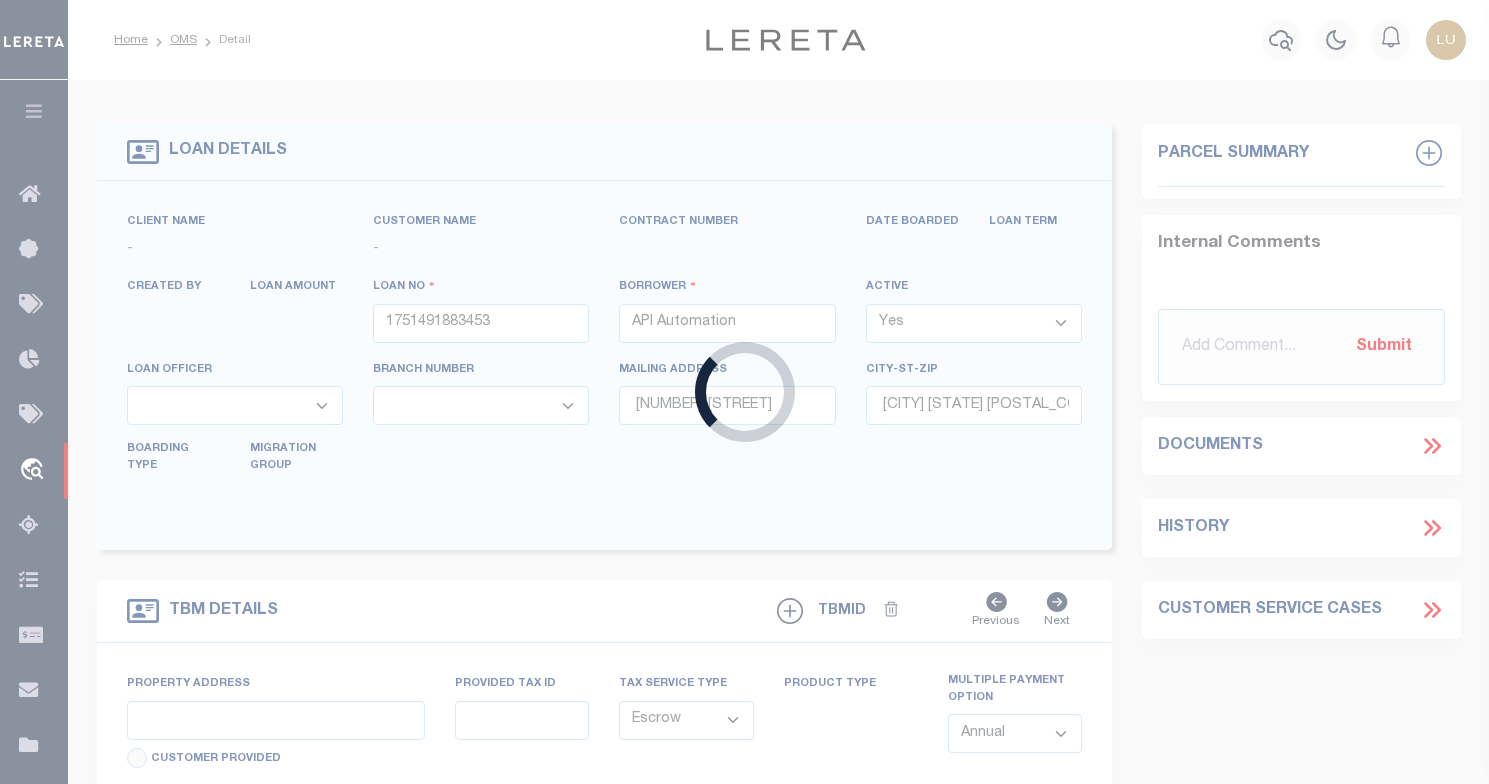select 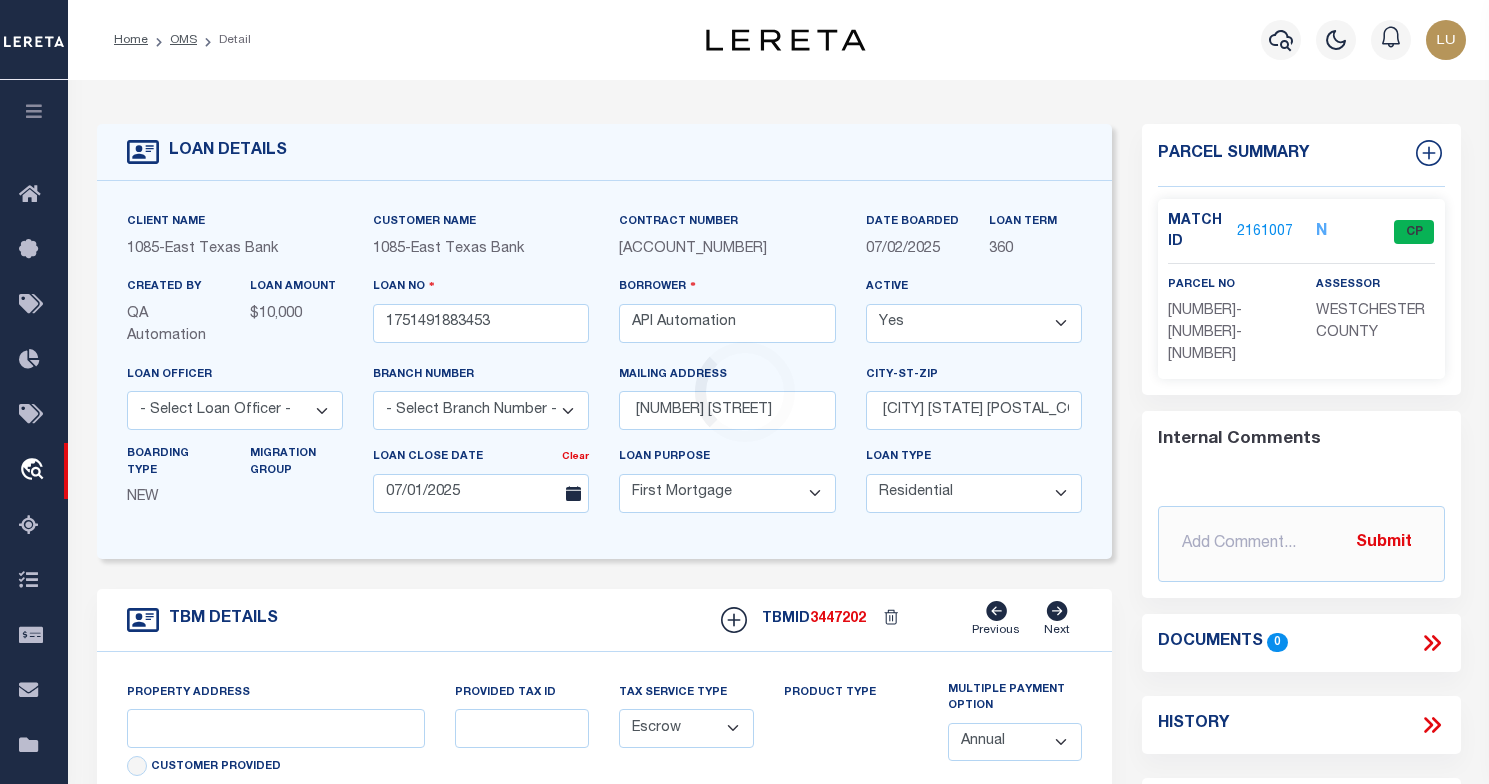 type on "[NUMBER] [STREET]" 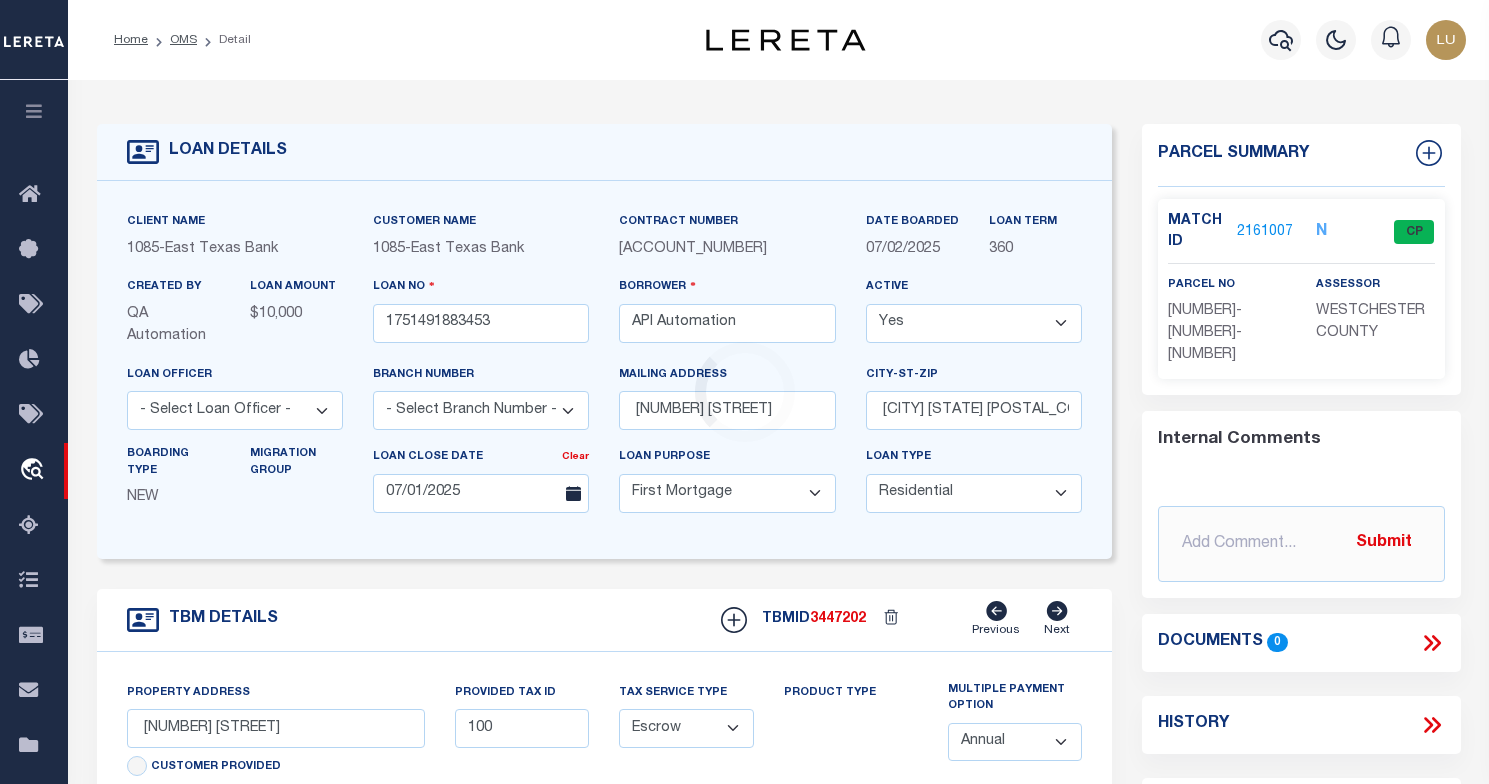 select 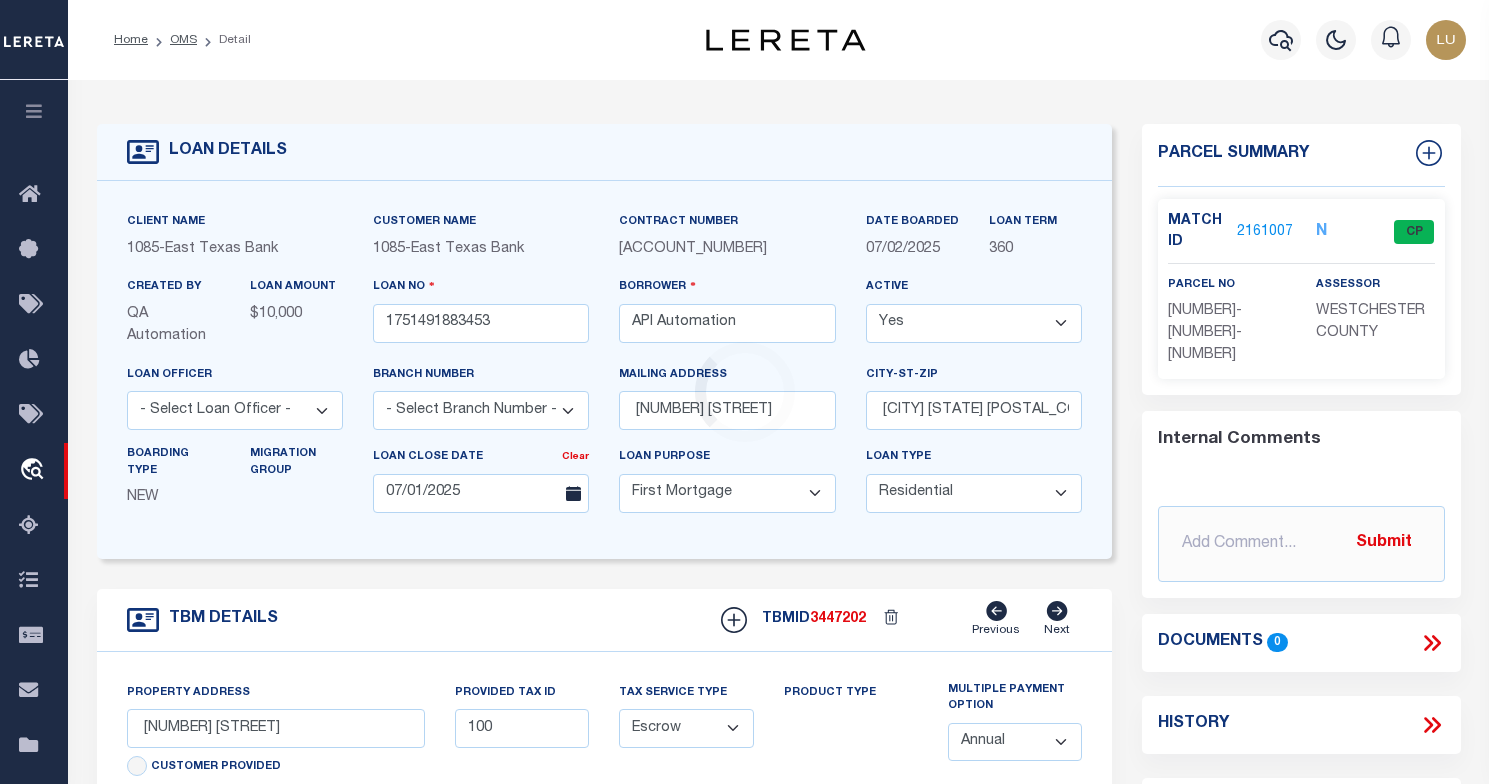 select on "4" 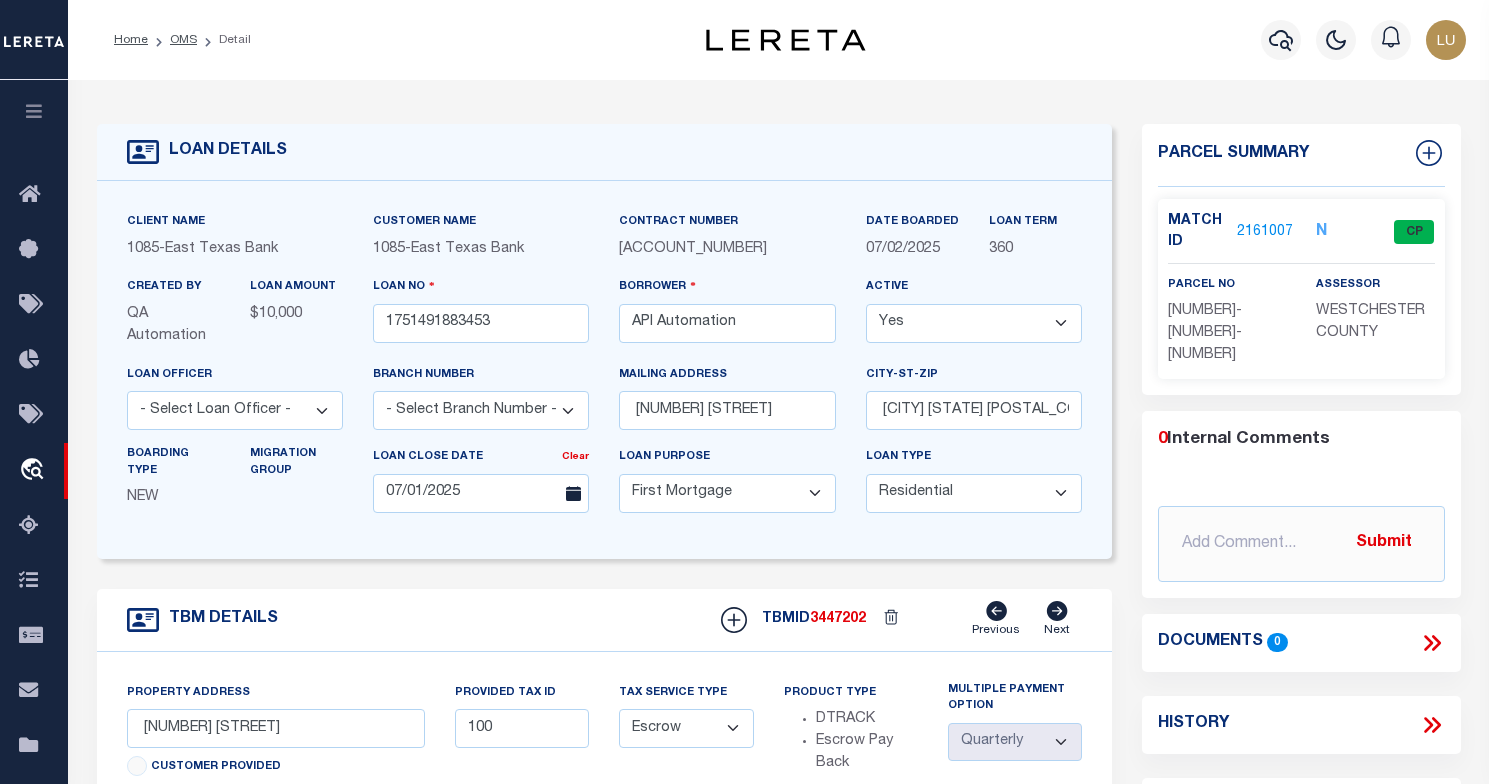 click on "LOAN DETAILS
Client Name 1085" at bounding box center (778, 703) 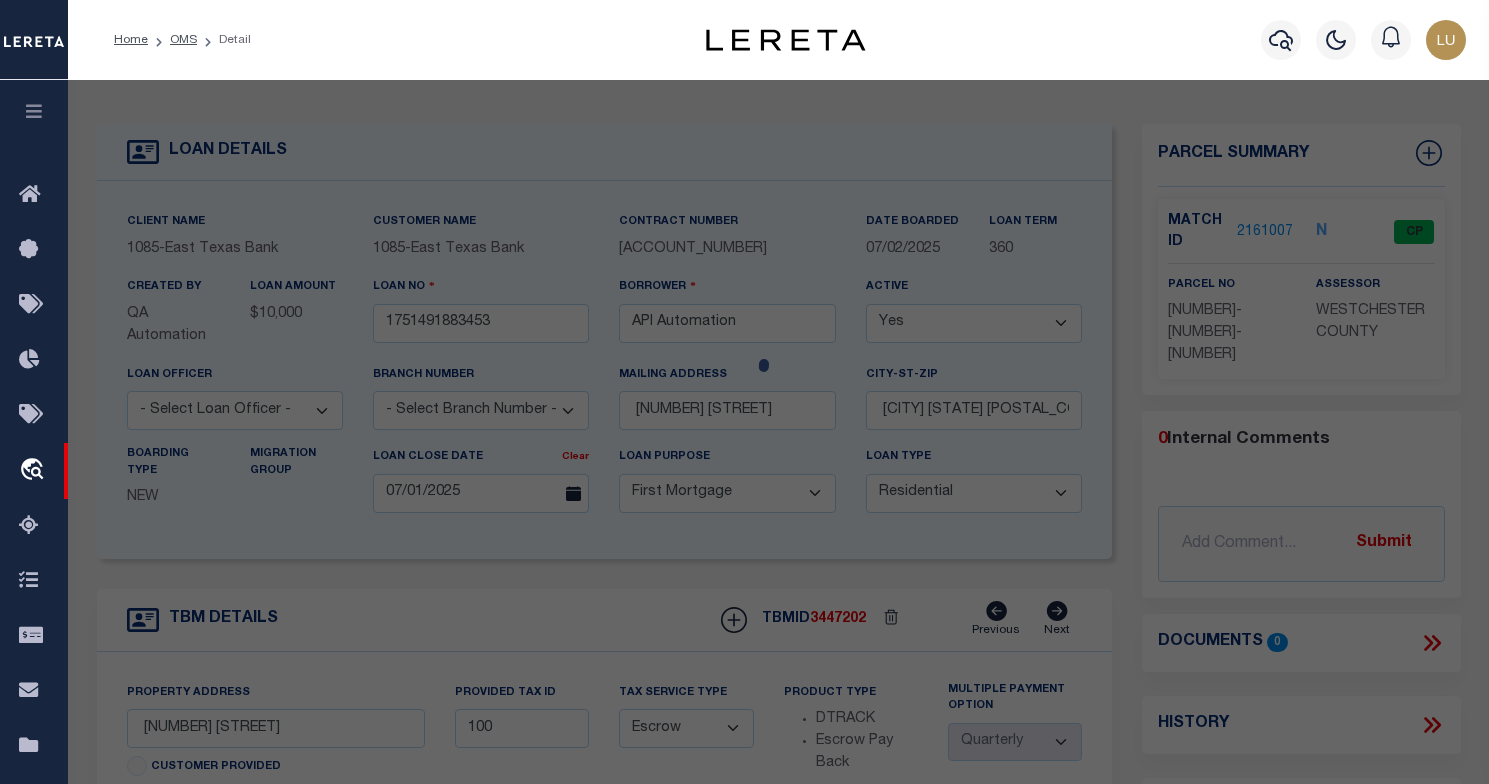 checkbox on "false" 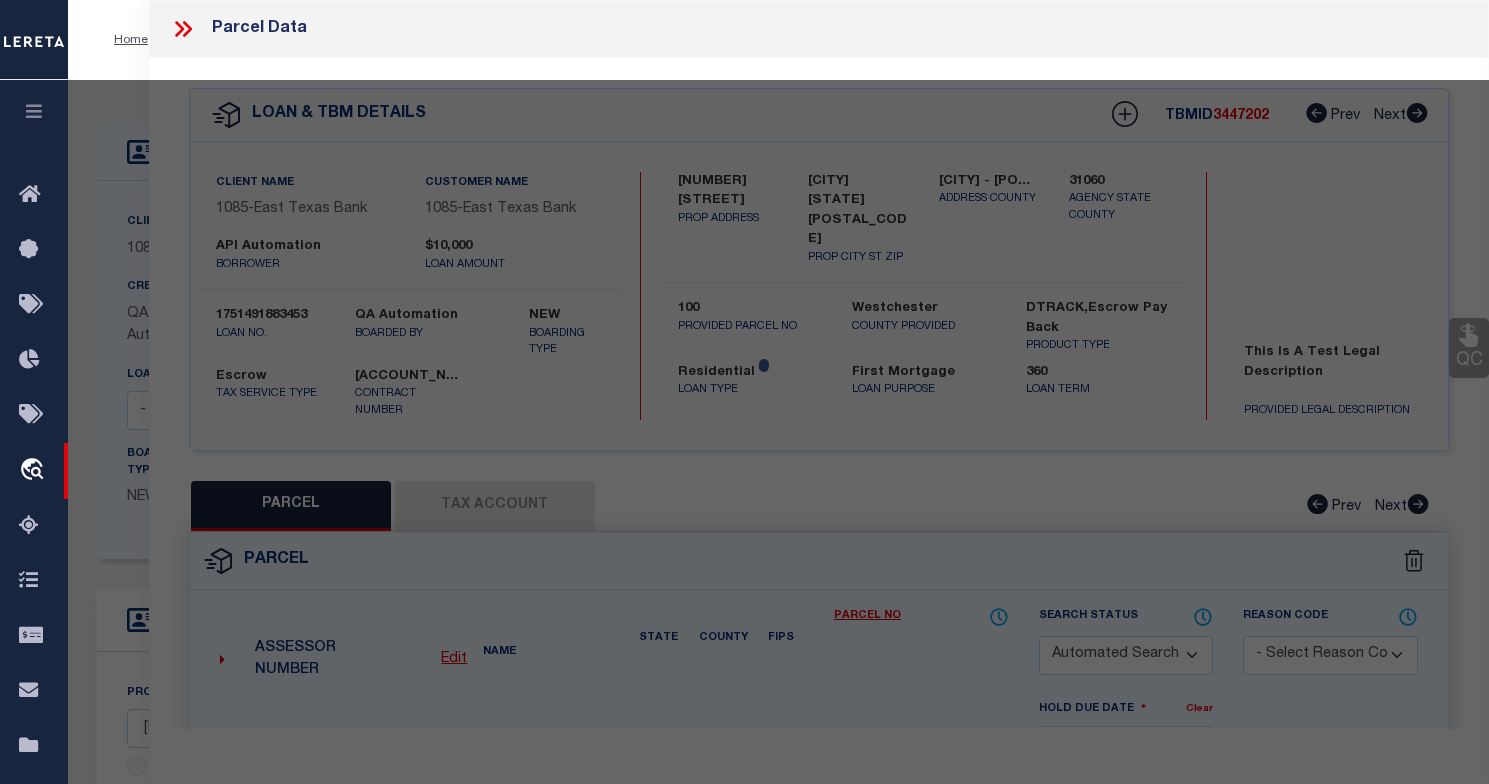 select on "CP" 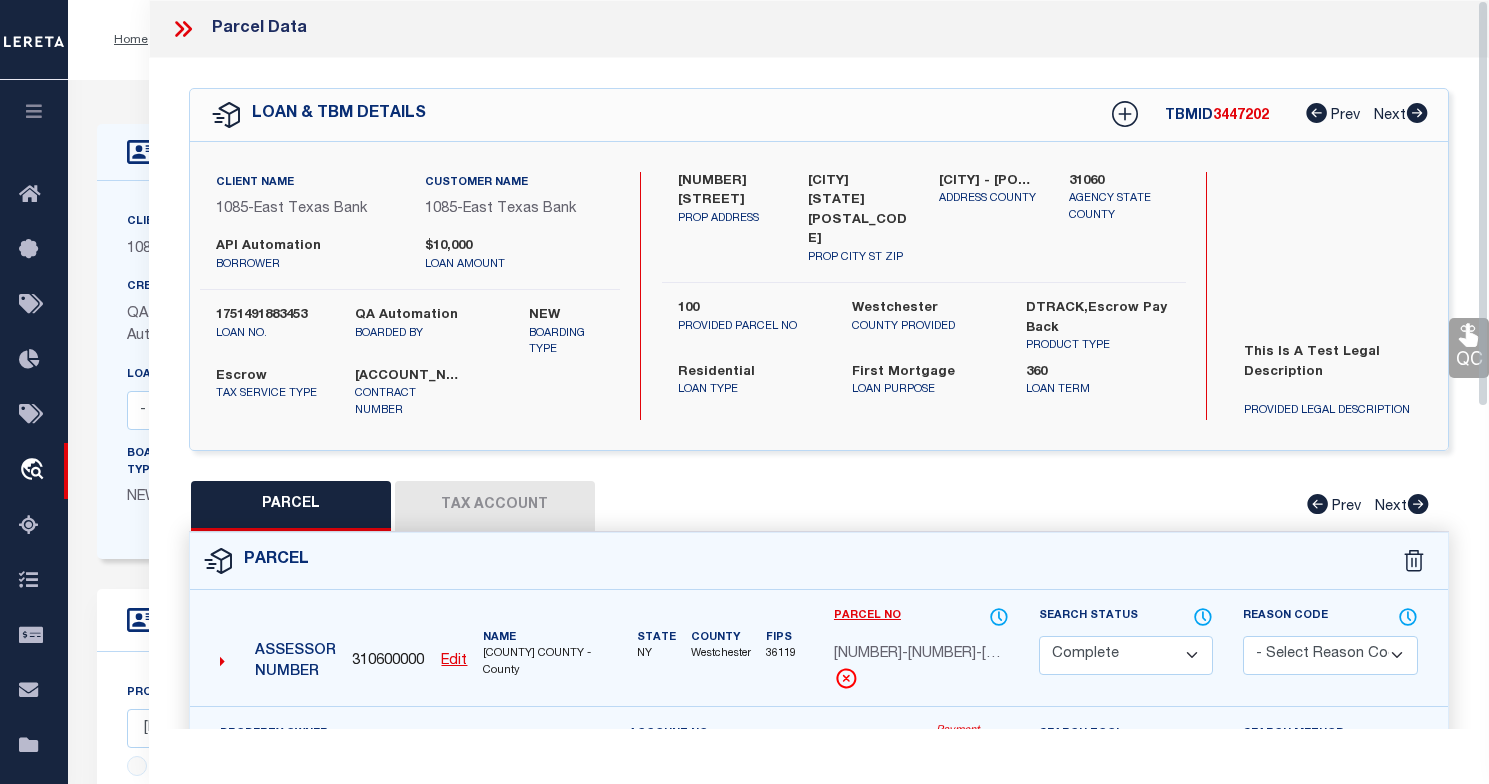 click 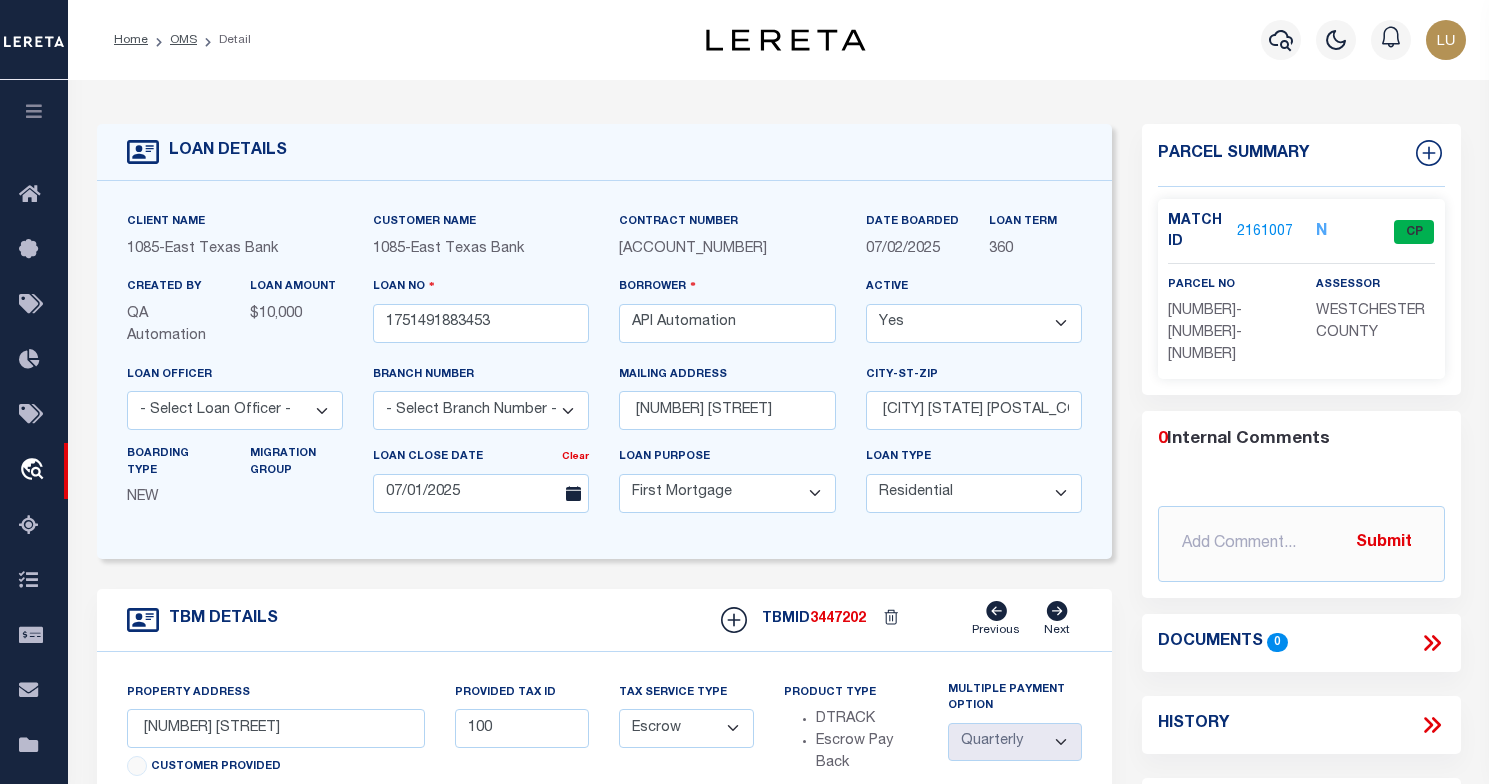 click on "2161007" at bounding box center (1265, 232) 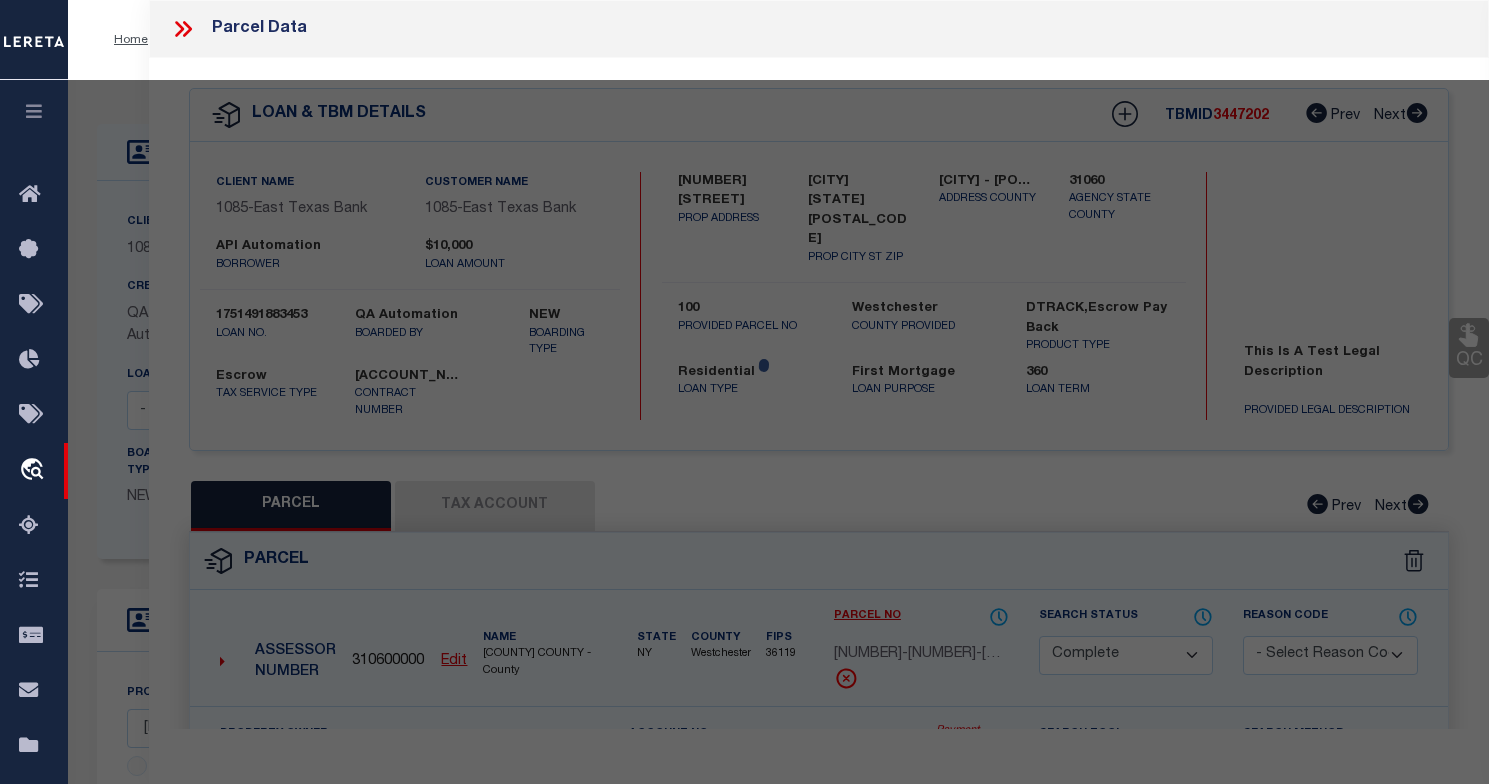 select on "AS" 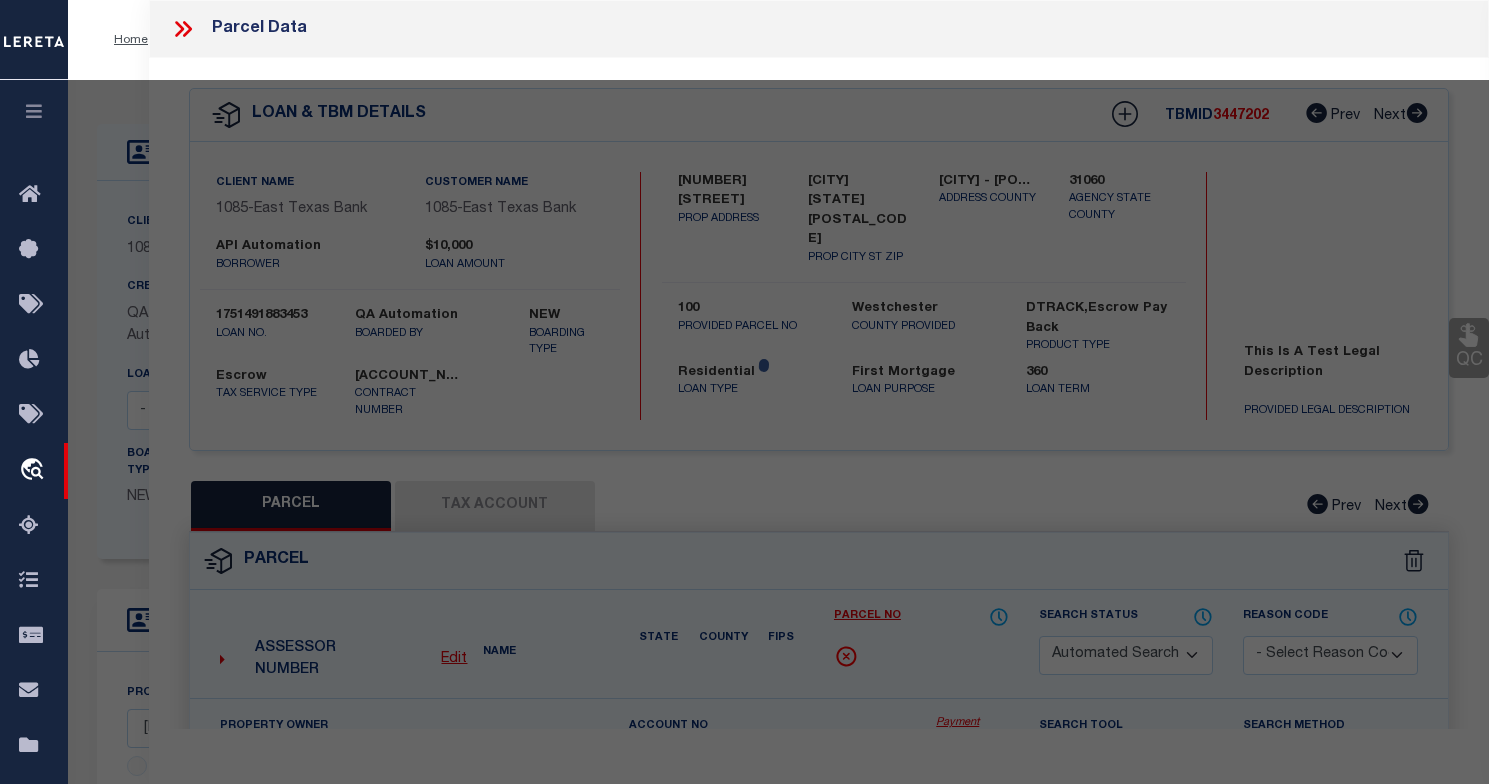 select on "CP" 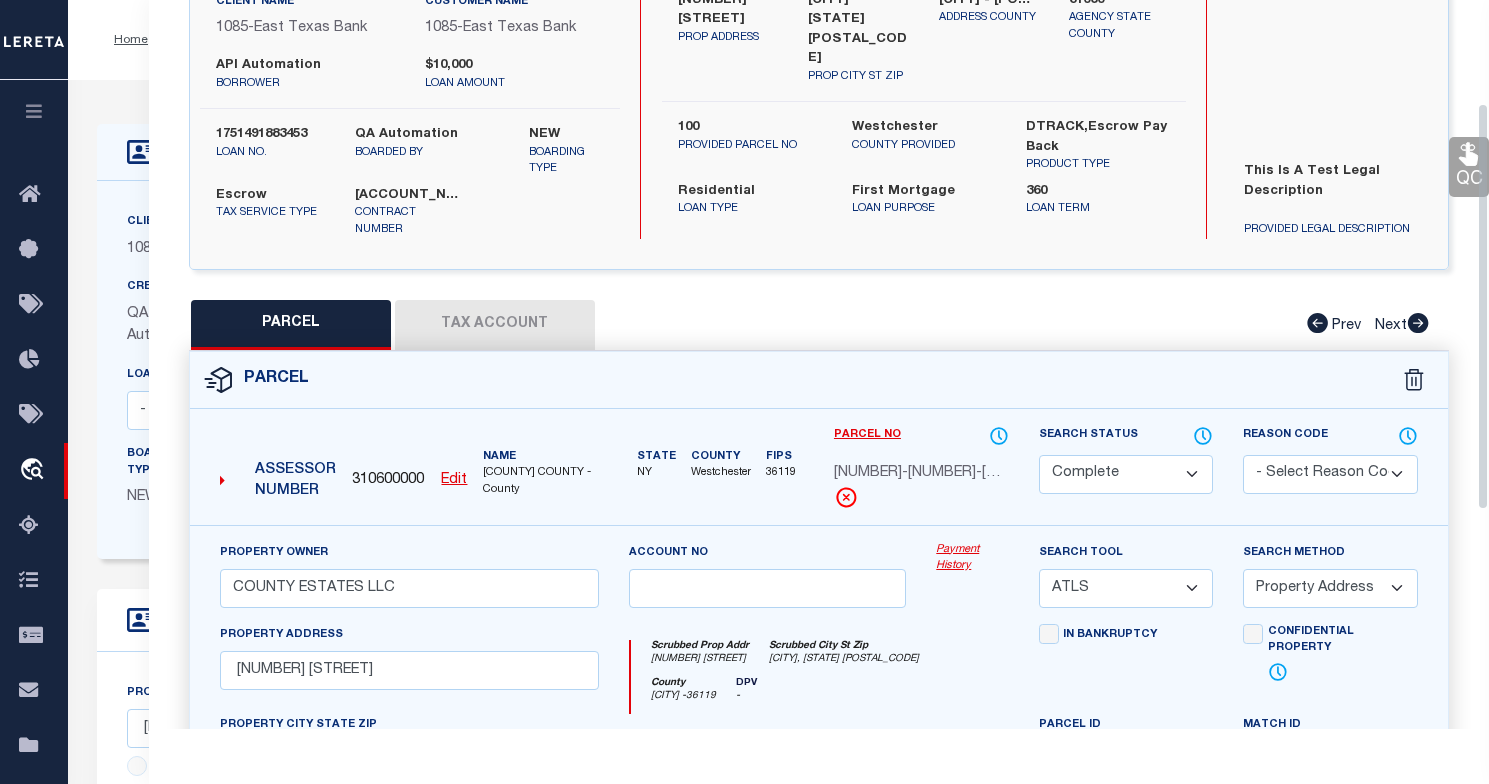 scroll, scrollTop: 185, scrollLeft: 0, axis: vertical 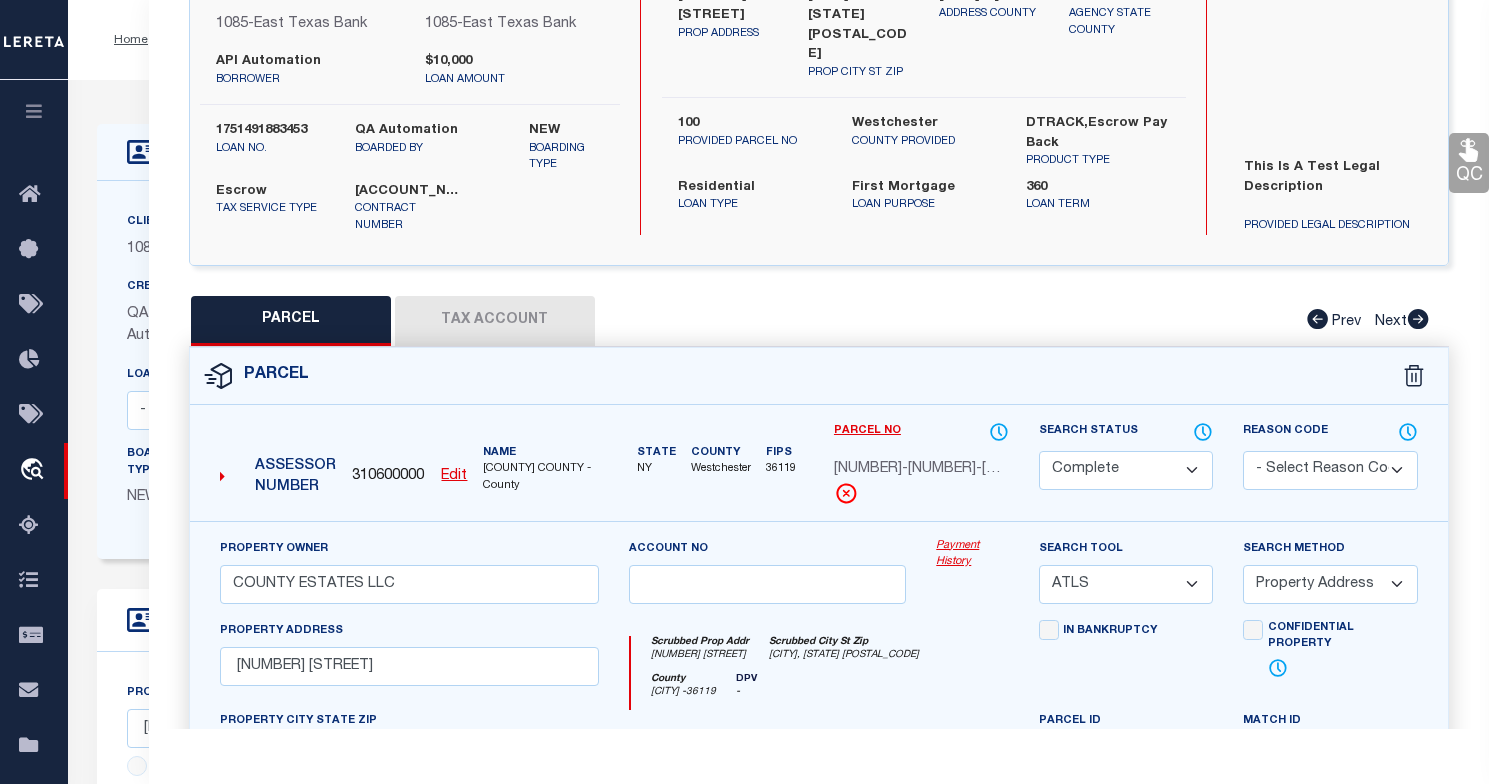 click on "Tax Account" at bounding box center (495, 321) 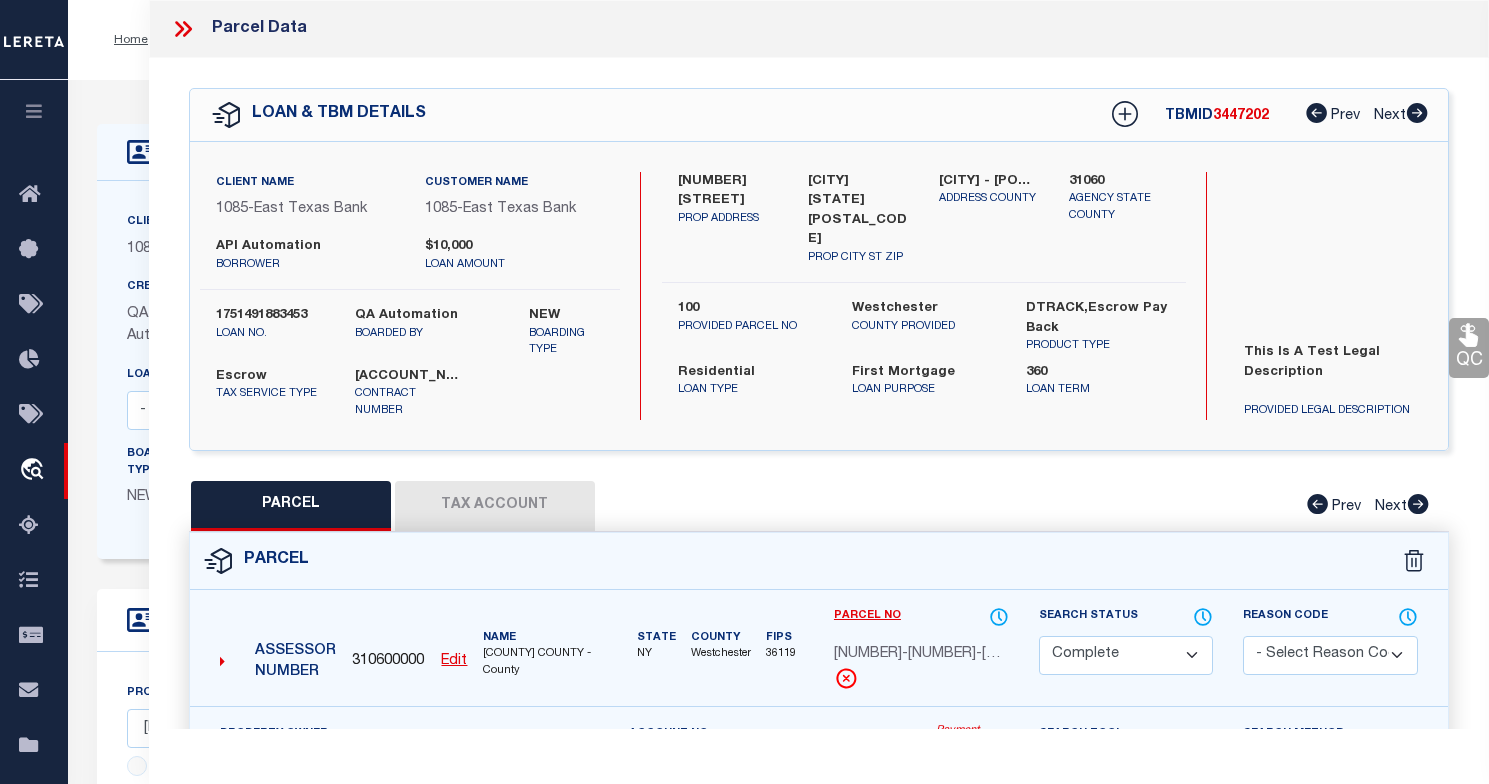 select on "100" 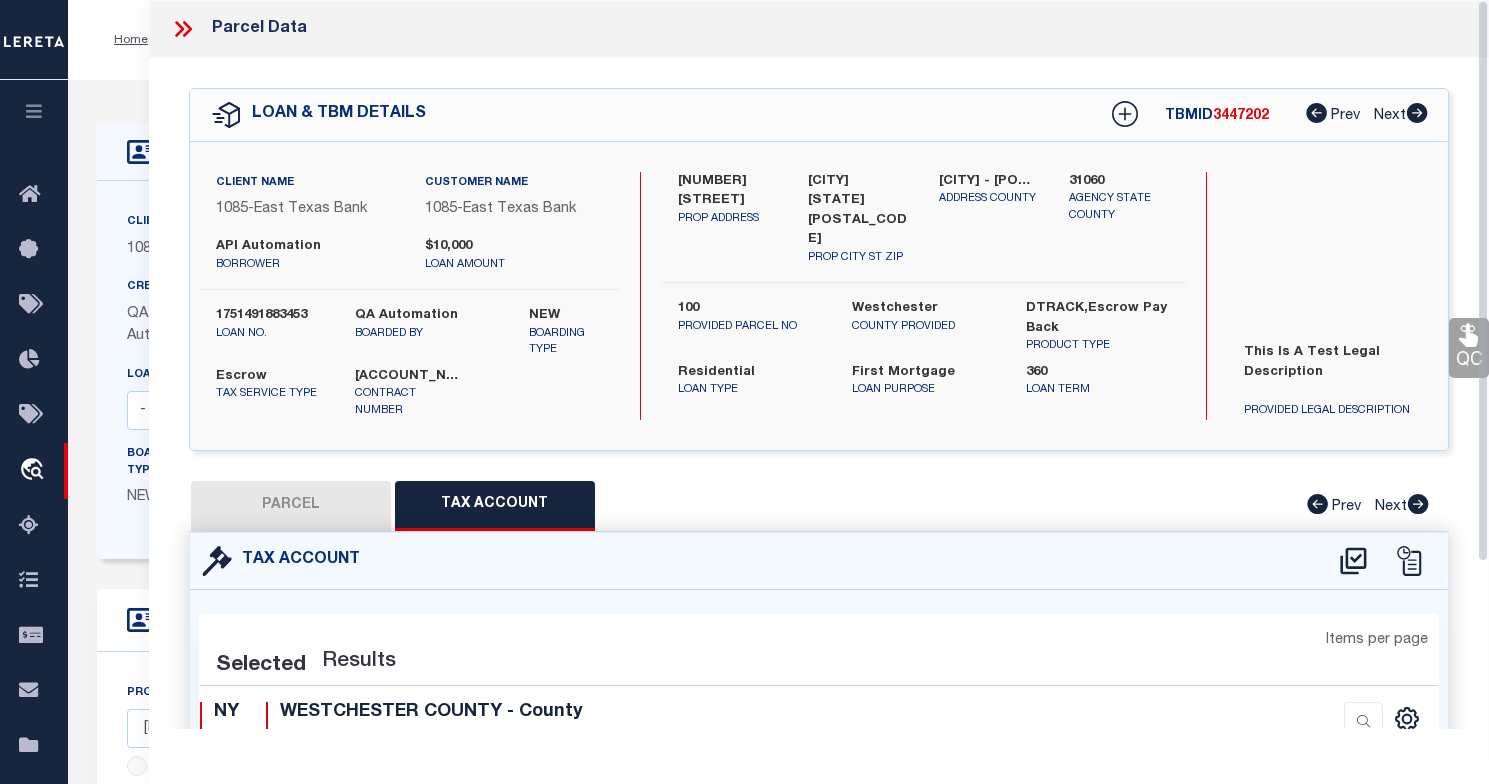 select on "100" 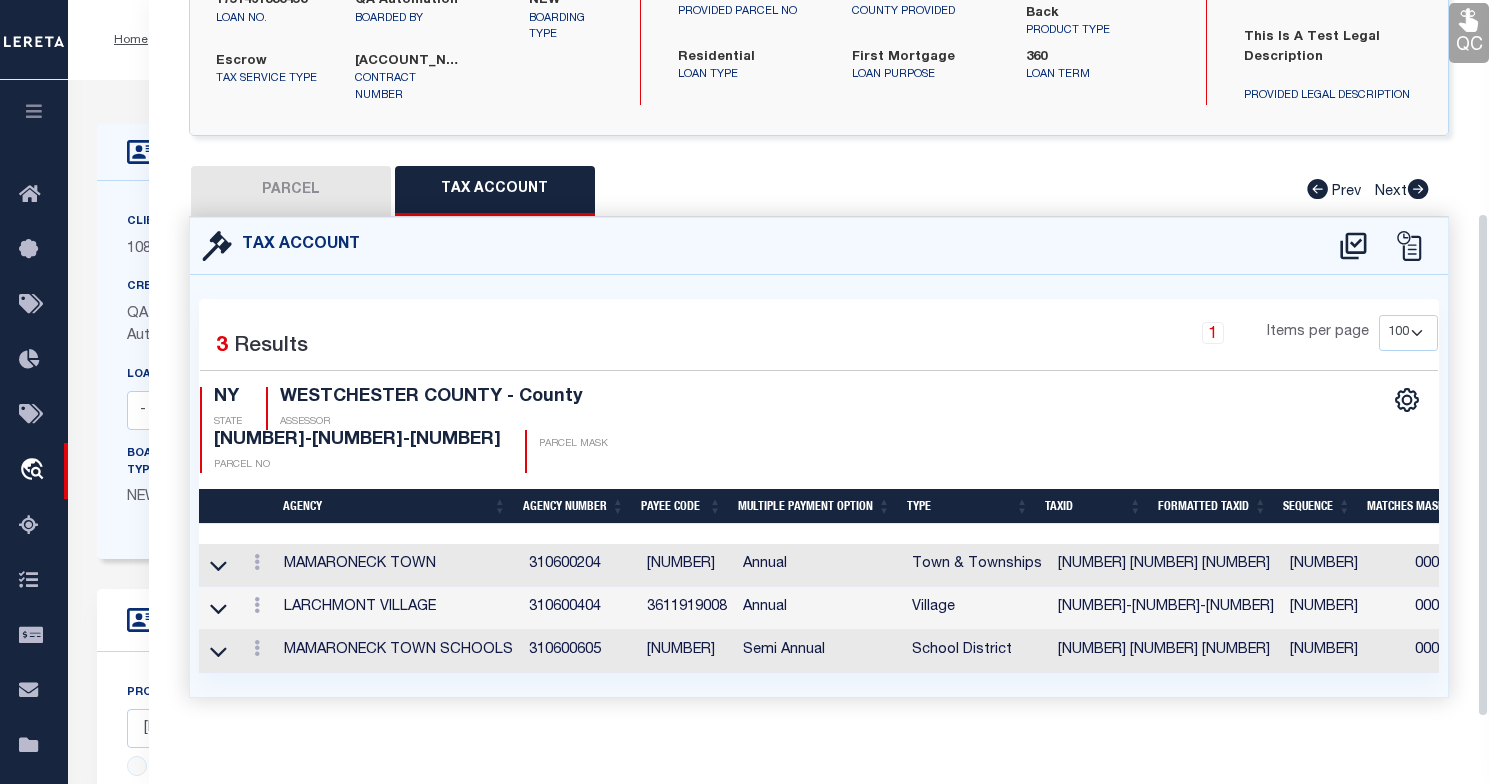 scroll, scrollTop: 324, scrollLeft: 0, axis: vertical 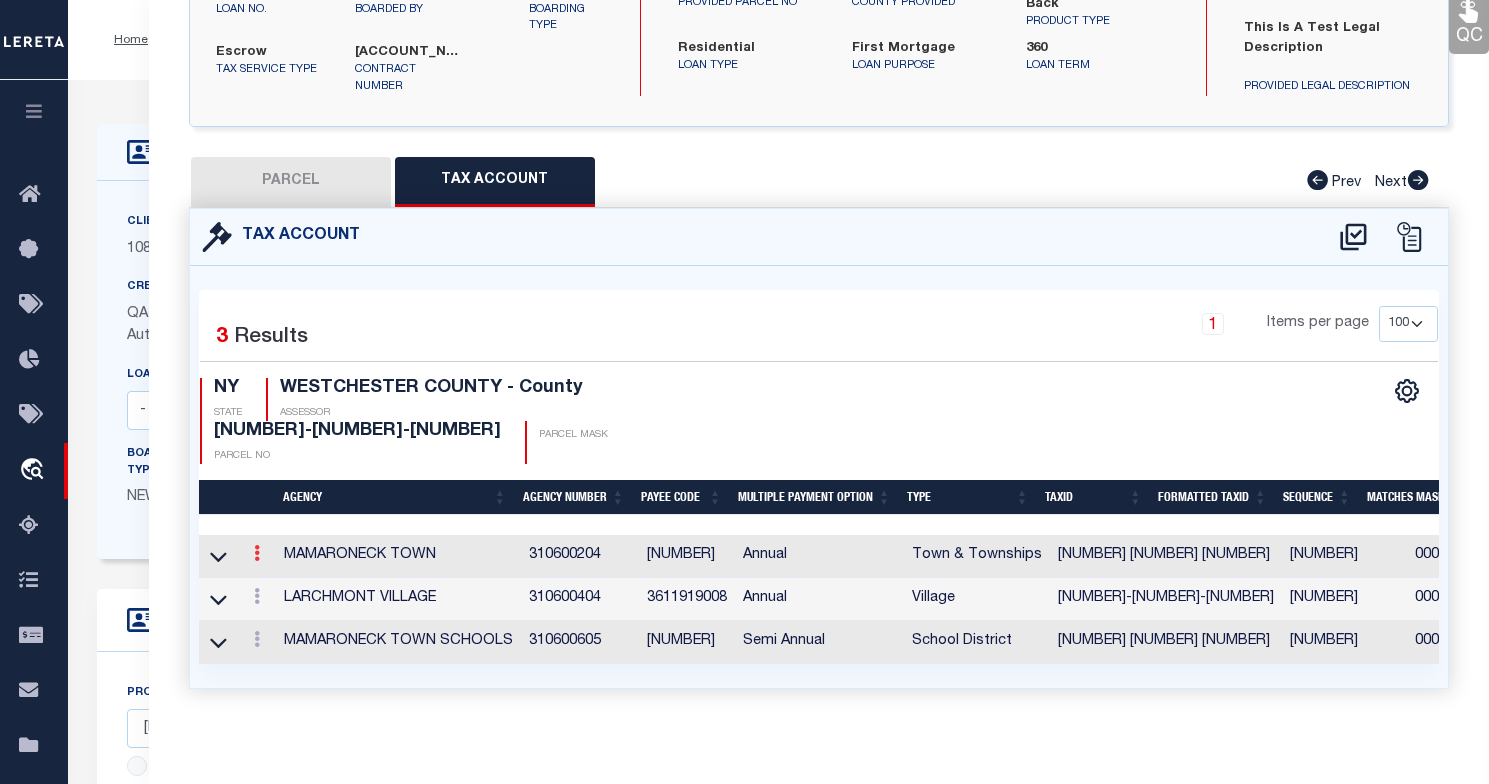 click at bounding box center [257, 556] 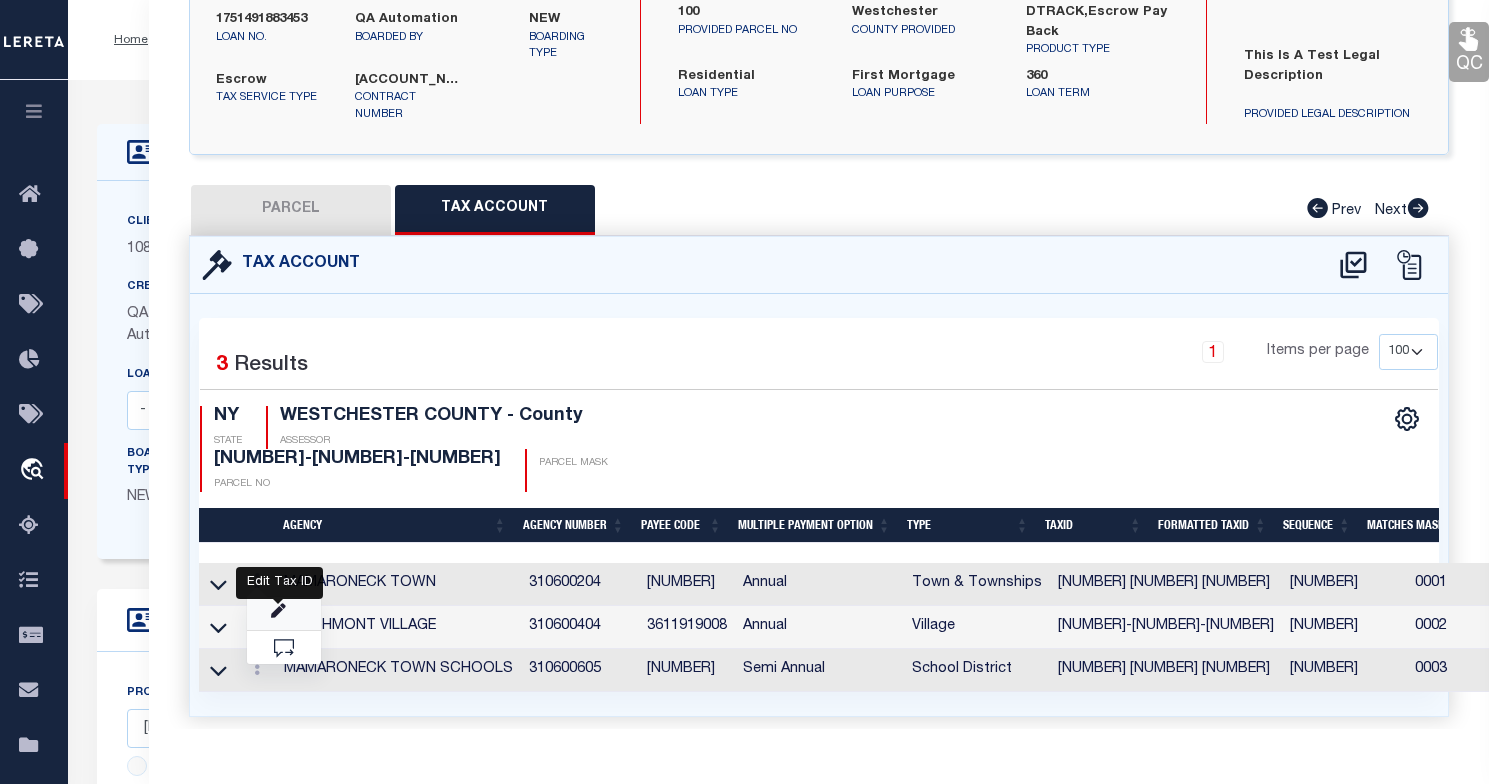 click at bounding box center (284, 613) 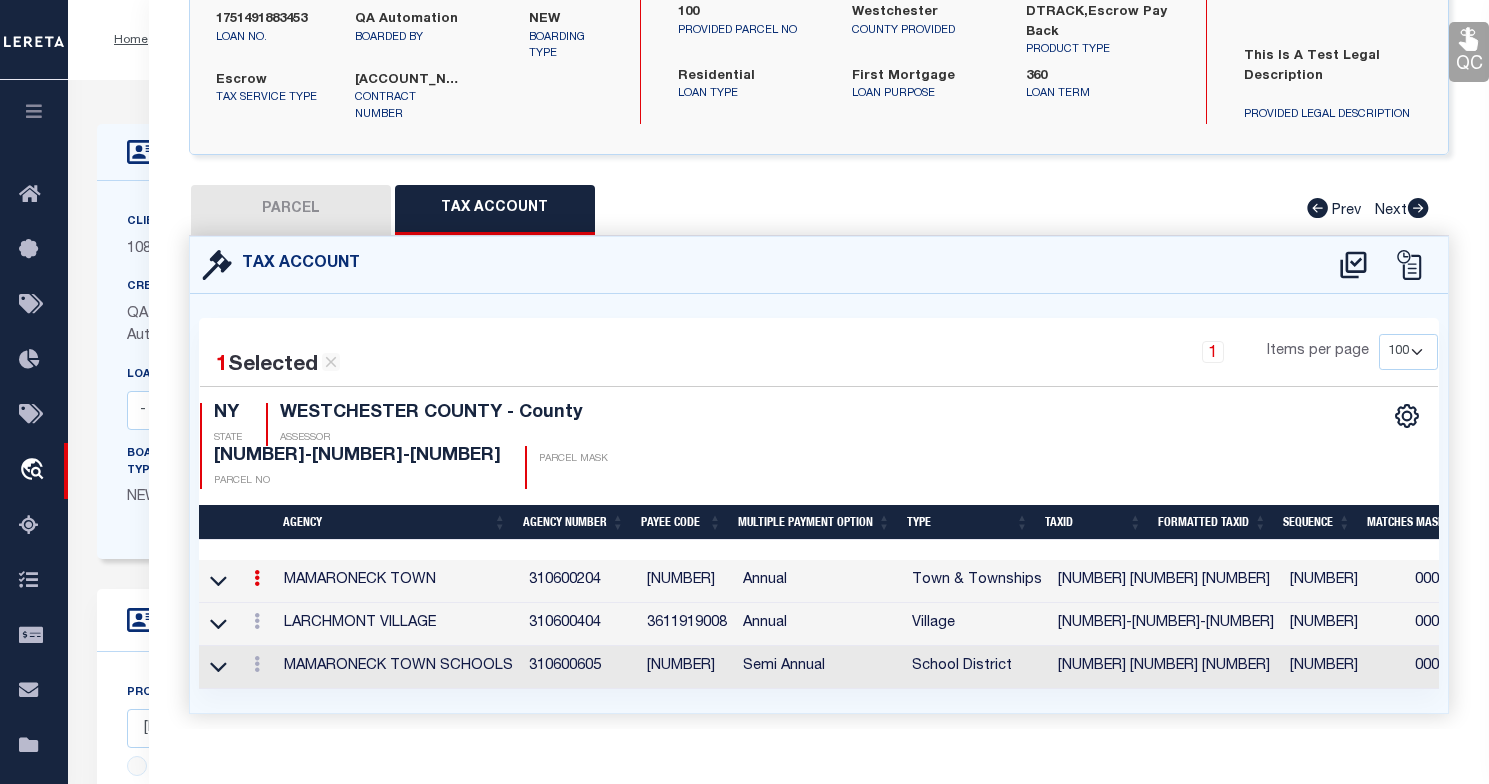 type on "006 0003 21" 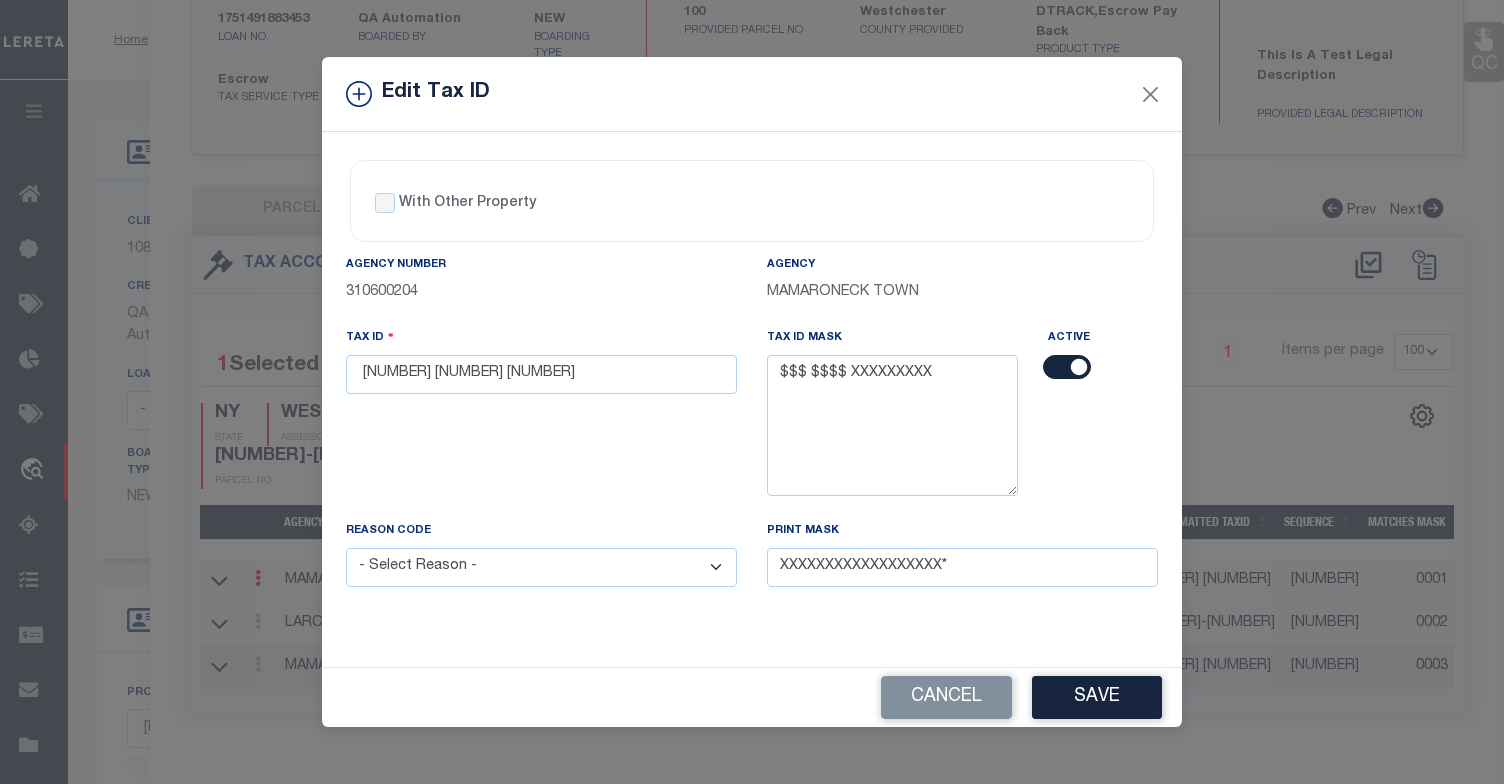 click on "Print Mask
XXXXXXXXXXXXXXXXXX*" at bounding box center [962, 565] 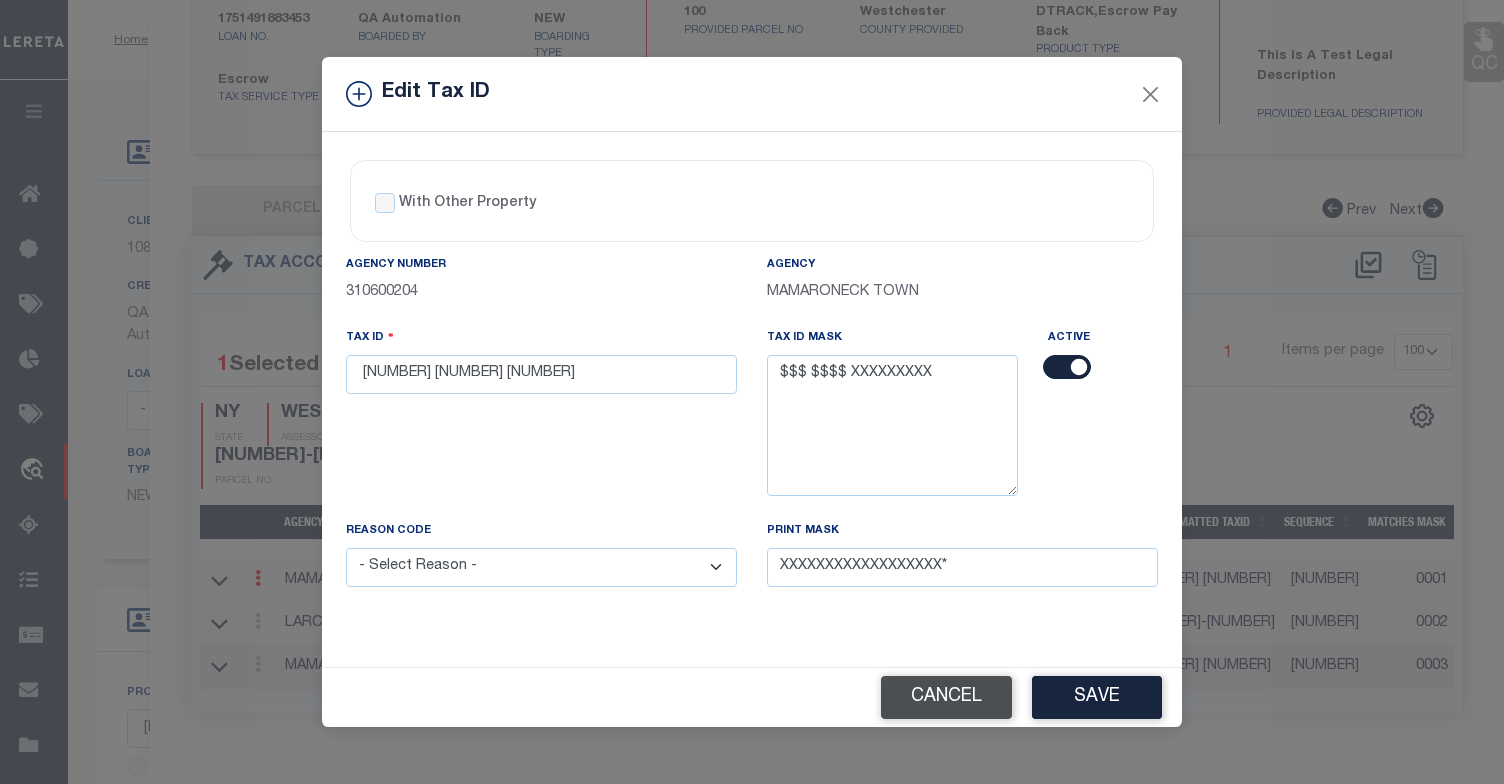 click on "Cancel" at bounding box center [946, 697] 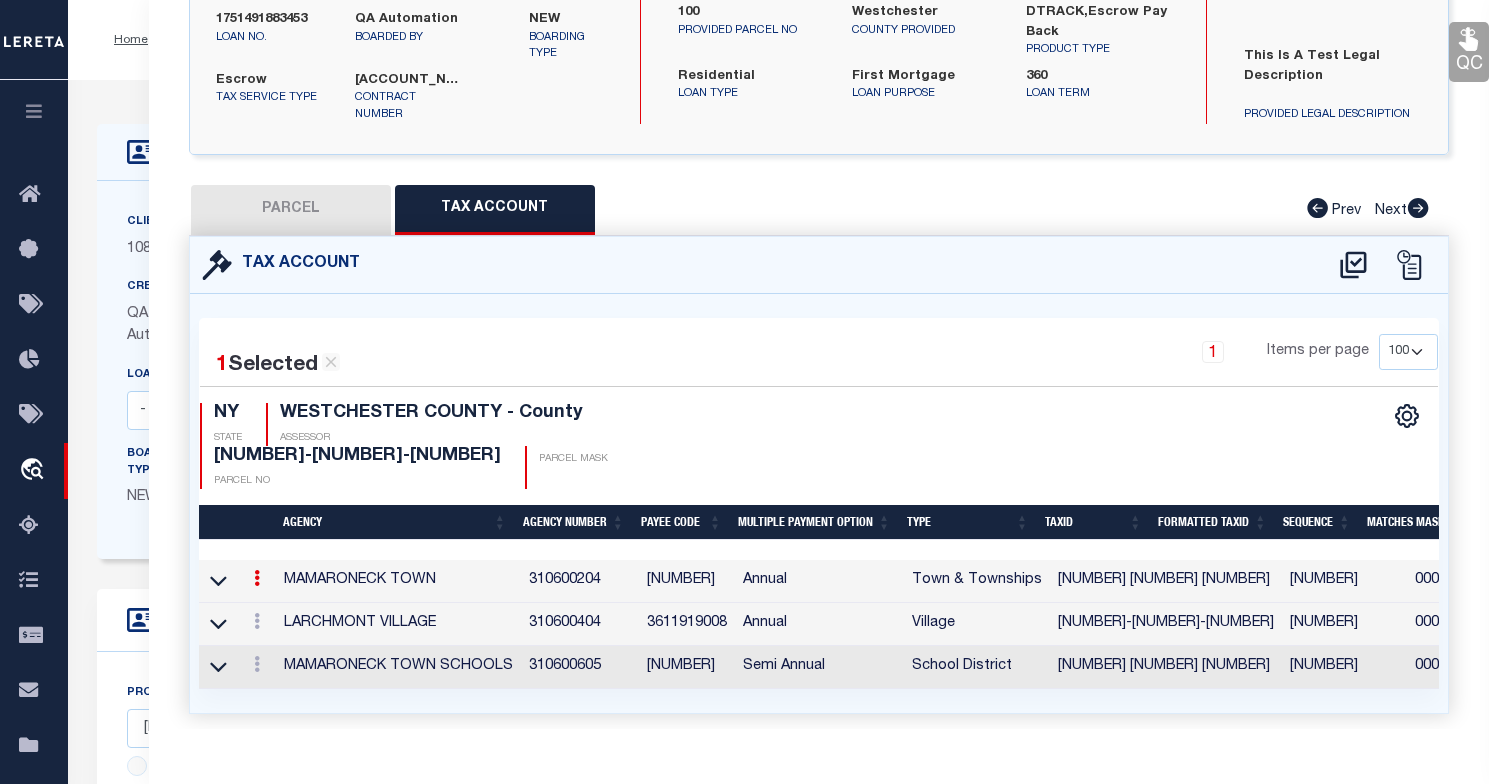 click on "PARCEL" at bounding box center (291, 210) 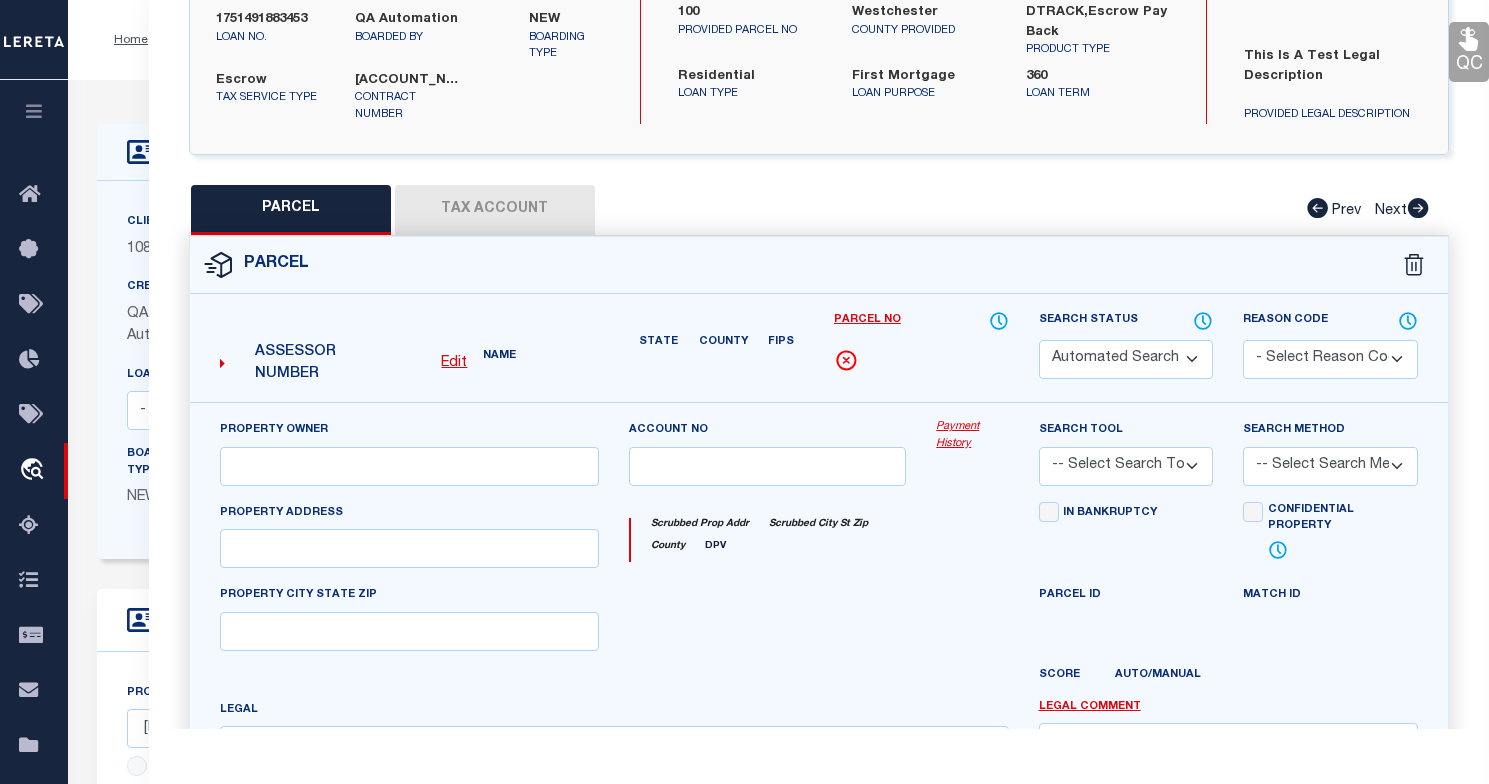 select on "CP" 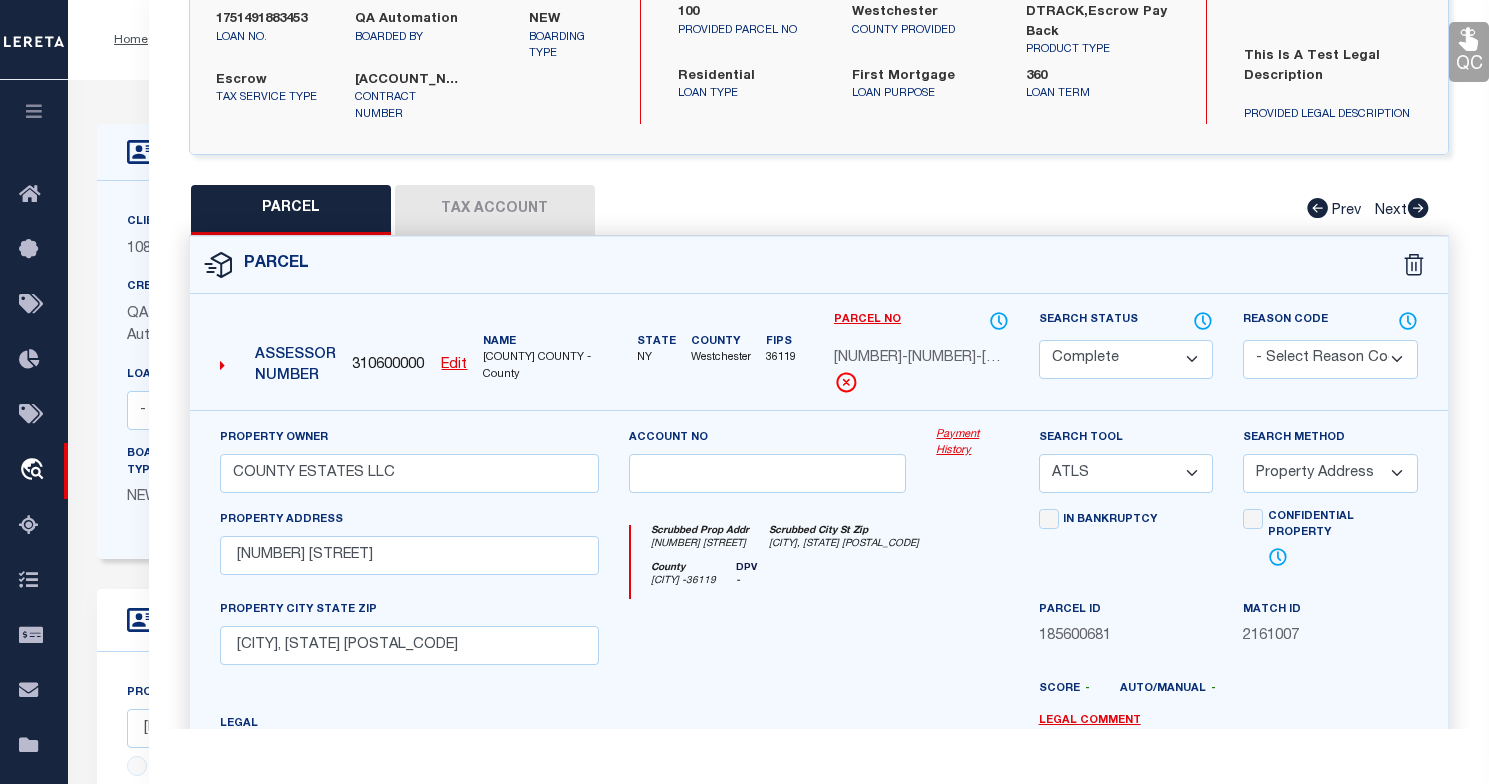 click on "Payment History" at bounding box center (972, 443) 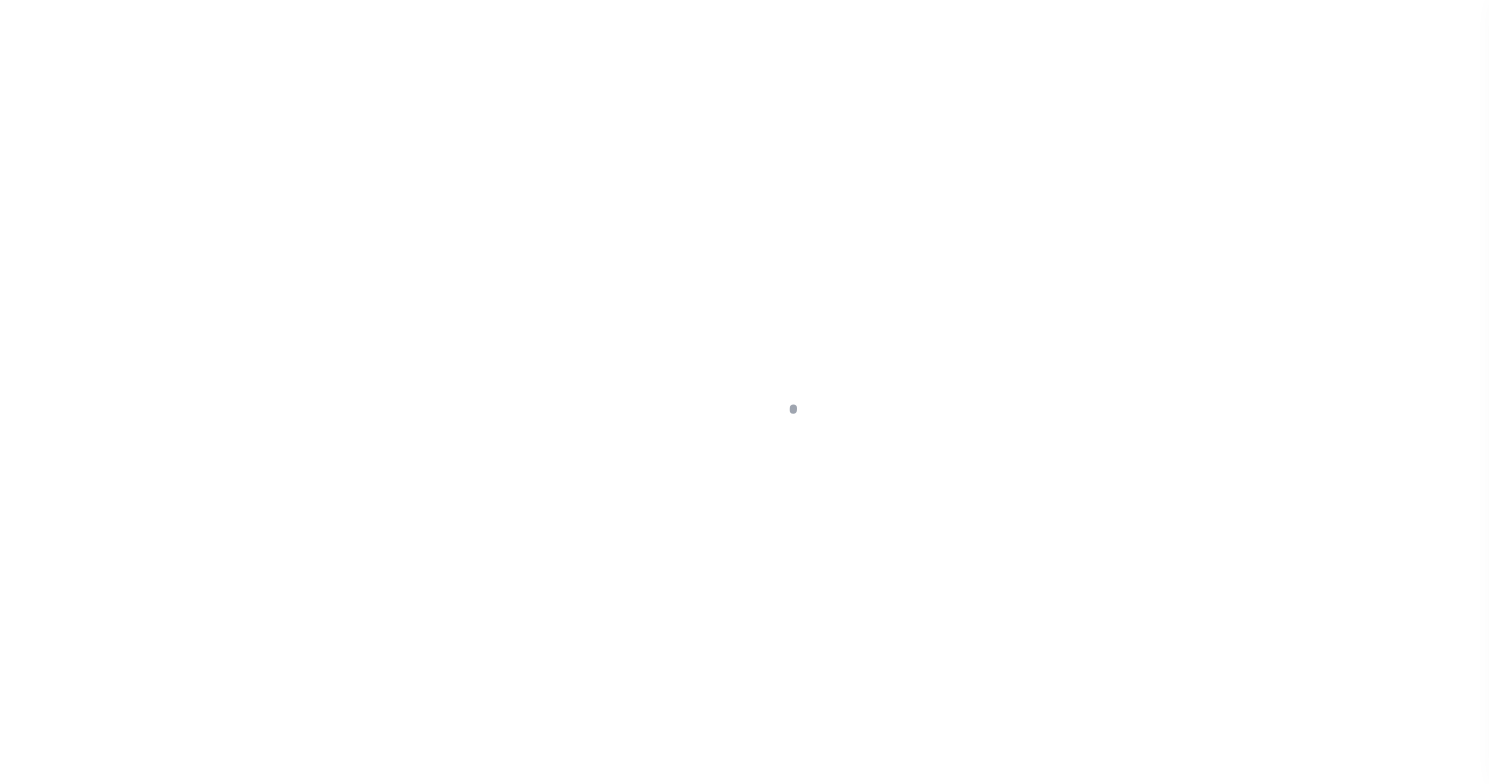 scroll, scrollTop: 0, scrollLeft: 0, axis: both 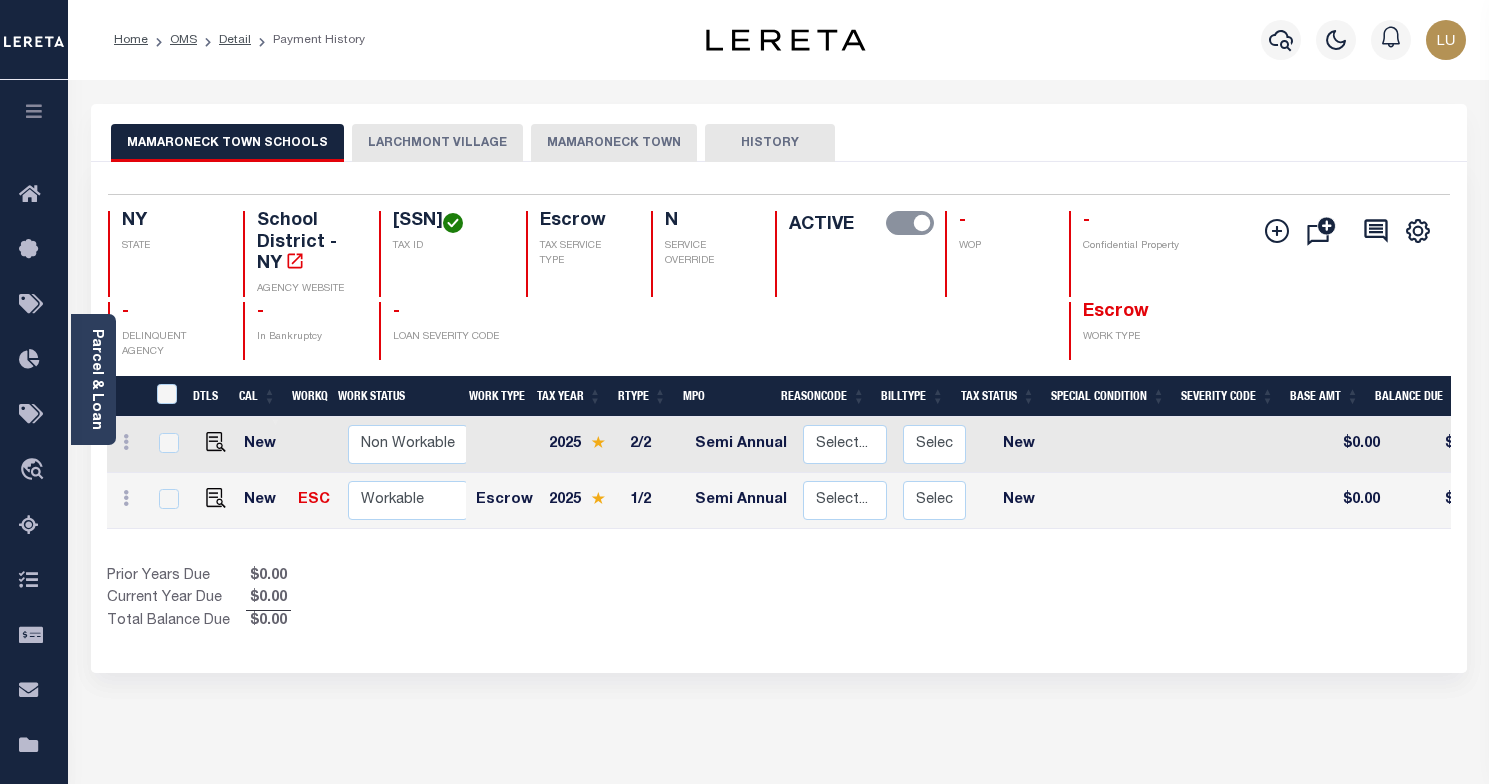 click on "LARCHMONT VILLAGE" at bounding box center (437, 143) 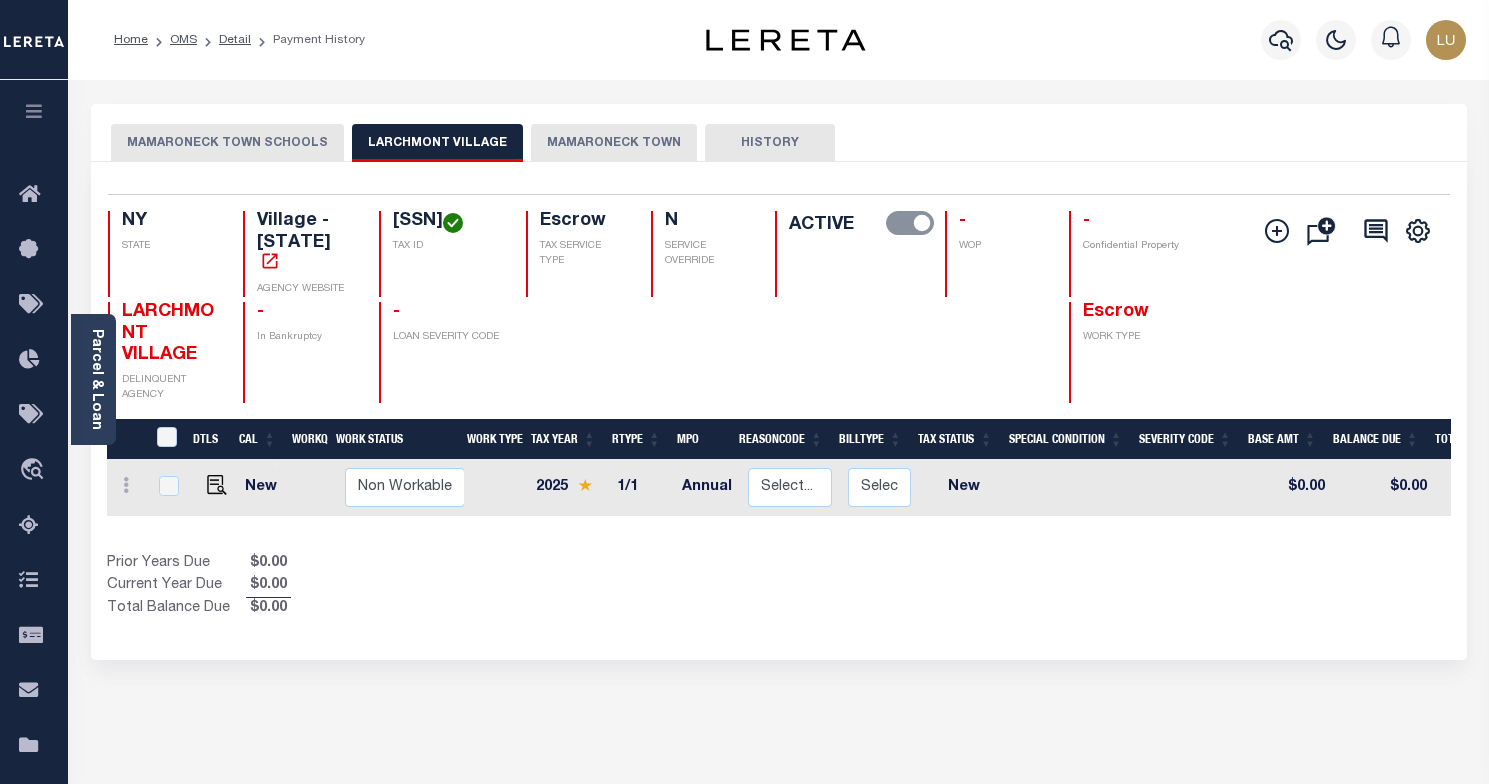 click on "MAMARONECK TOWN" at bounding box center [614, 143] 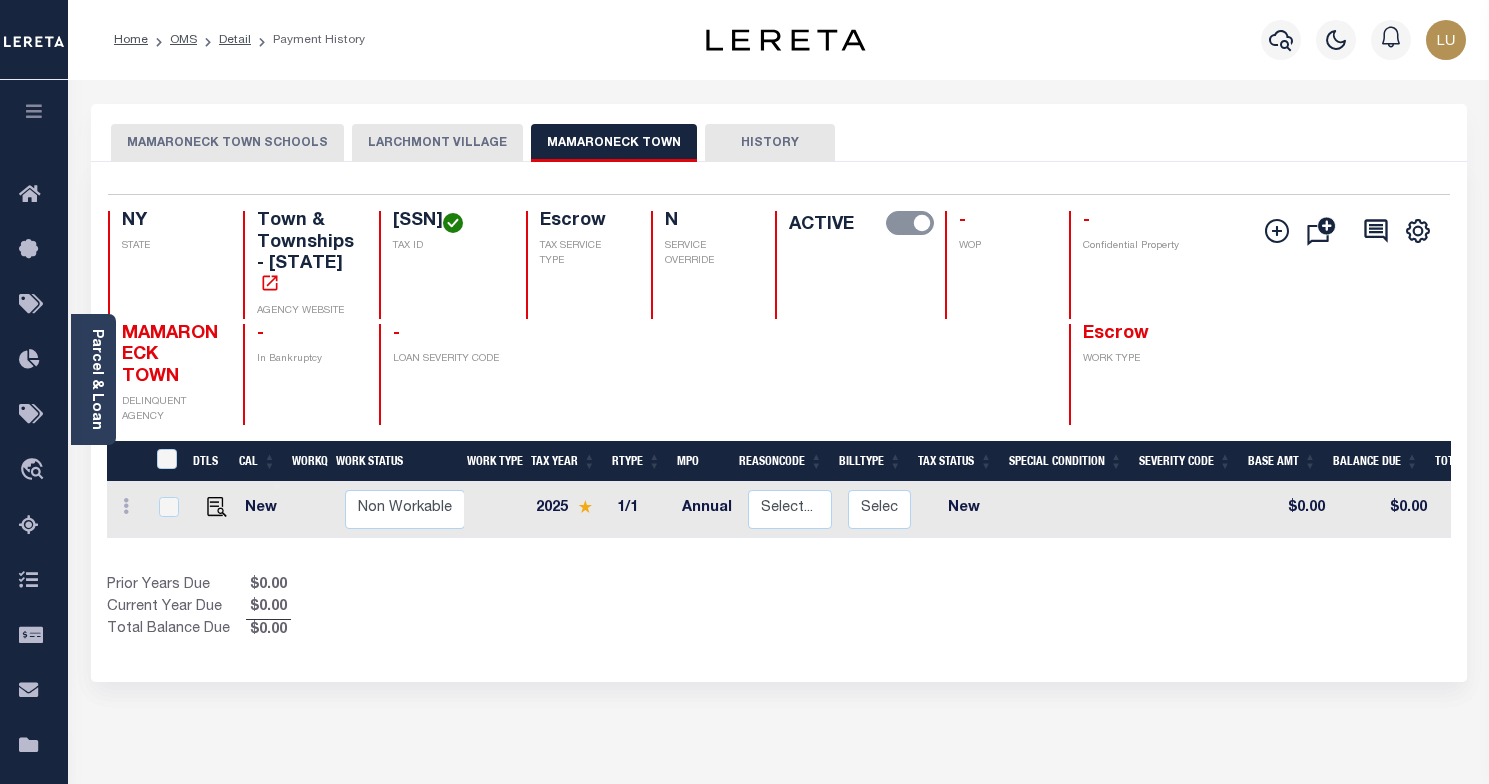 click on "MAMARONECK TOWN SCHOOLS" at bounding box center (227, 143) 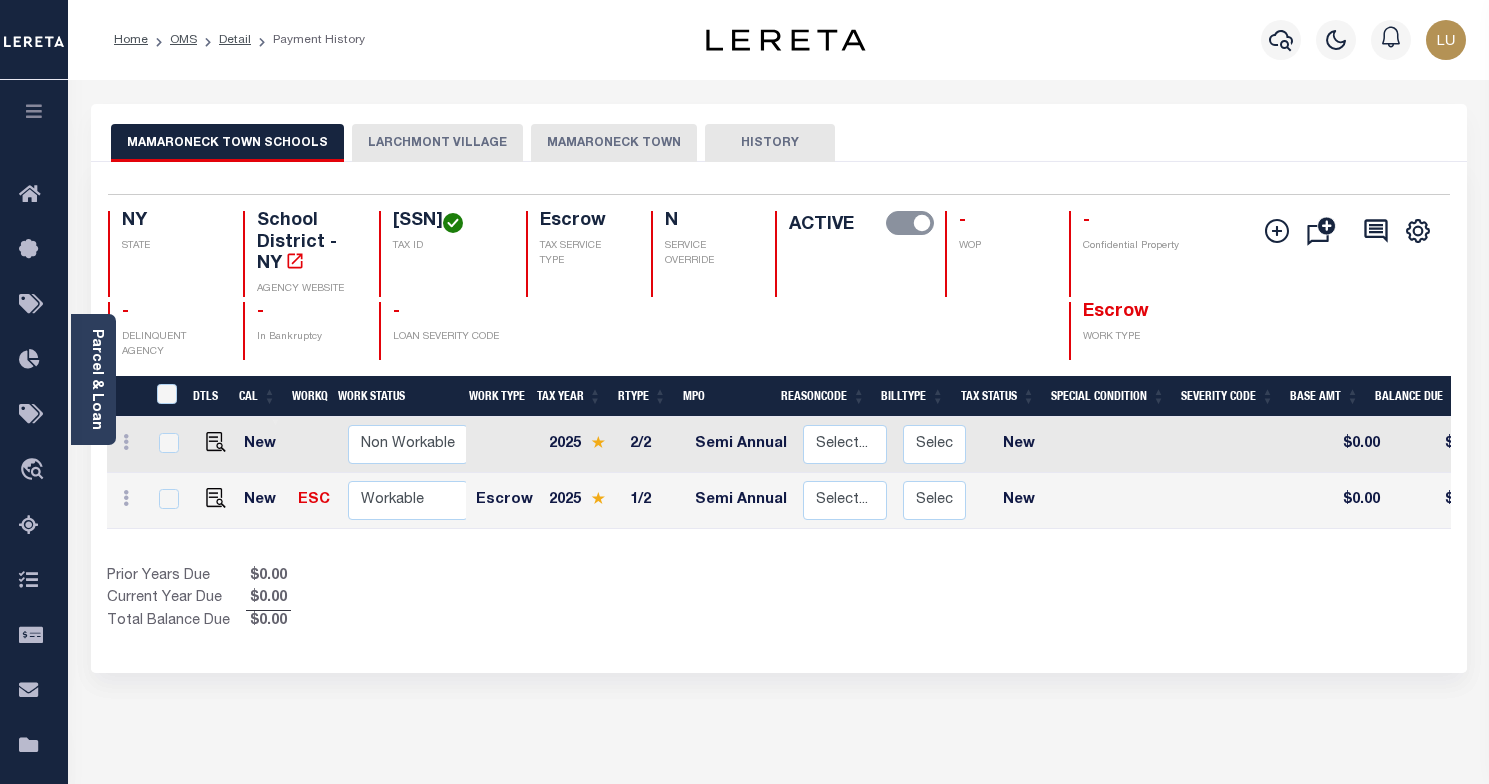 click on "LARCHMONT VILLAGE" at bounding box center (437, 143) 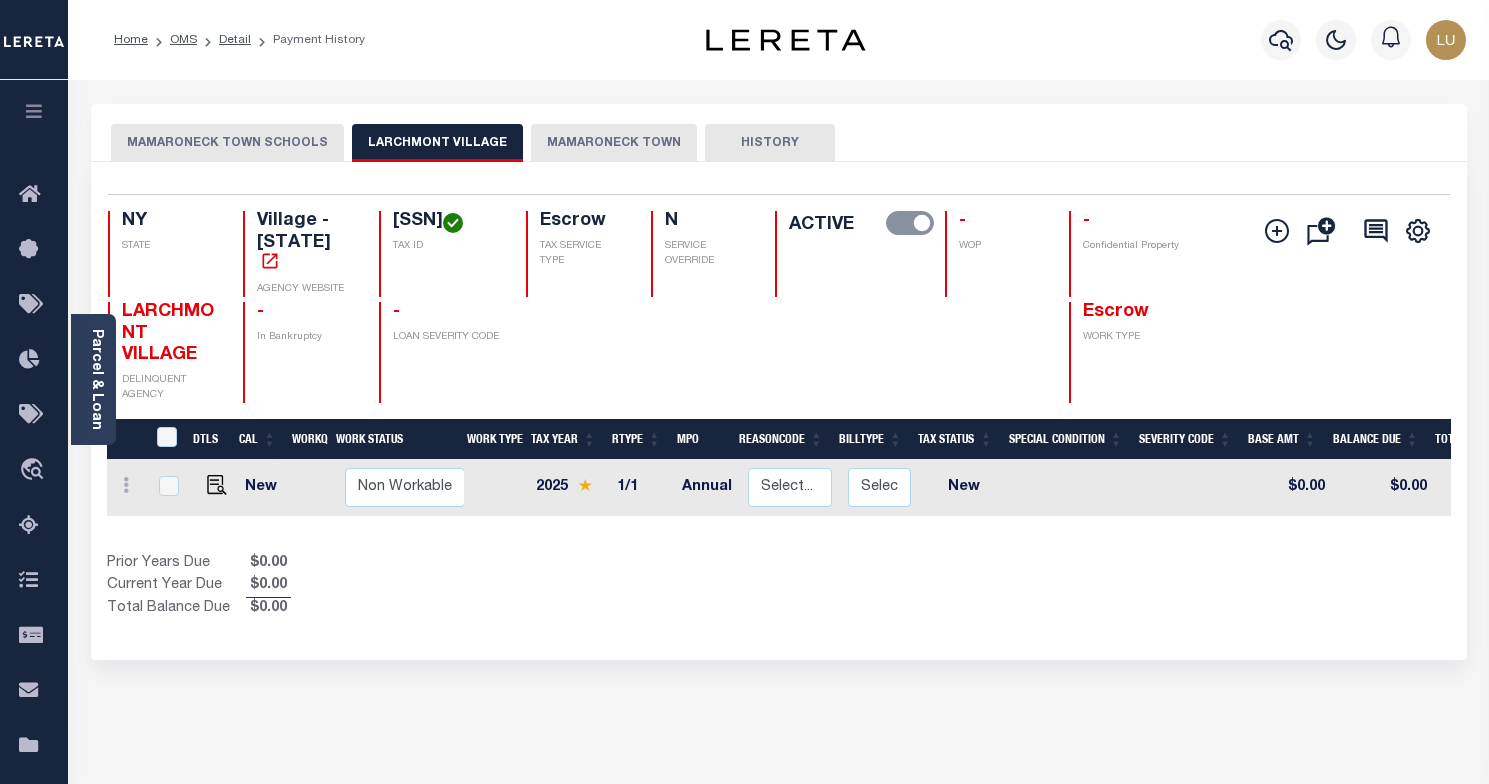 click on "MAMARONECK TOWN" at bounding box center [614, 143] 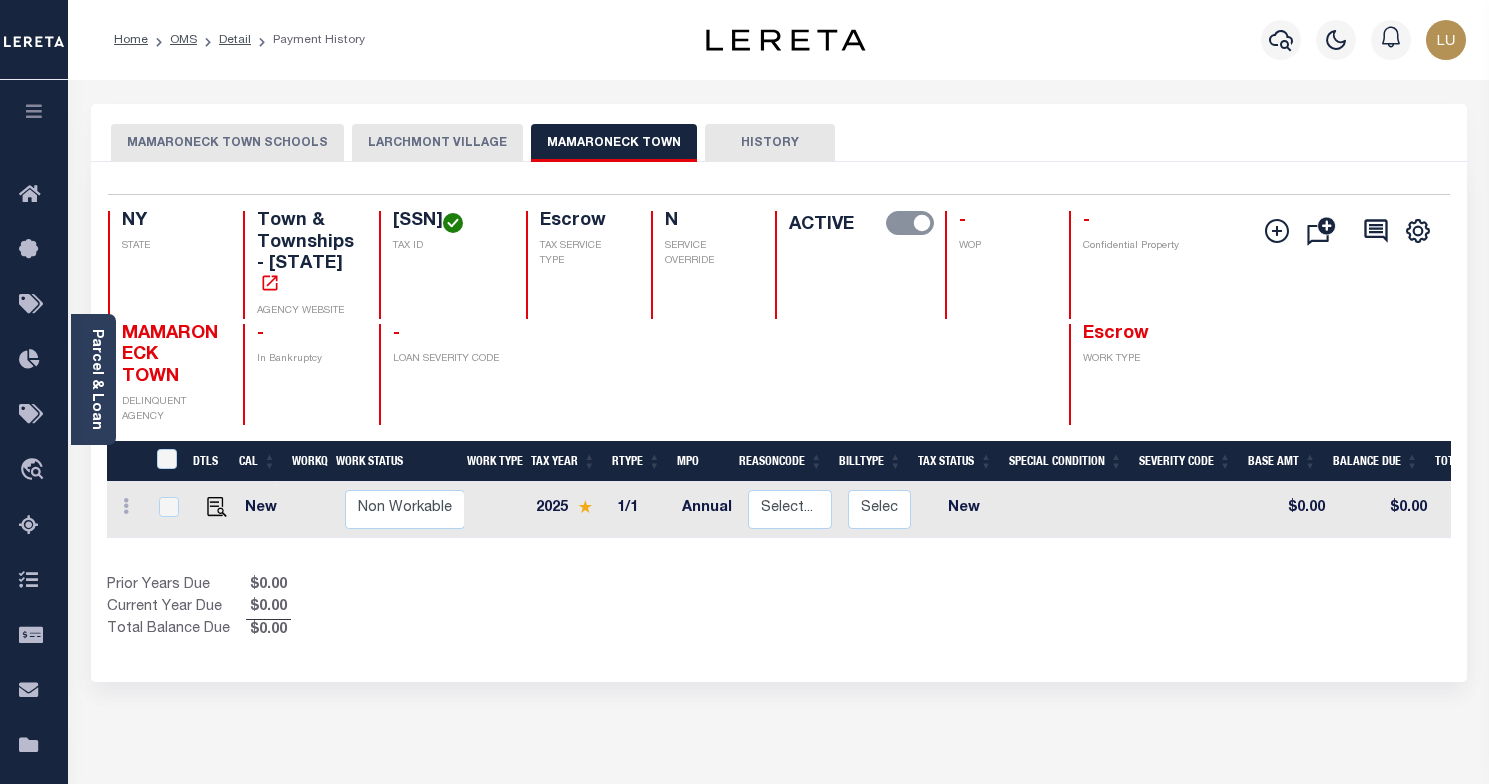 click on "MAMARONECK TOWN SCHOOLS" at bounding box center (227, 143) 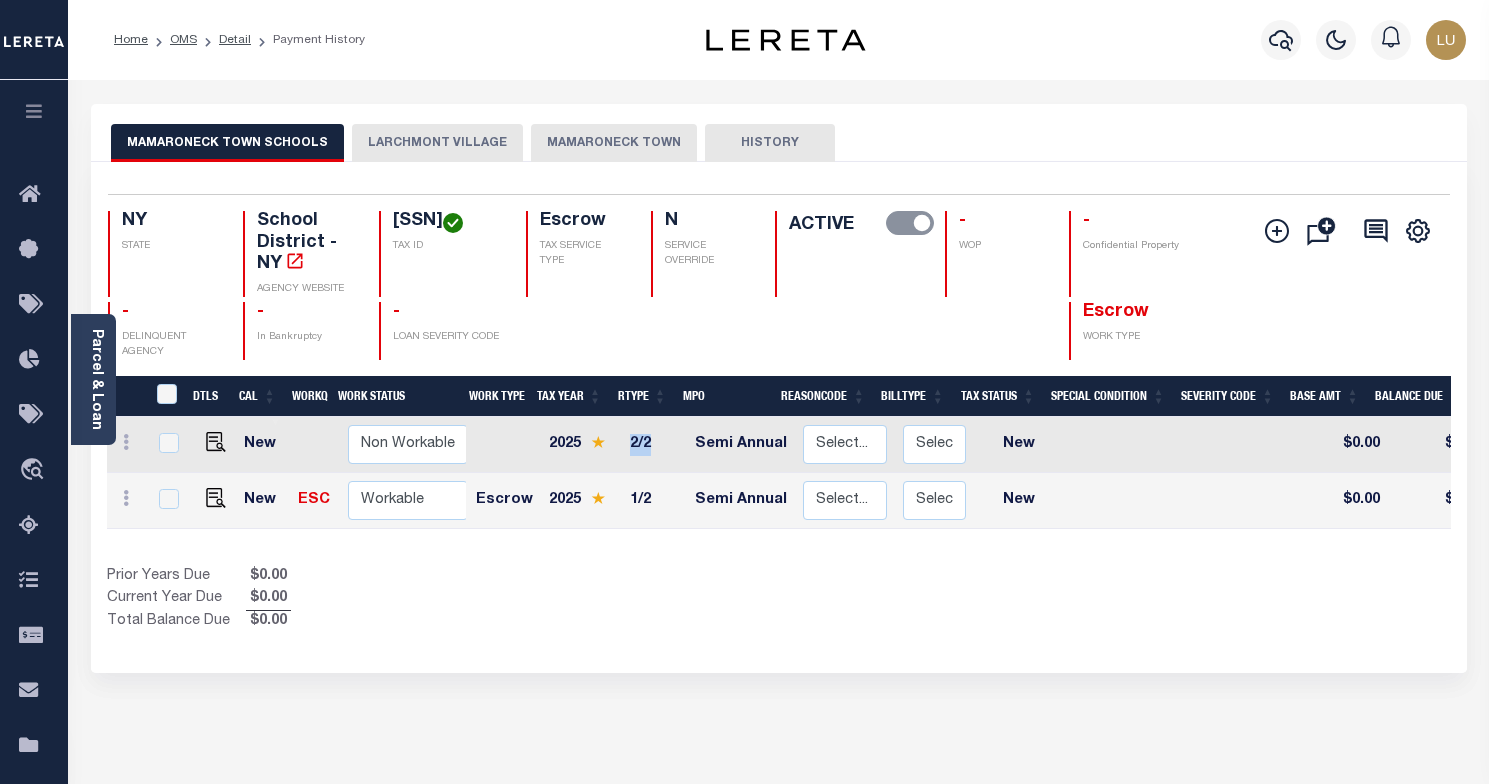 drag, startPoint x: 624, startPoint y: 440, endPoint x: 653, endPoint y: 440, distance: 29 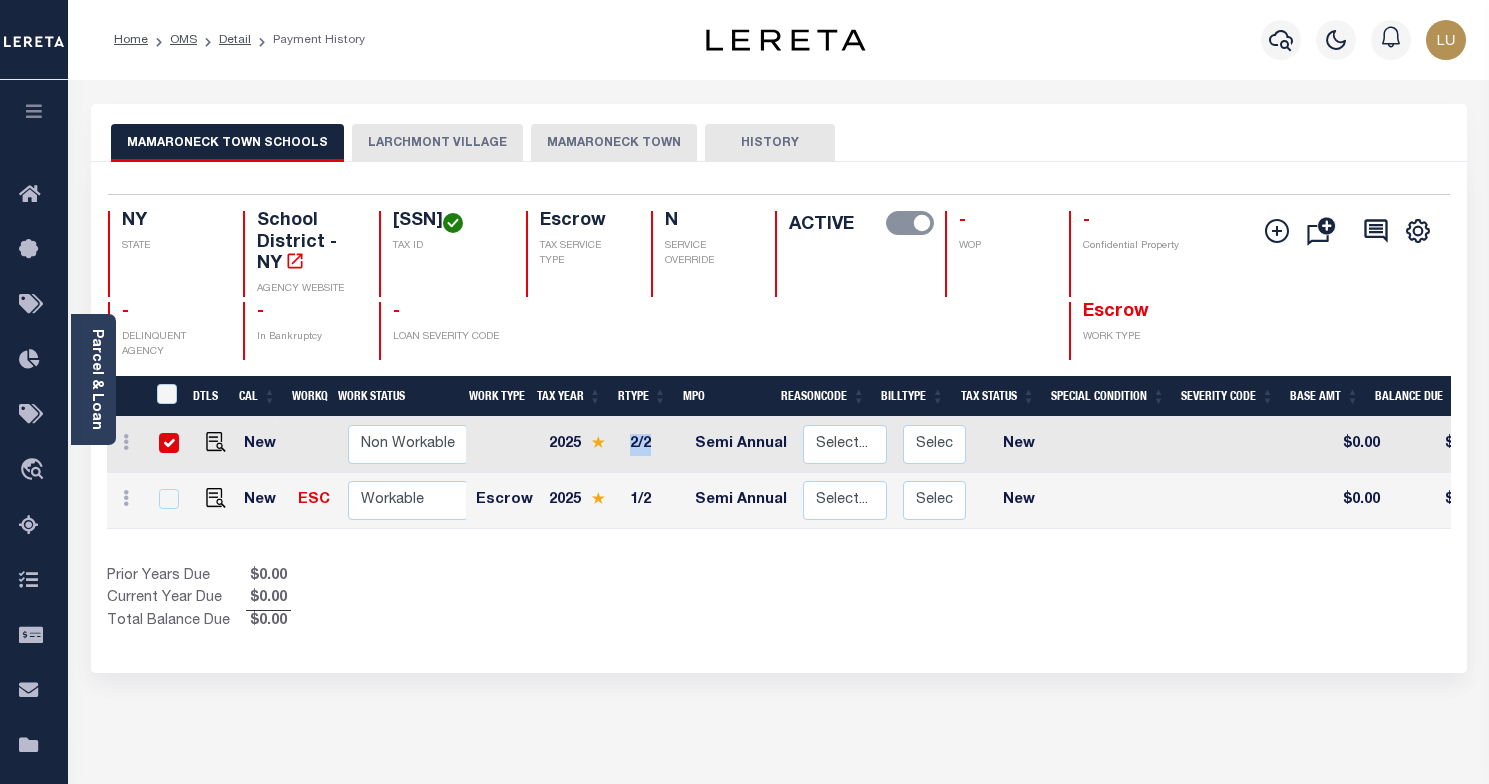 checkbox on "true" 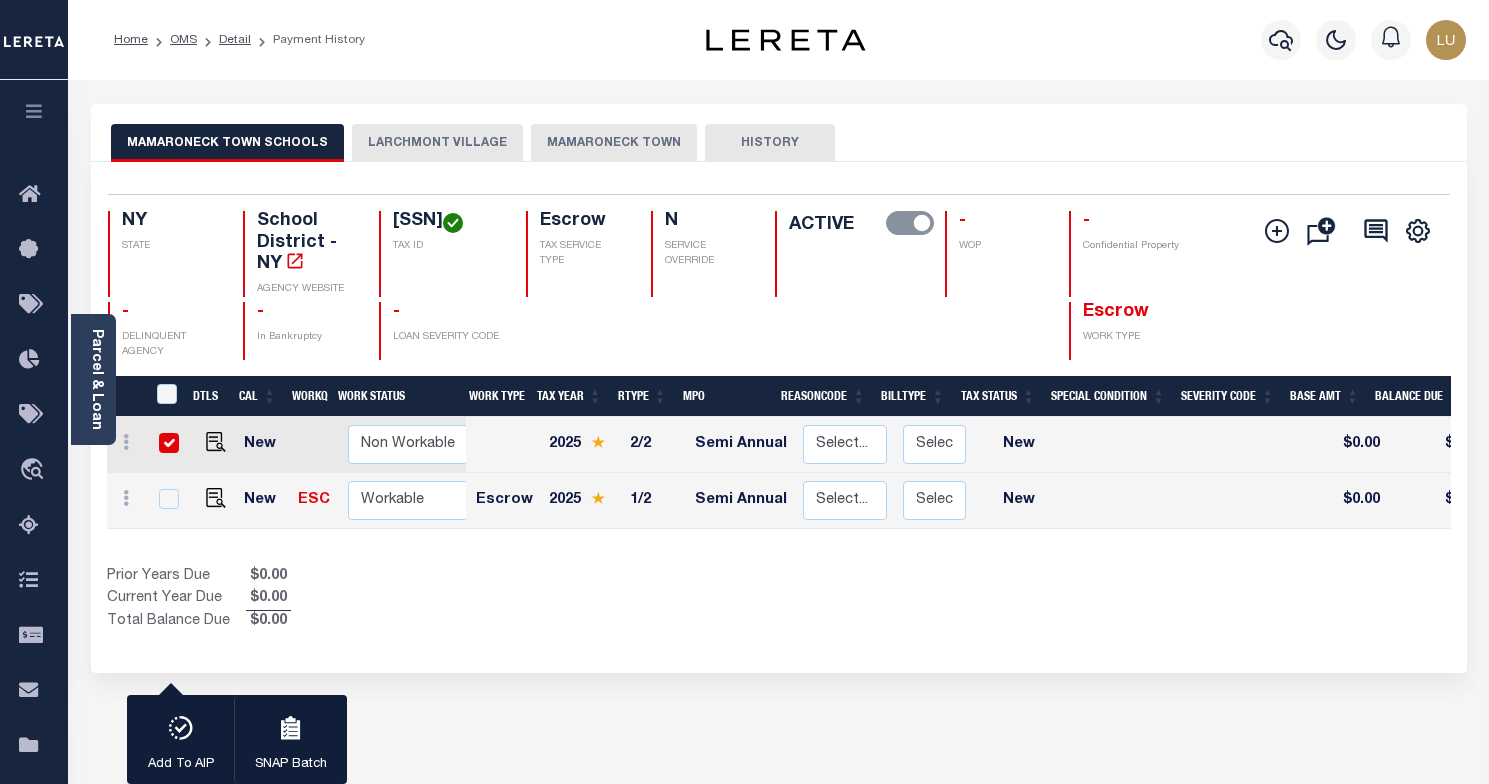 drag, startPoint x: 623, startPoint y: 495, endPoint x: 637, endPoint y: 494, distance: 14.035668 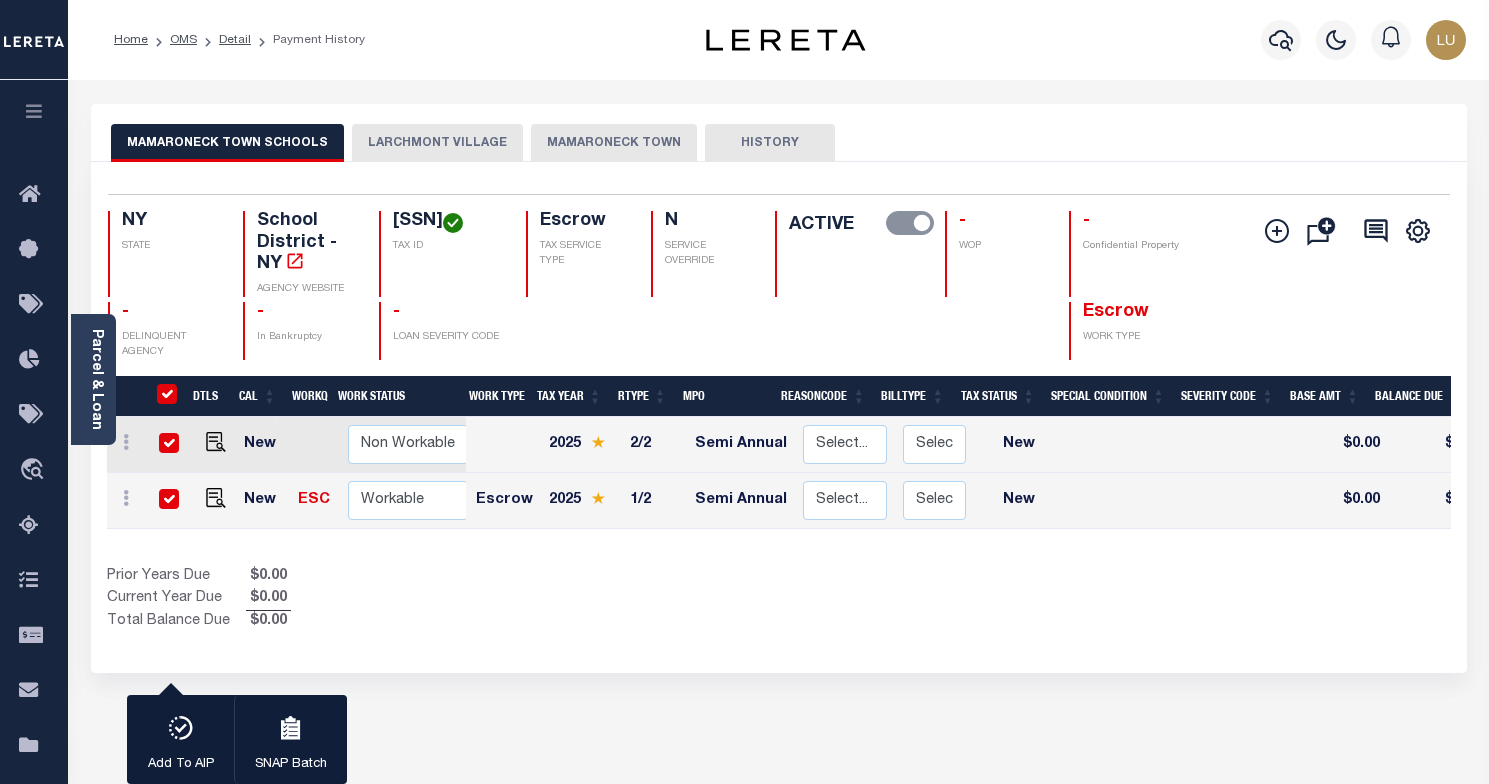 checkbox on "true" 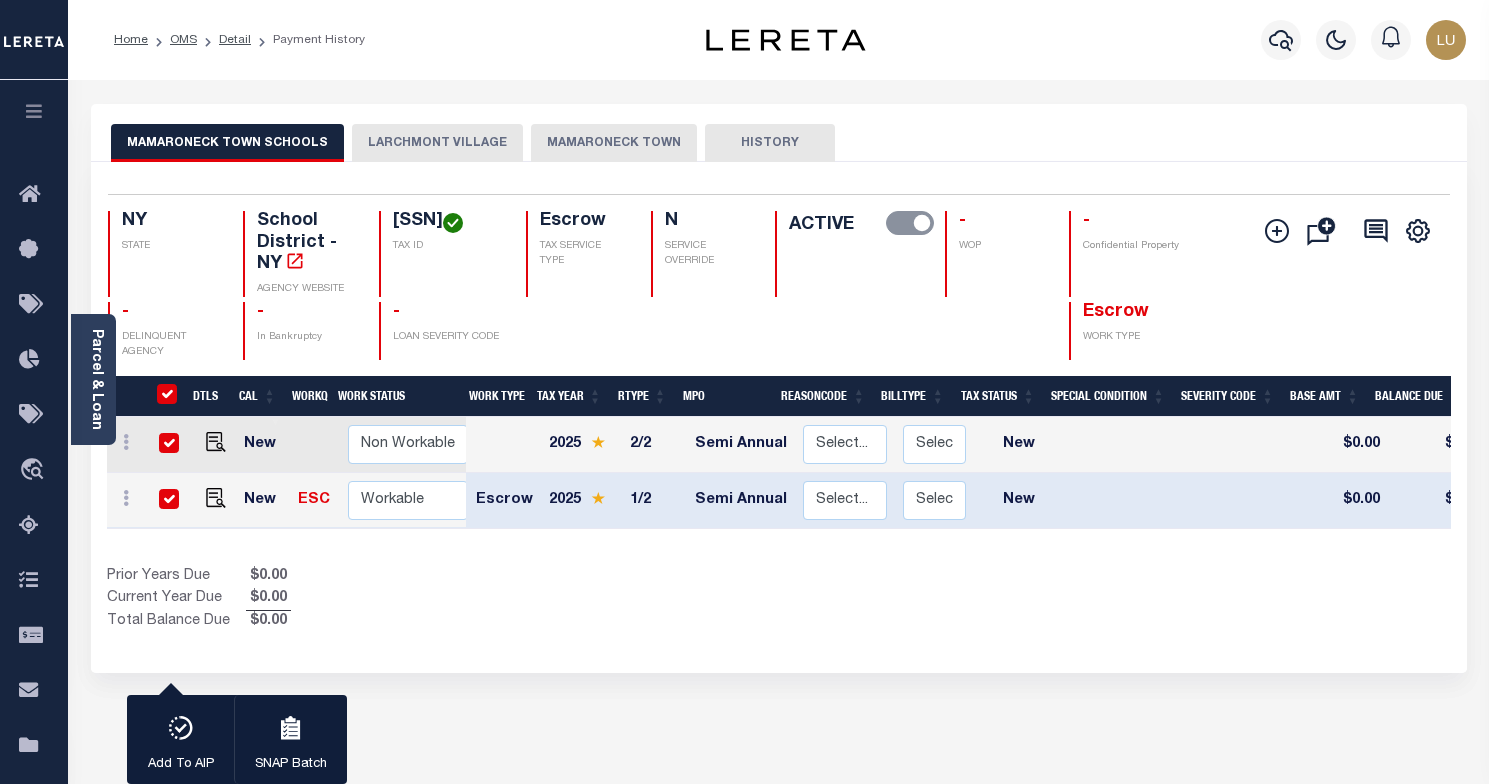 click on "Prior Years Due
$0.00
Current Year Due
$0.00
Total Balance Due
$0.00" at bounding box center (443, 599) 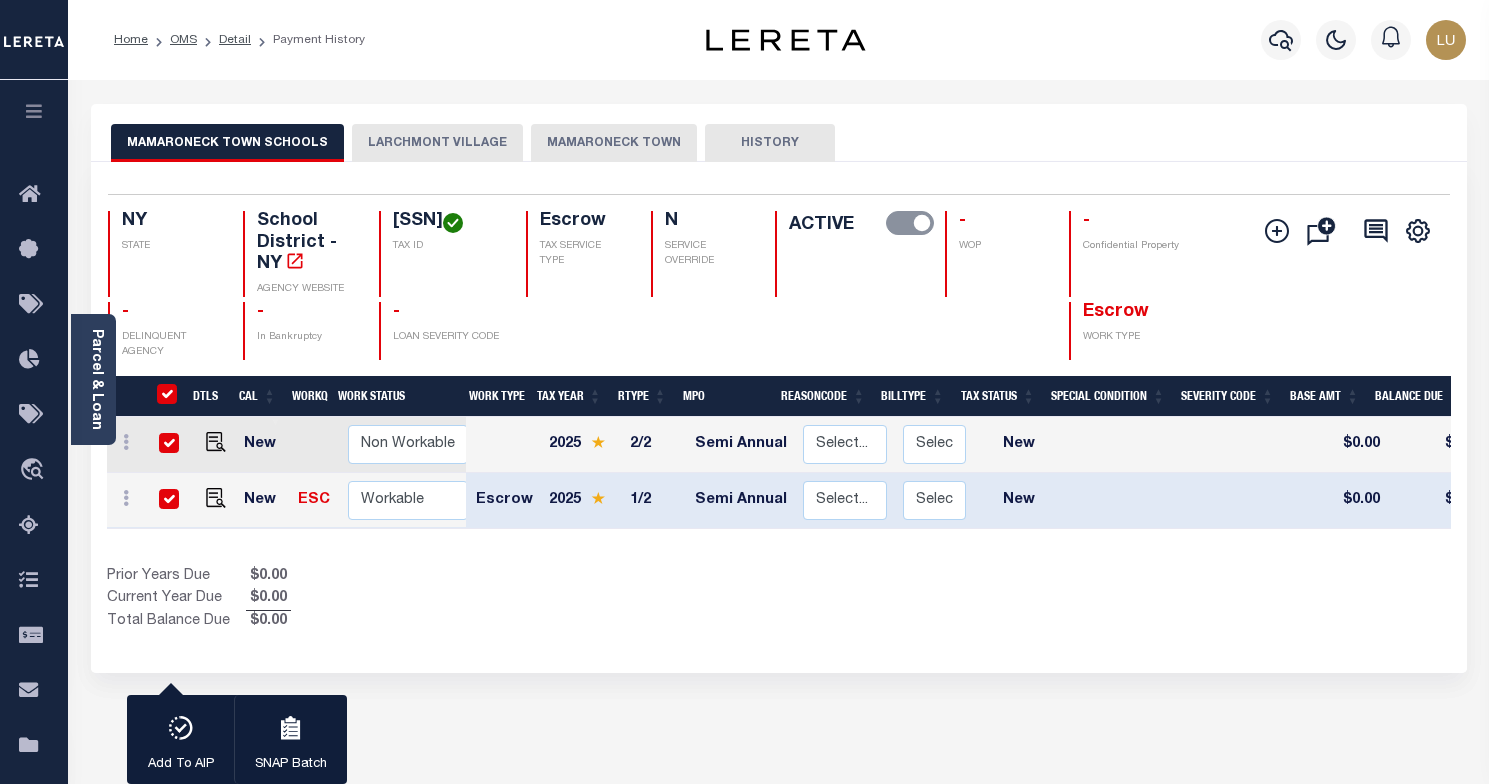 click at bounding box center [34, 111] 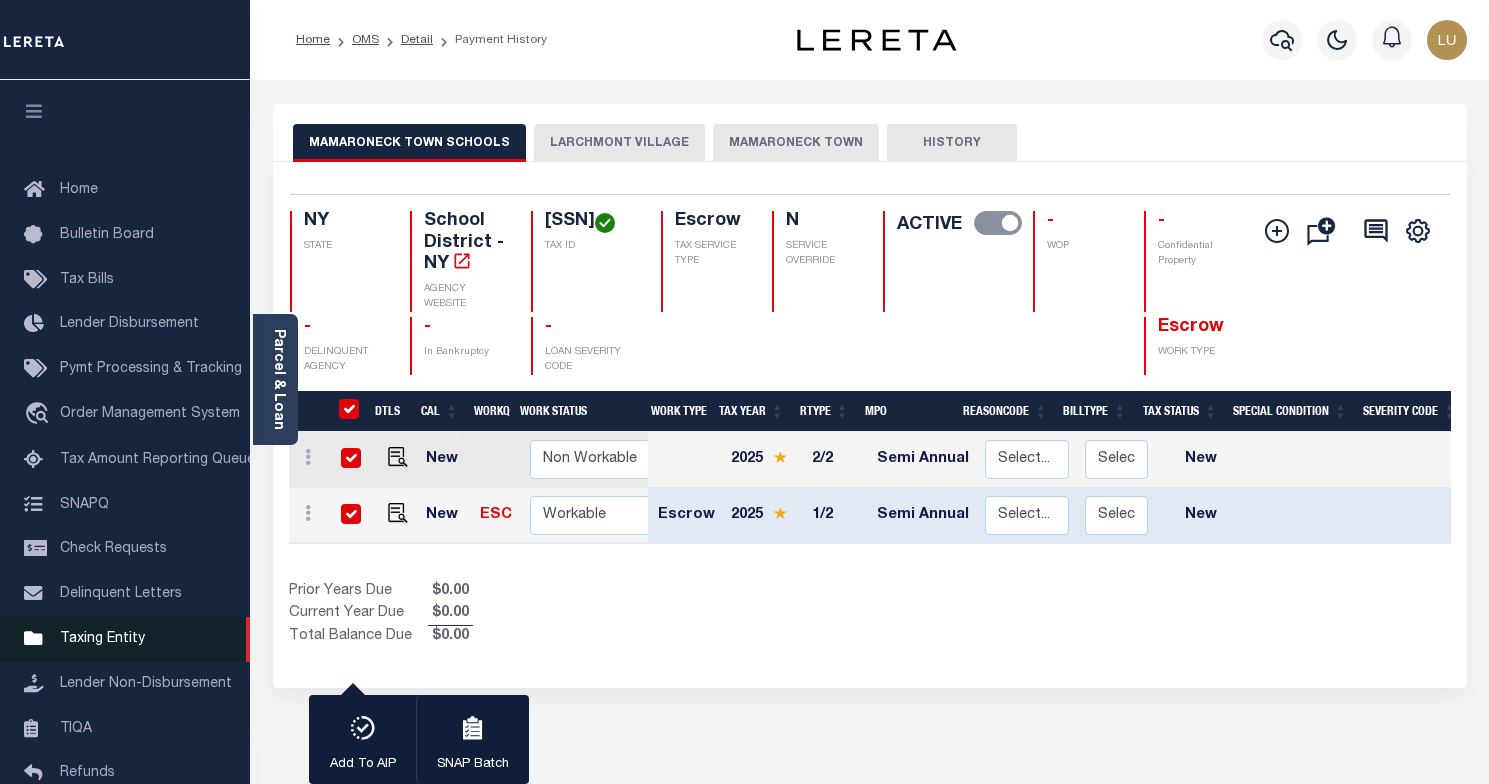 click on "Taxing Entity" at bounding box center [125, 639] 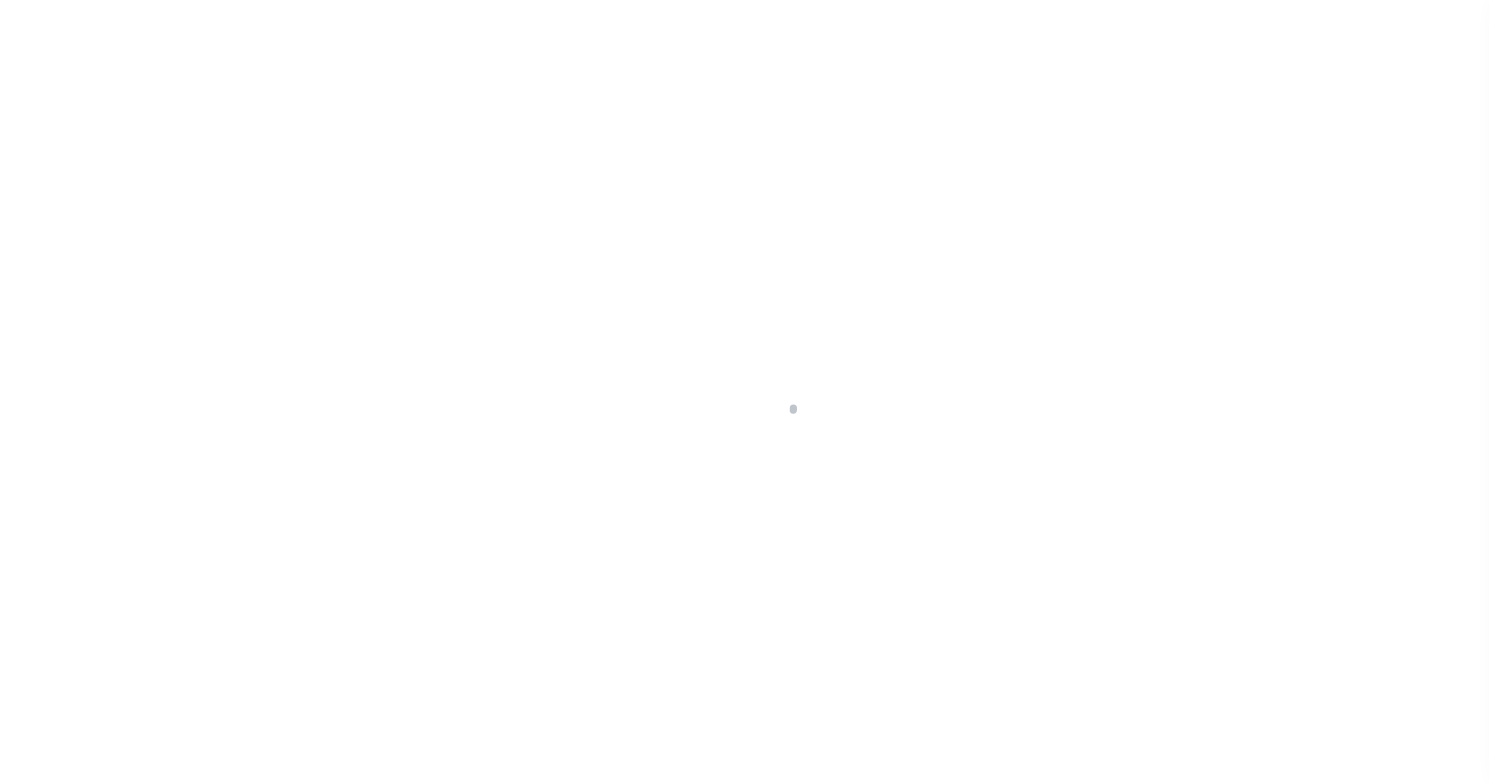 scroll, scrollTop: 0, scrollLeft: 0, axis: both 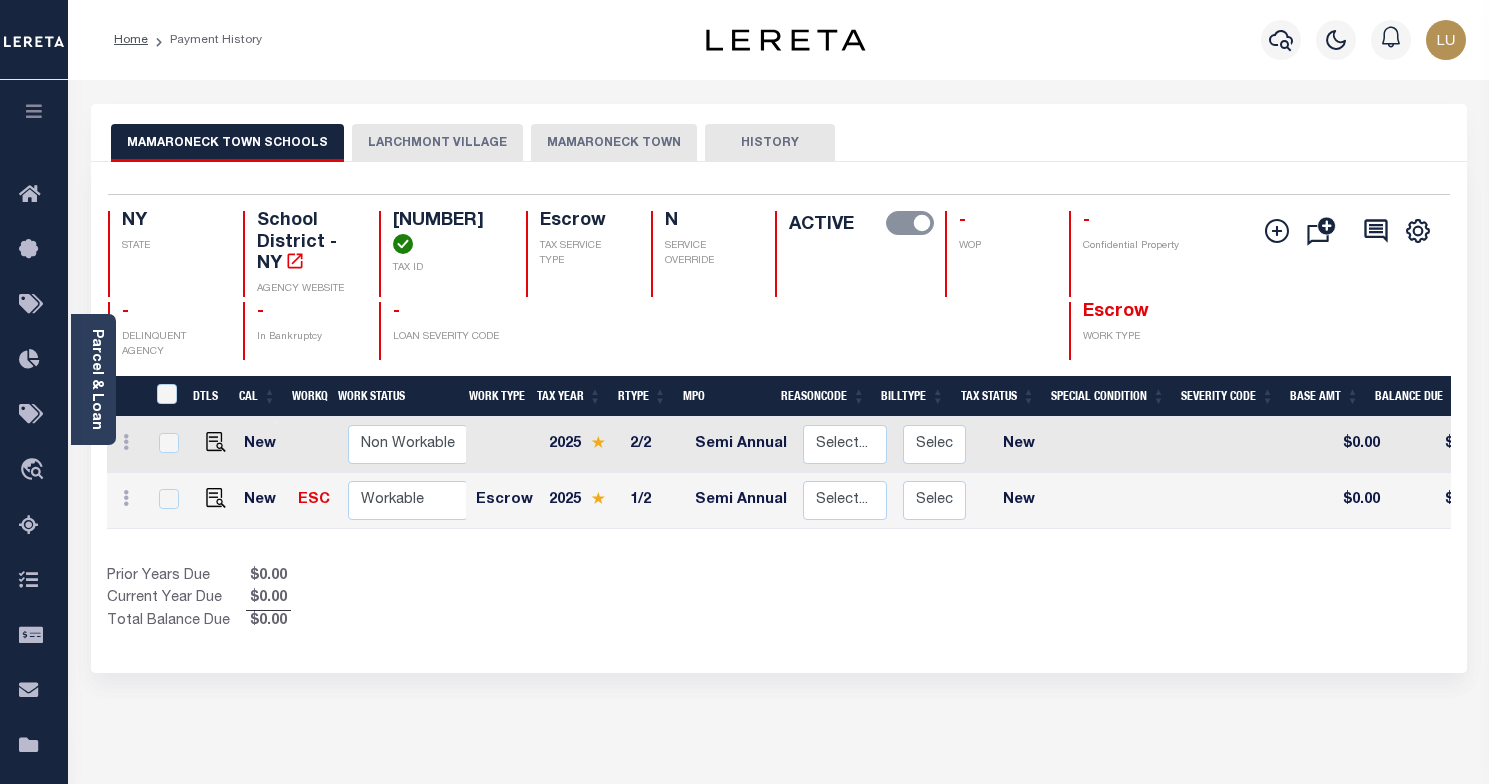 click at bounding box center [34, 114] 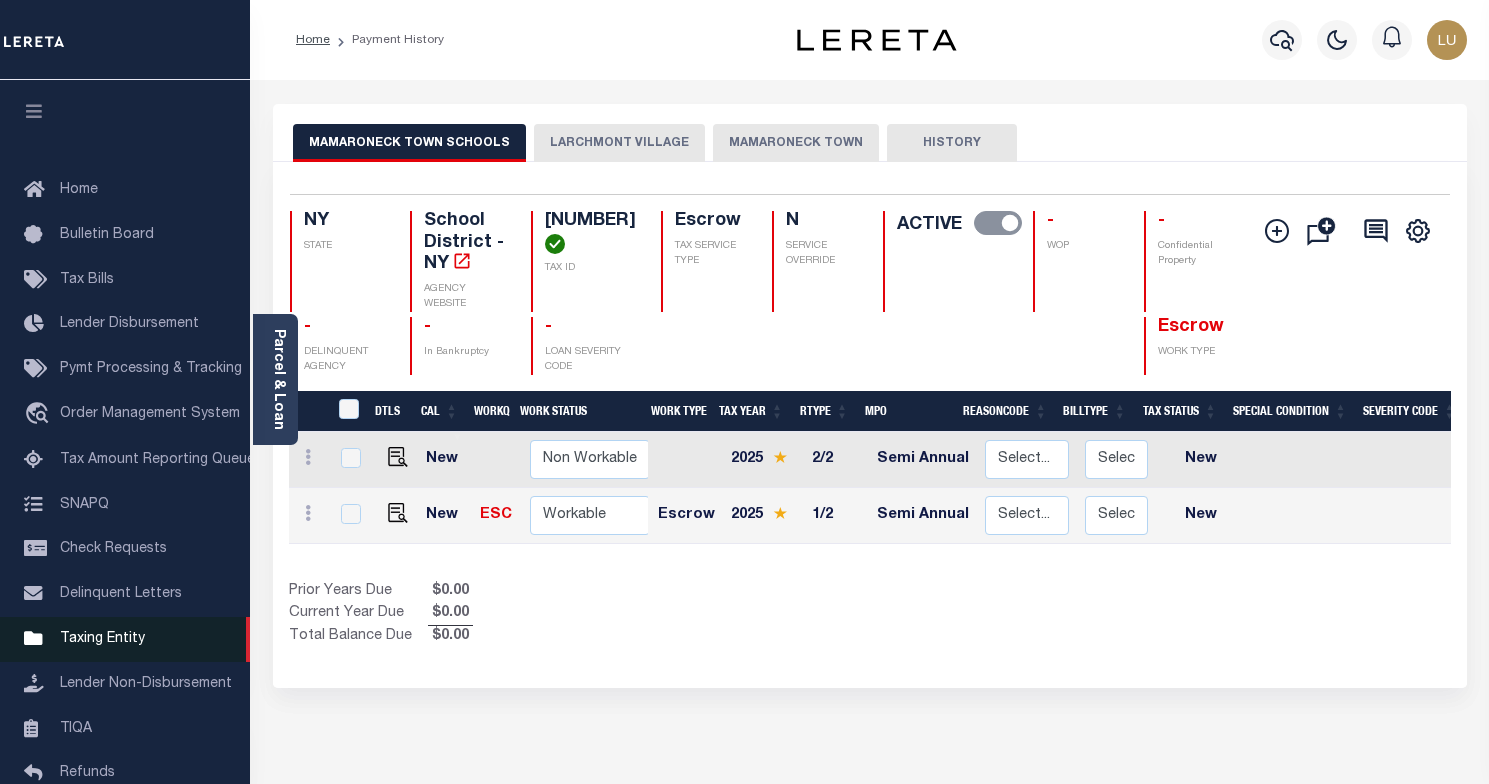 click on "Taxing Entity" at bounding box center (102, 639) 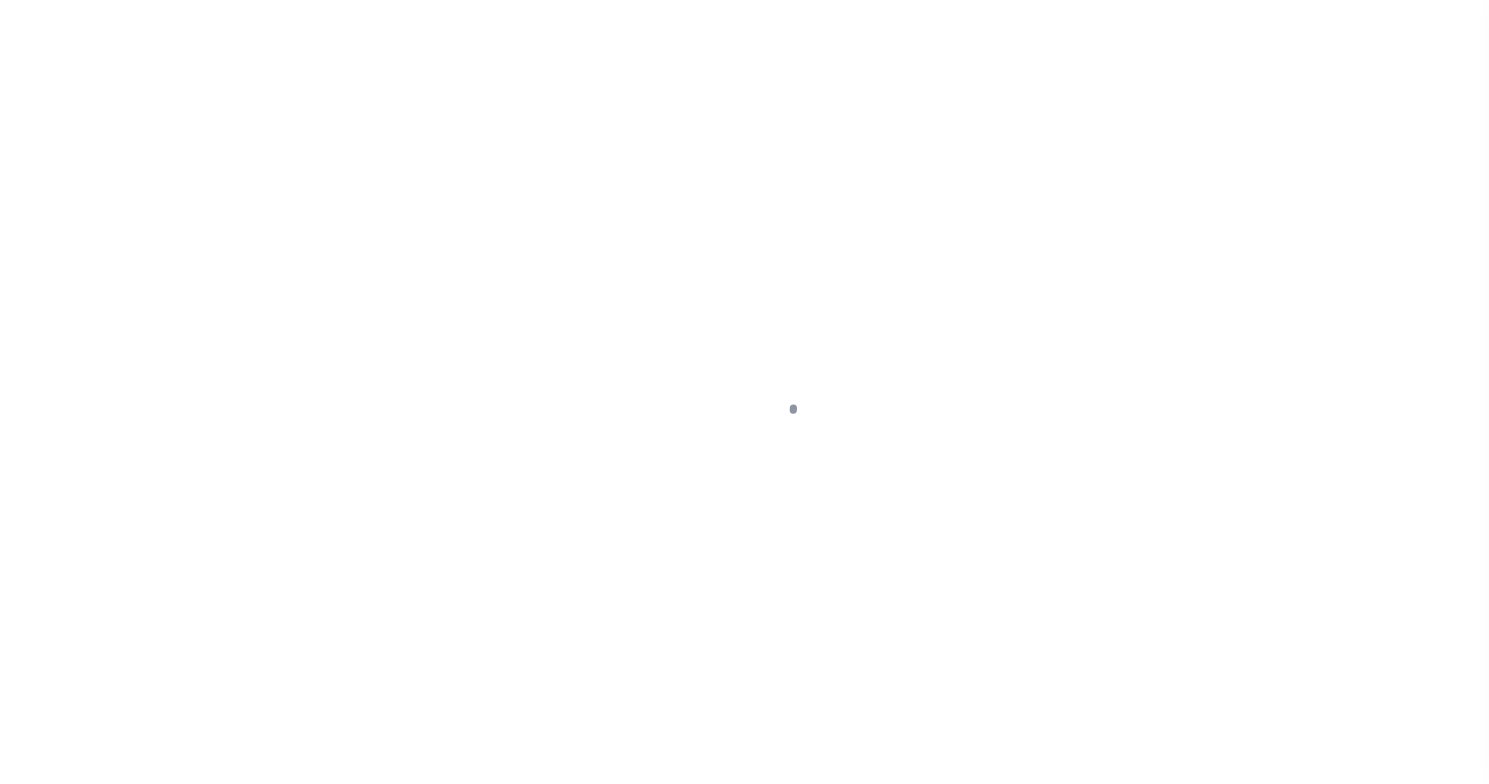 scroll, scrollTop: 0, scrollLeft: 0, axis: both 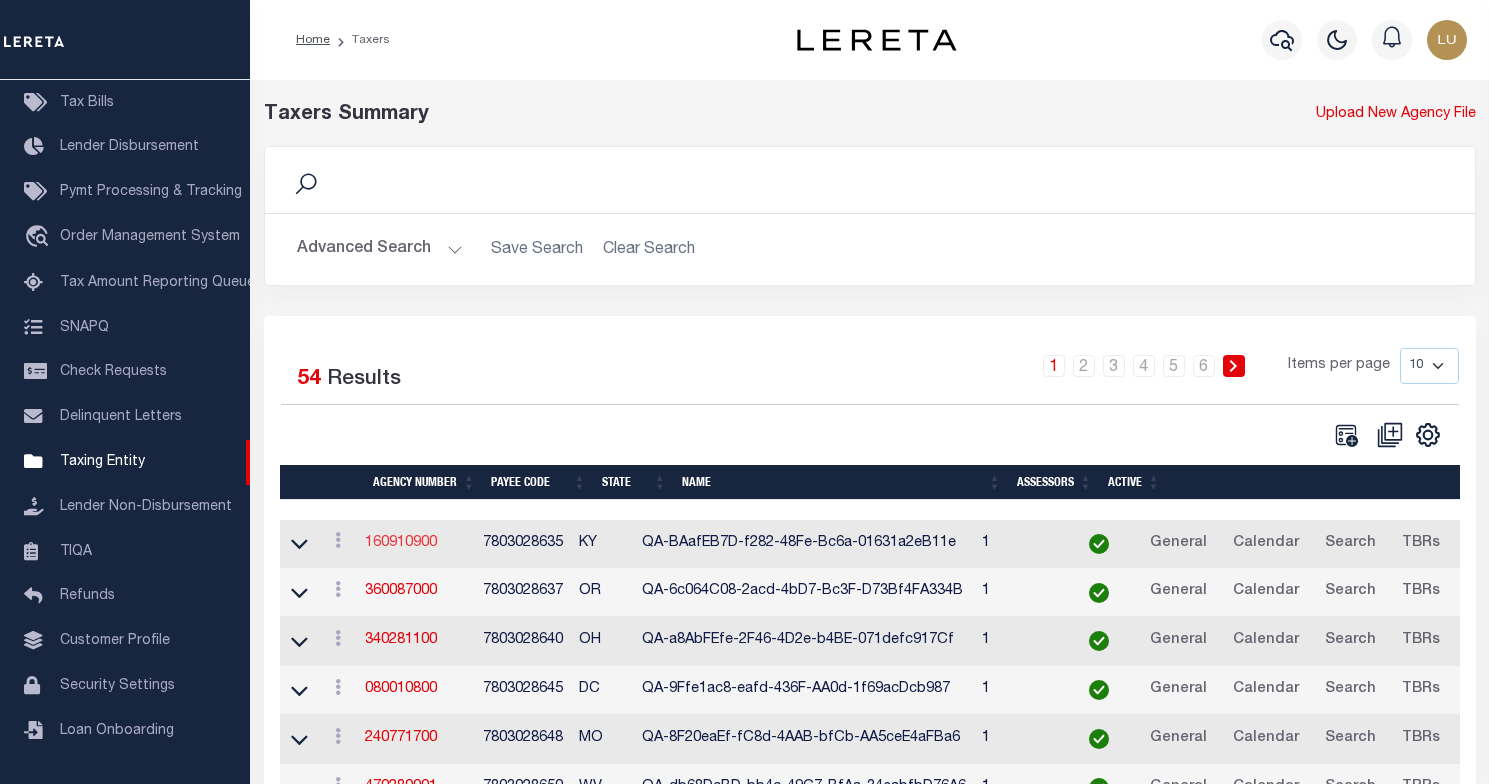 click on "160910900" at bounding box center (401, 543) 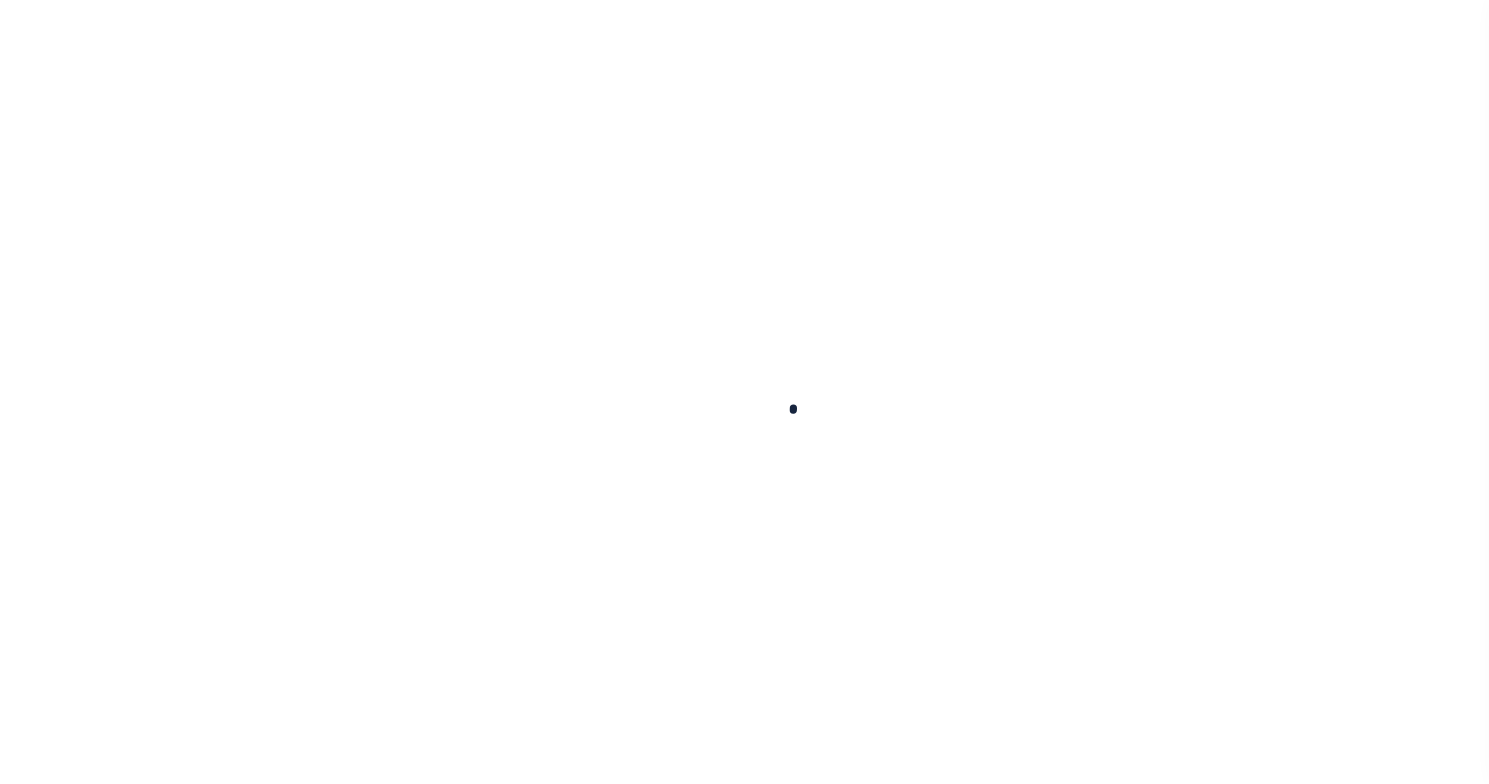 select 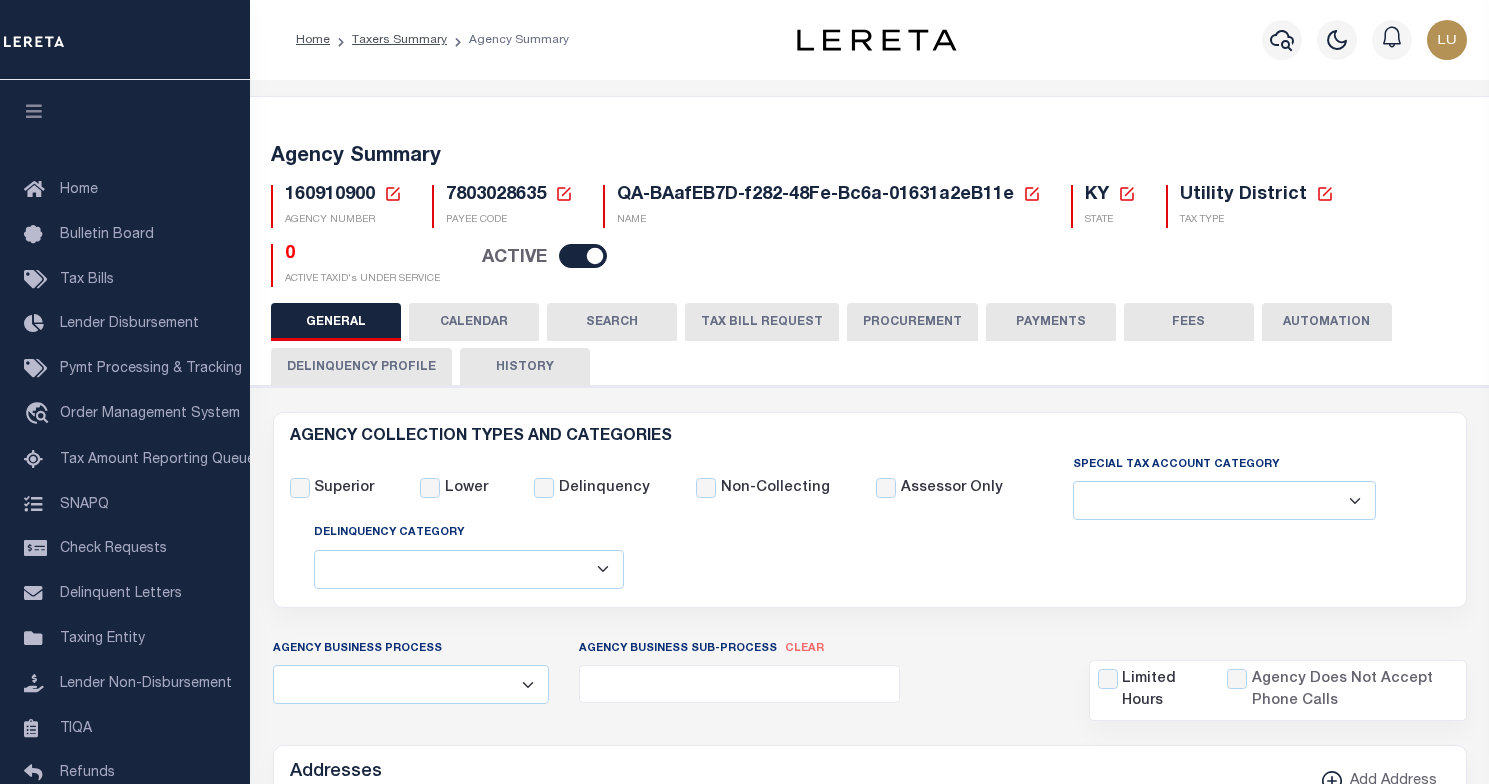 scroll, scrollTop: 0, scrollLeft: 0, axis: both 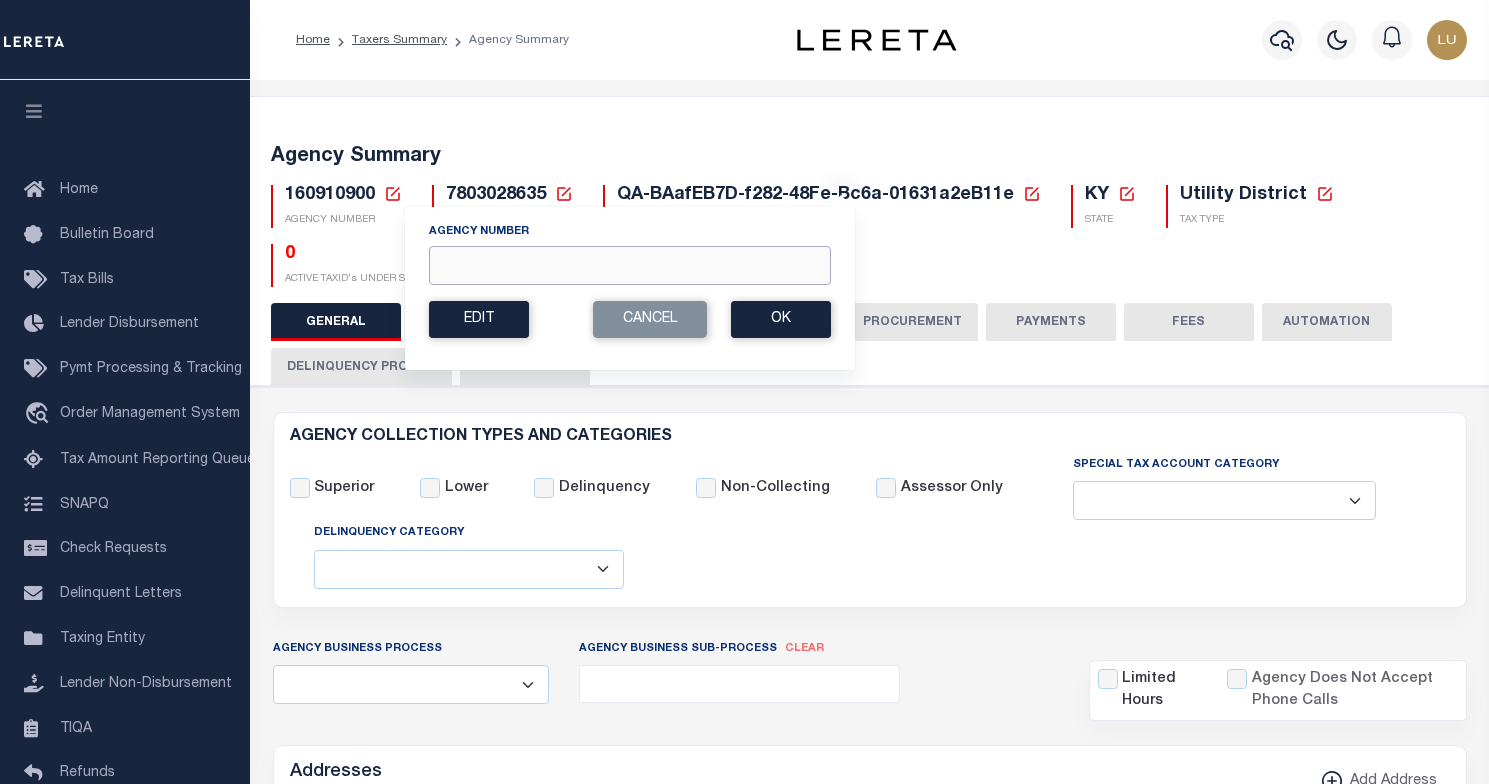 click on "Agency Number" at bounding box center [630, 265] 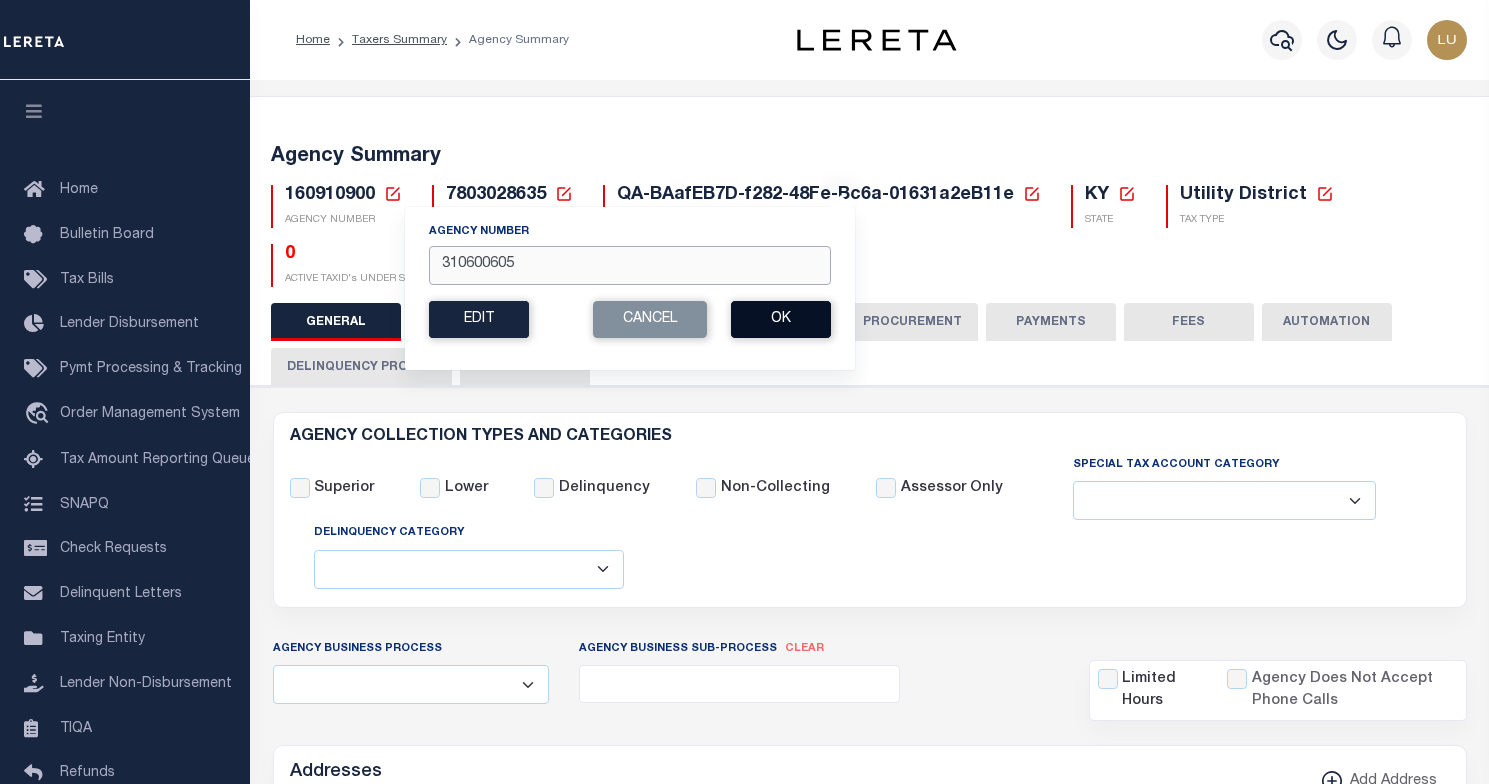 type on "310600605" 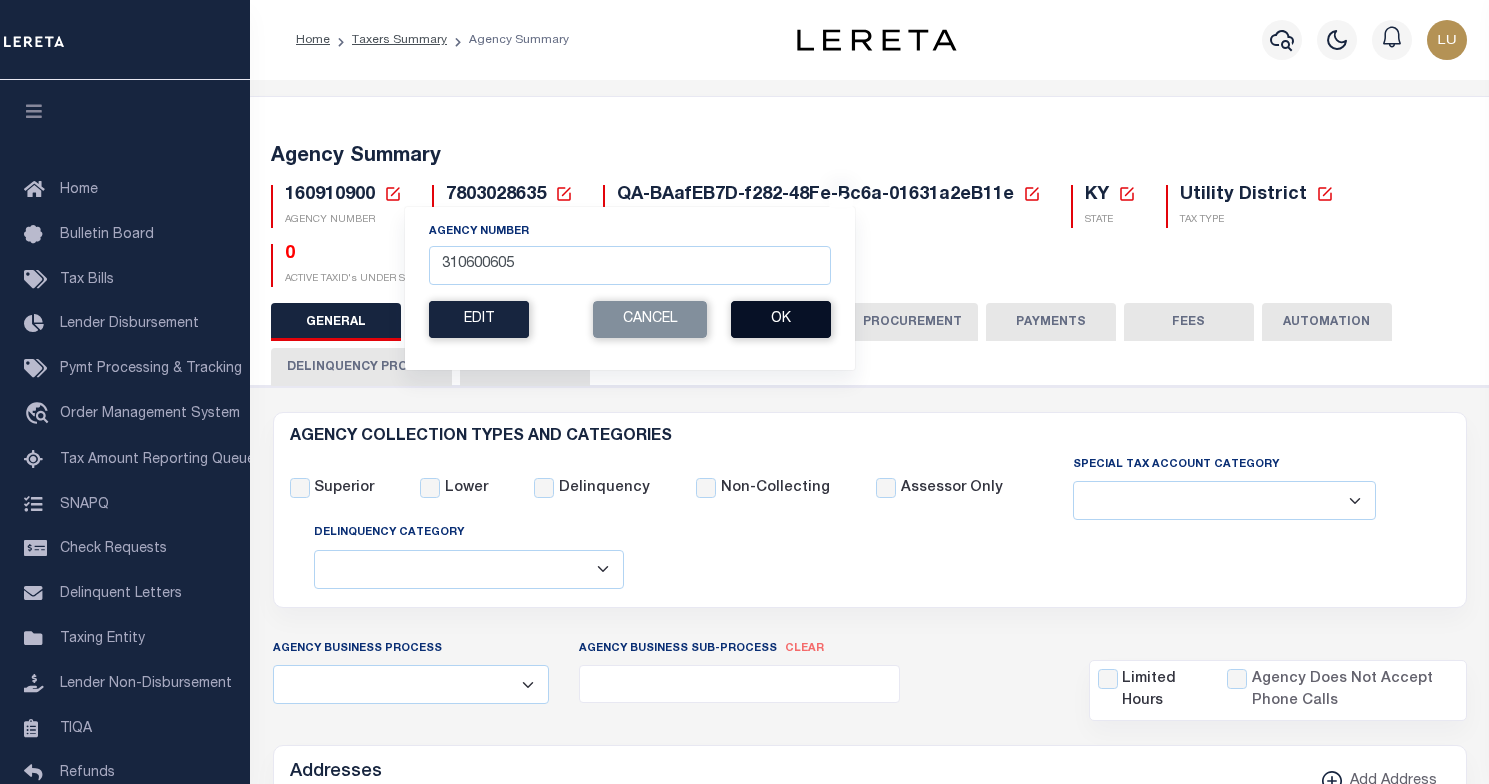 click on "Ok" at bounding box center [781, 319] 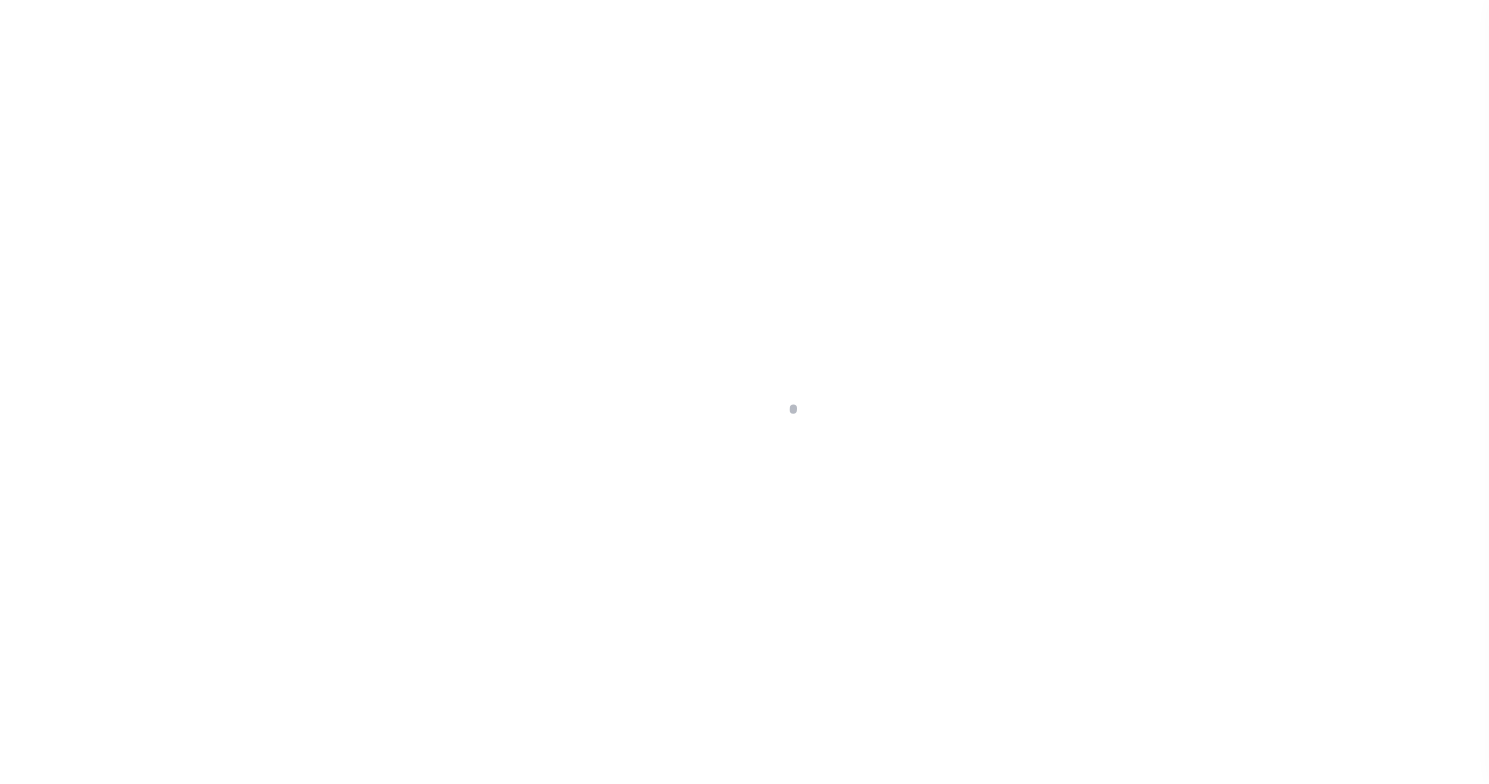 select on "10" 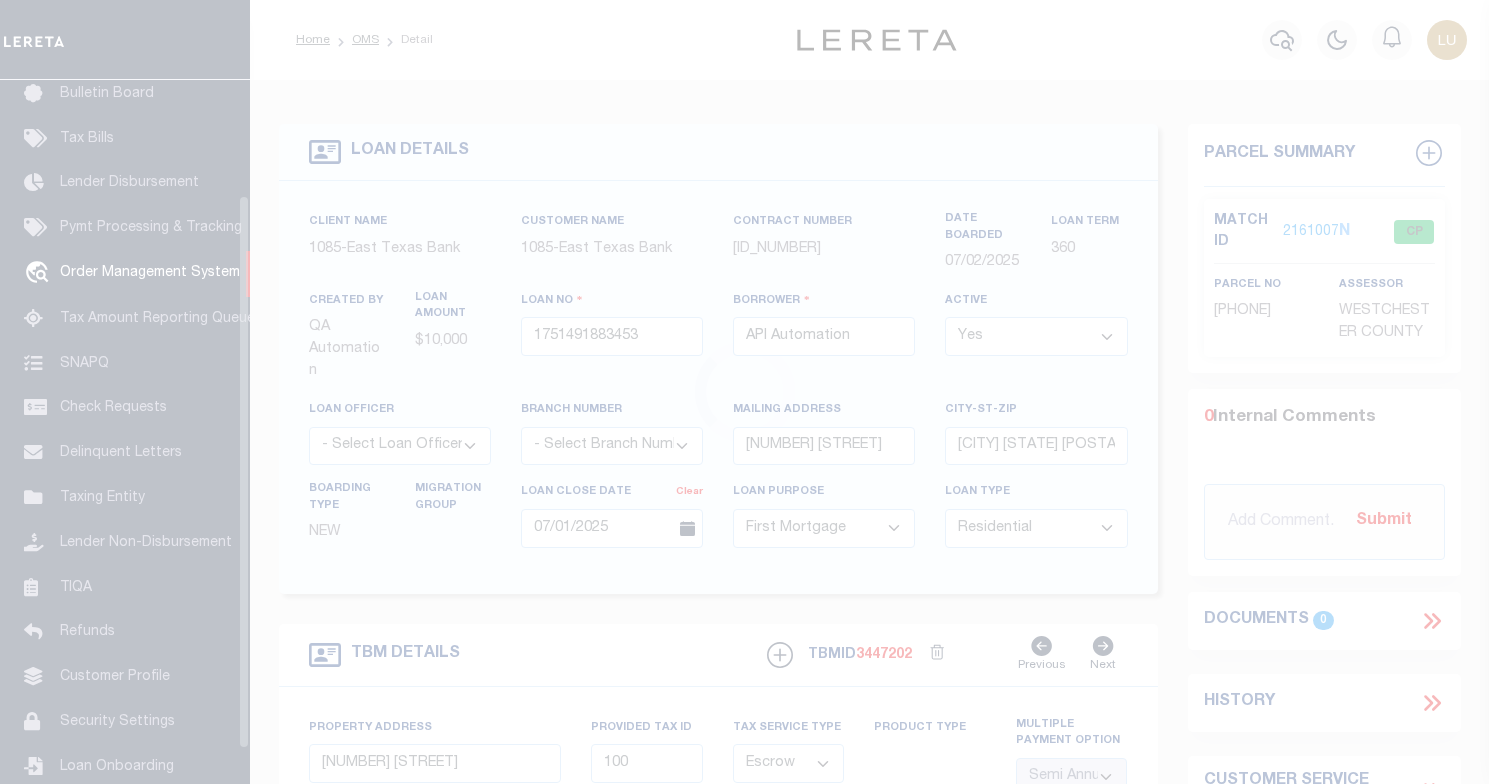 scroll, scrollTop: 146, scrollLeft: 0, axis: vertical 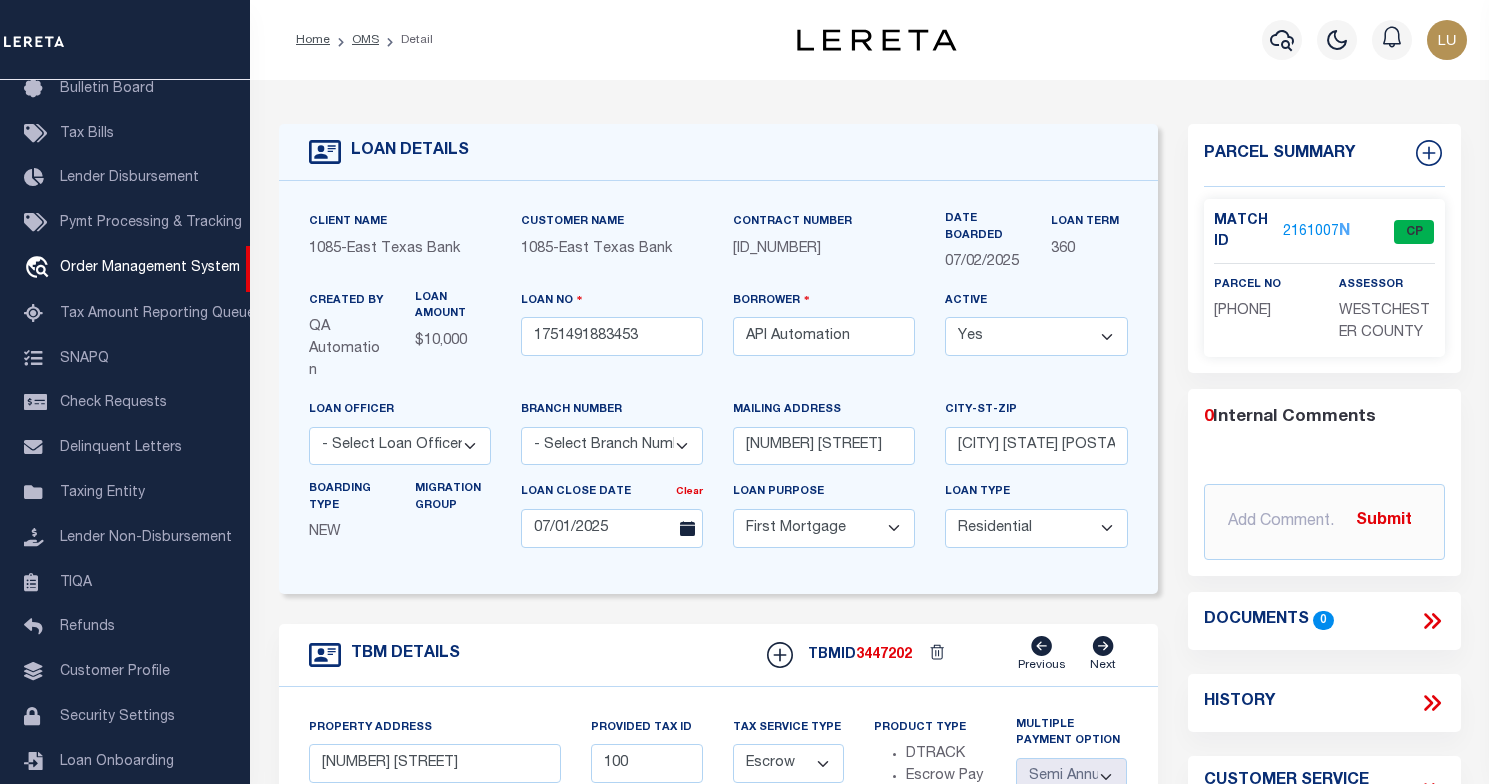 click on "2161007" at bounding box center (1311, 232) 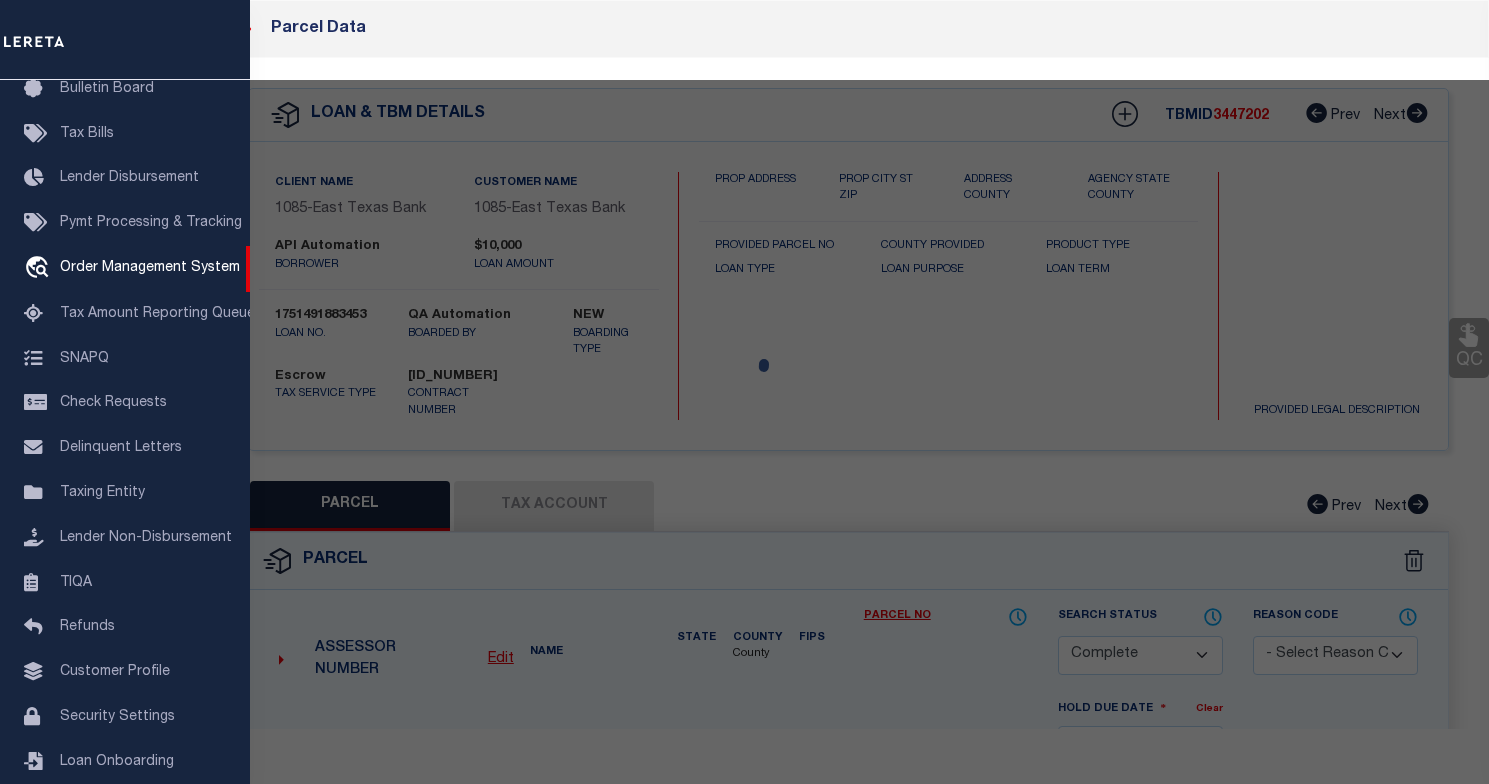 select on "AS" 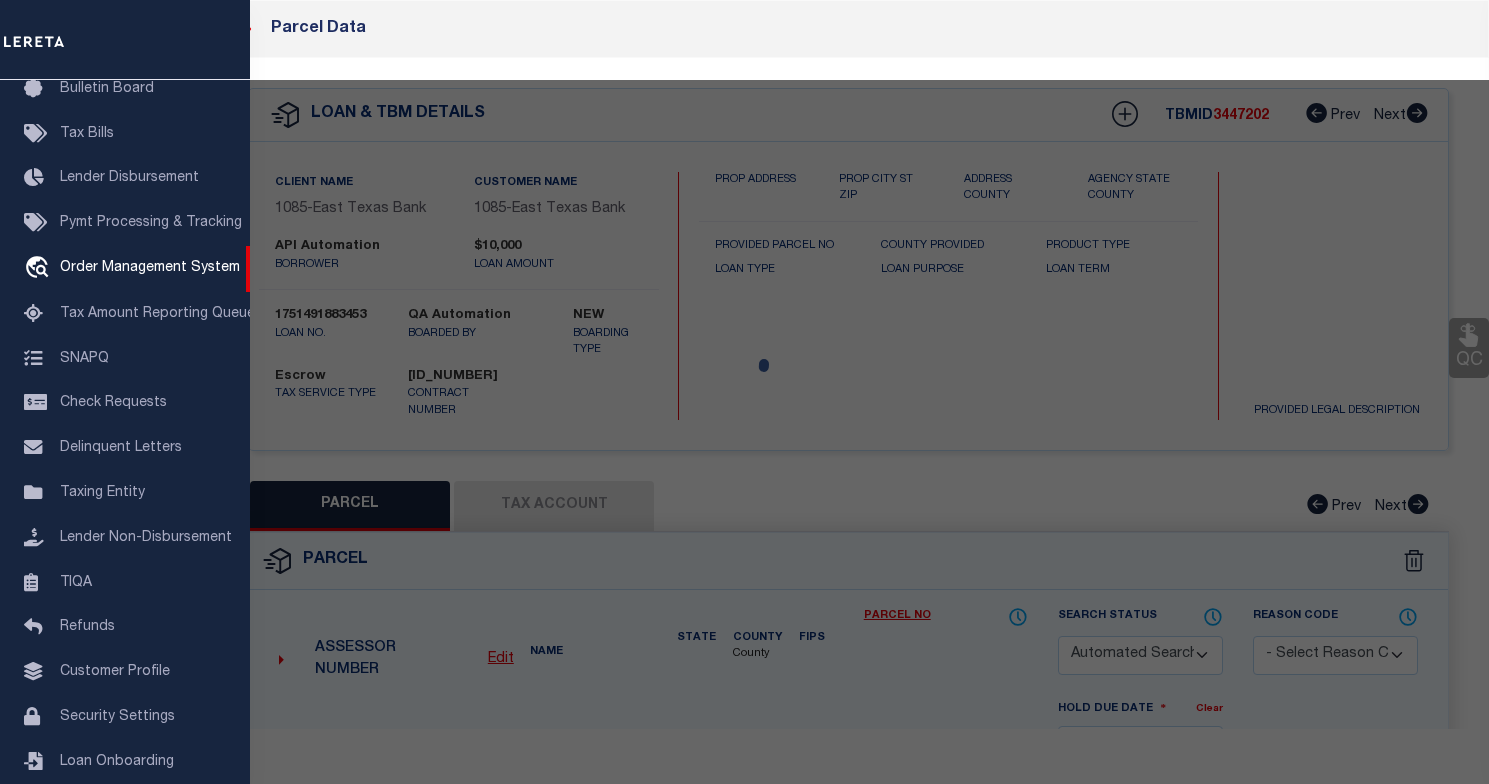 select on "CP" 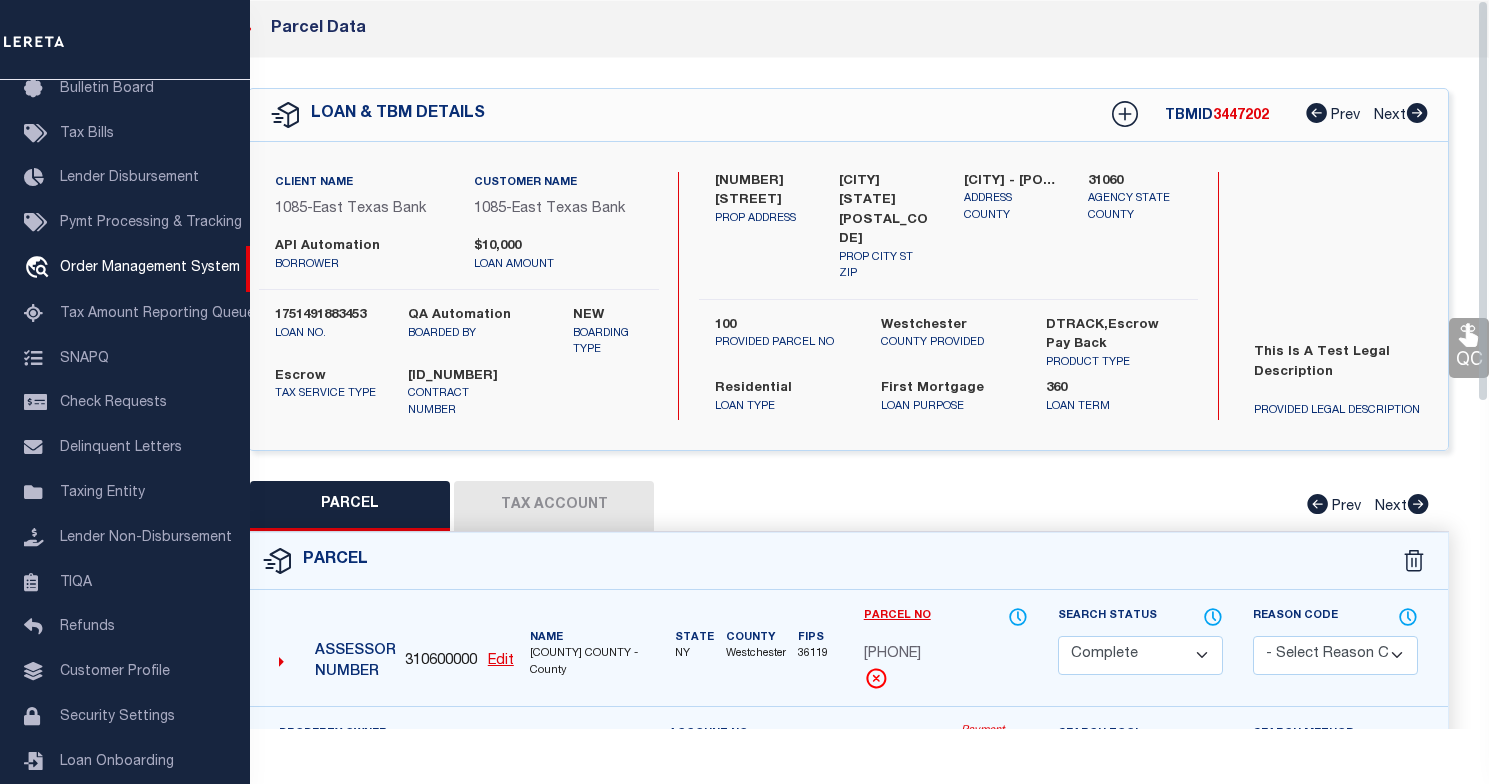 click on "Tax Account" at bounding box center [554, 506] 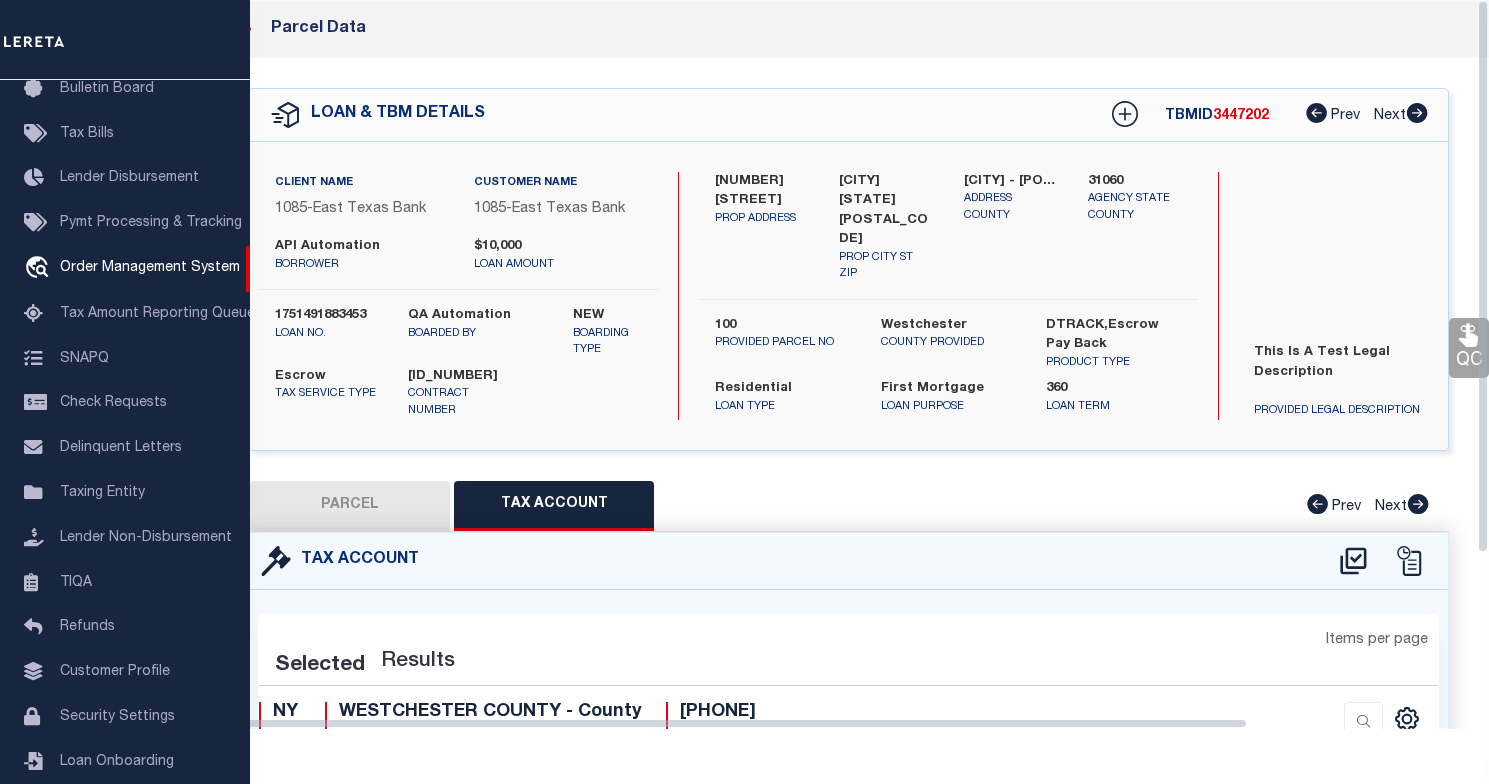 select on "100" 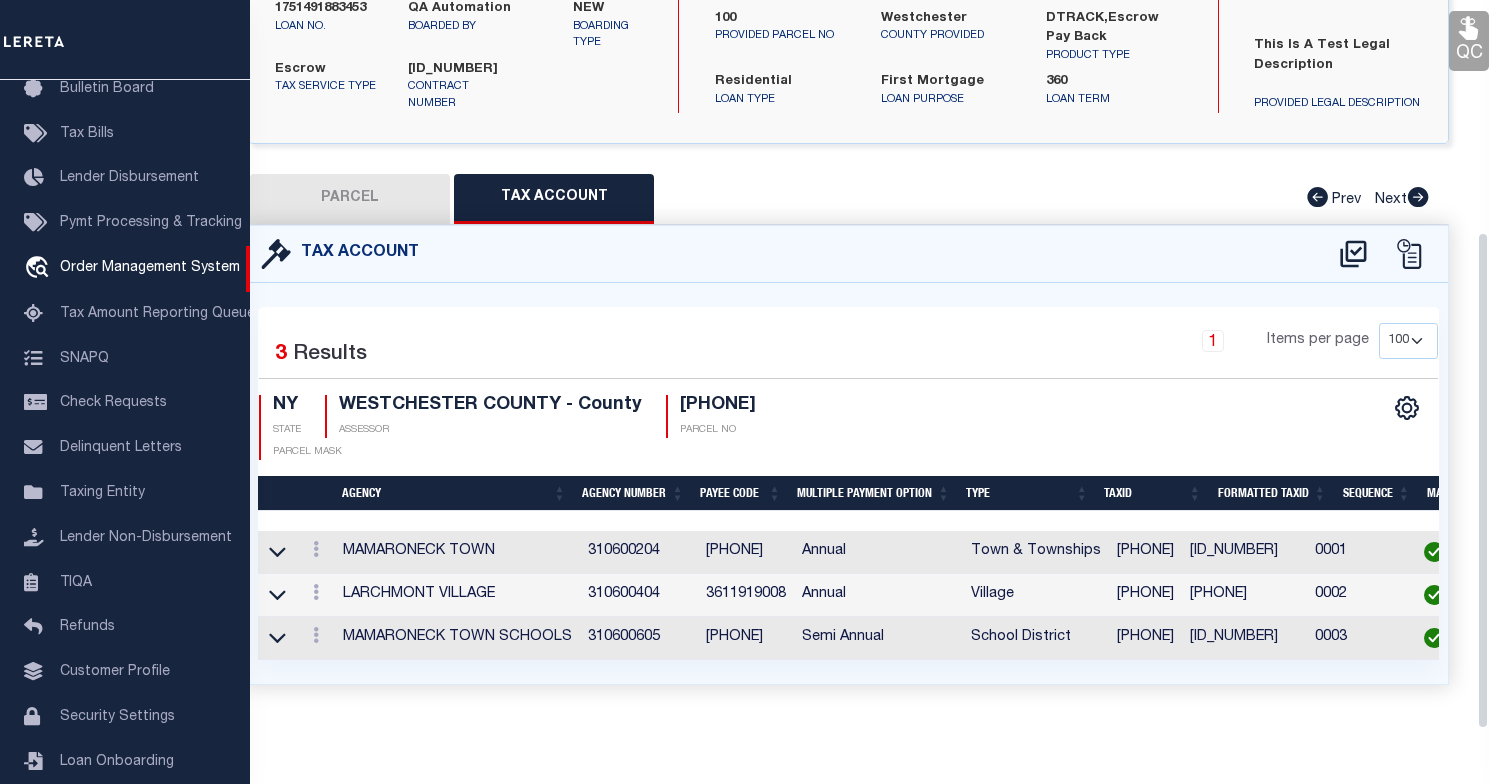 scroll, scrollTop: 340, scrollLeft: 0, axis: vertical 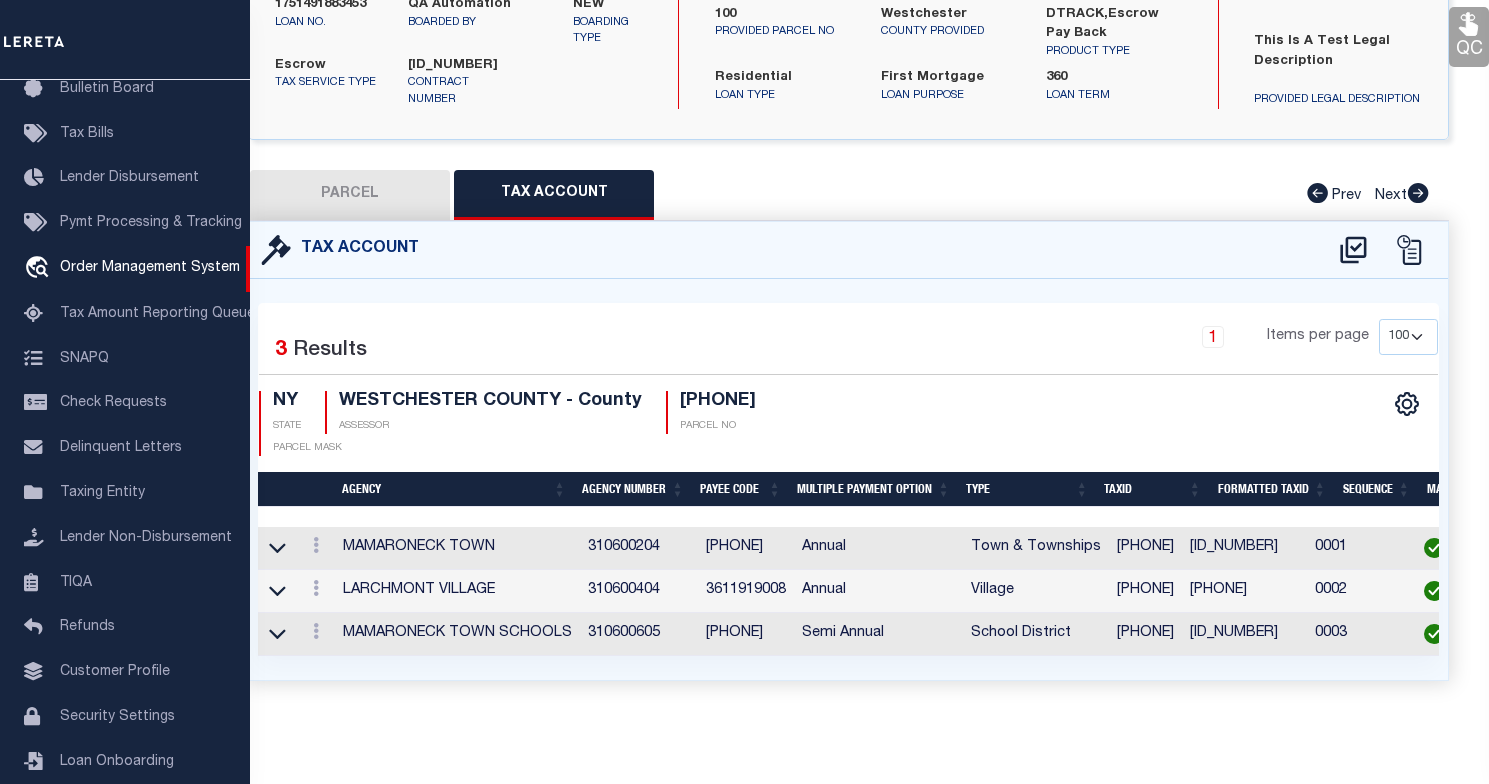 click on "310600605" at bounding box center [639, 634] 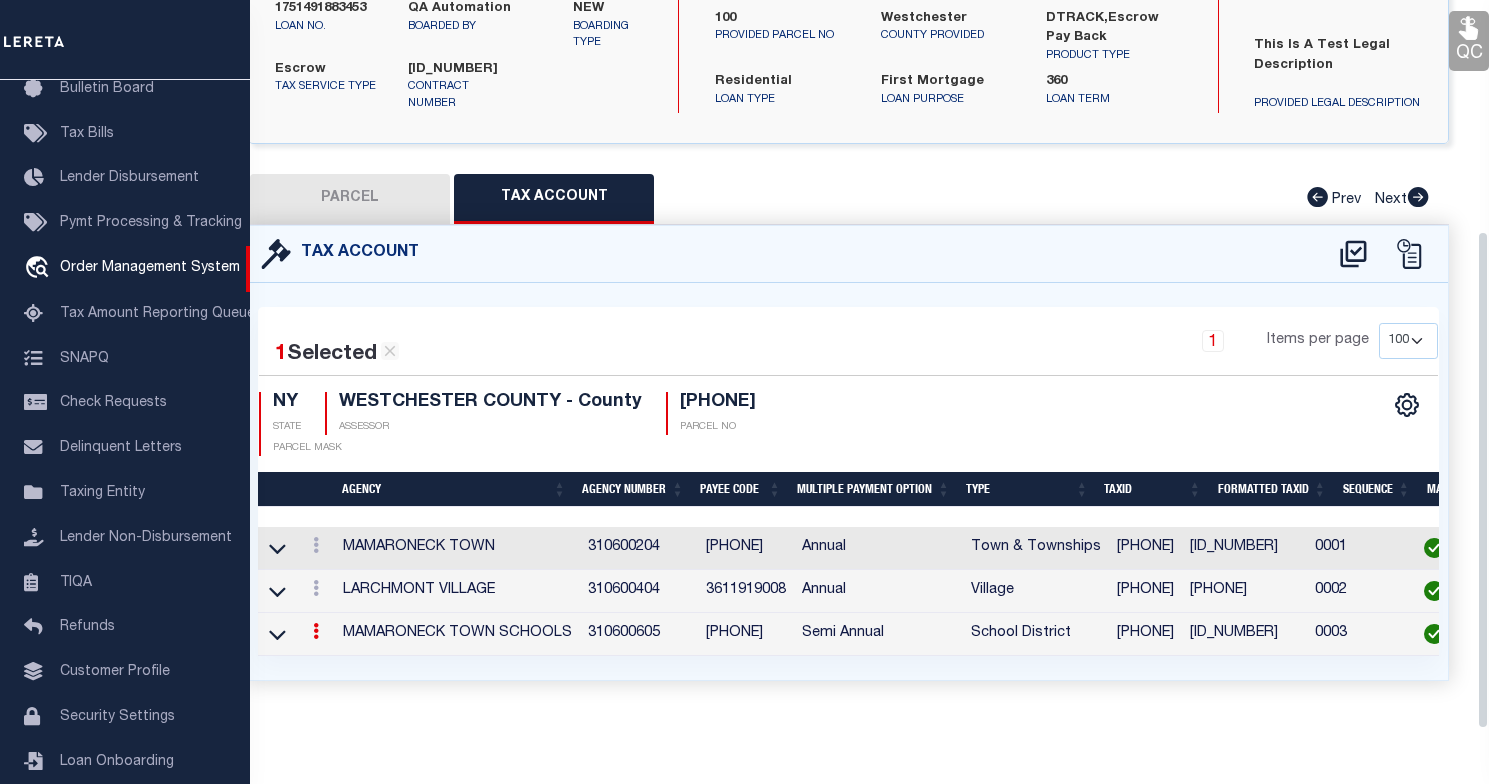 click on "310600605" at bounding box center [639, 634] 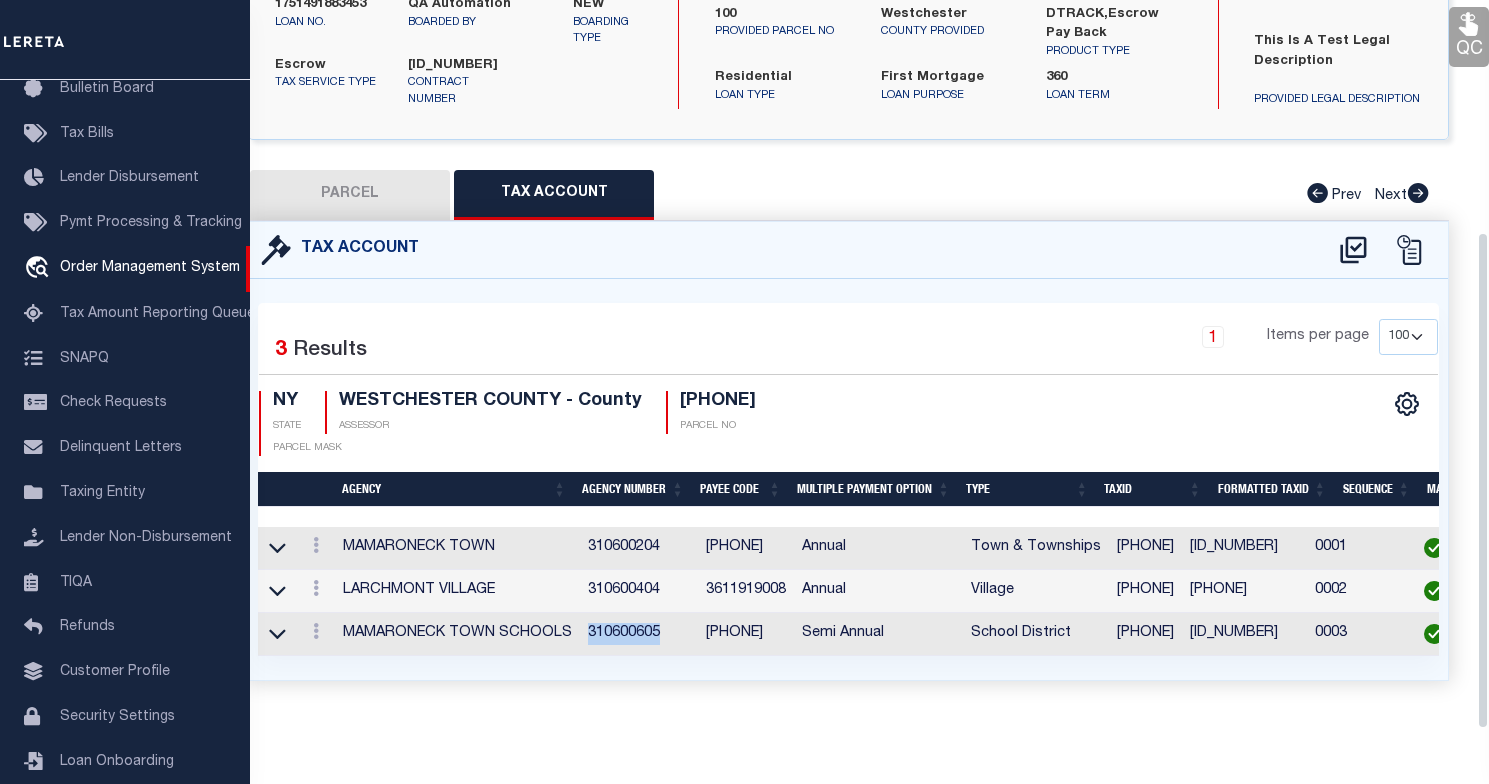 click on "310600605" at bounding box center [639, 634] 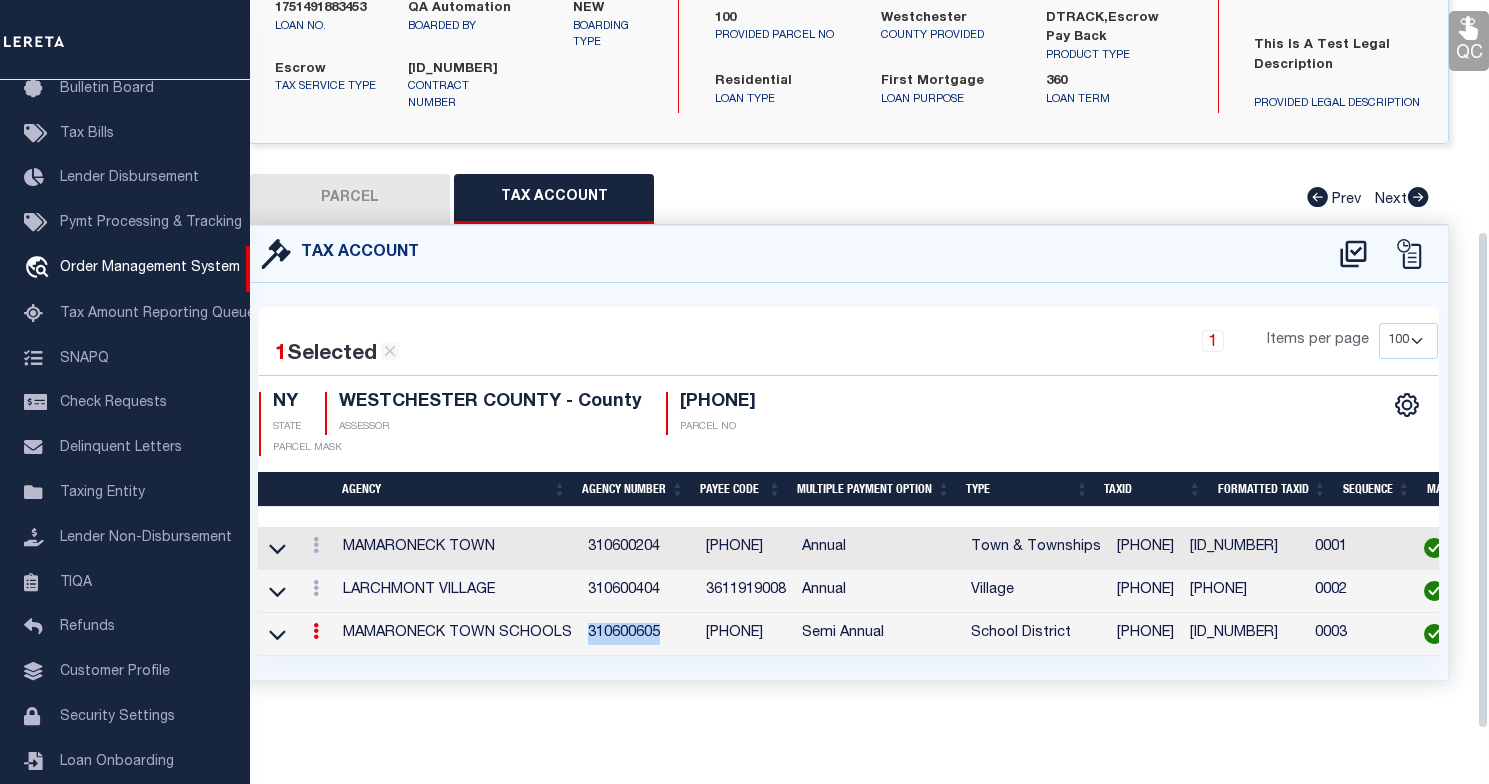 copy on "310600605" 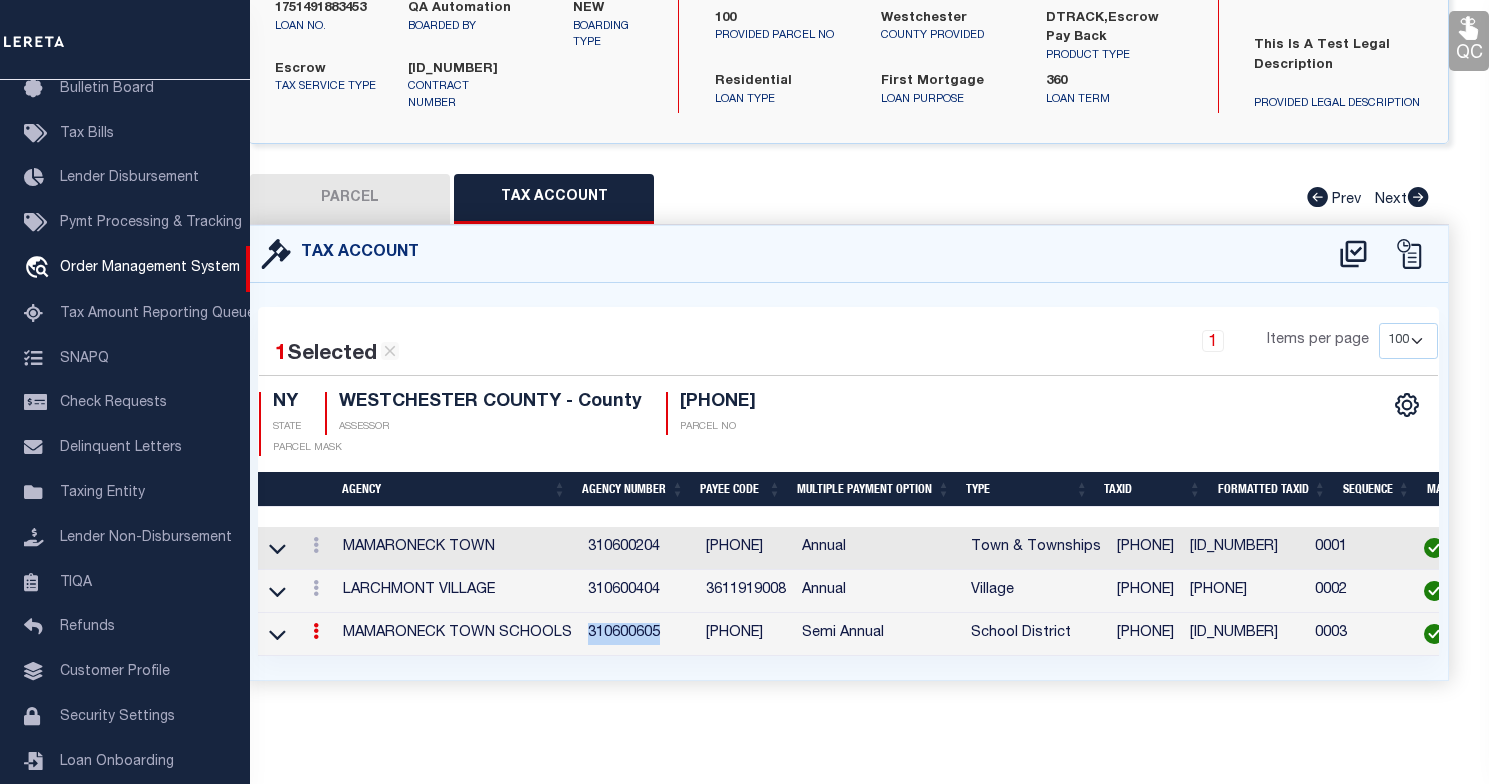 click on "PARCEL" at bounding box center (350, 199) 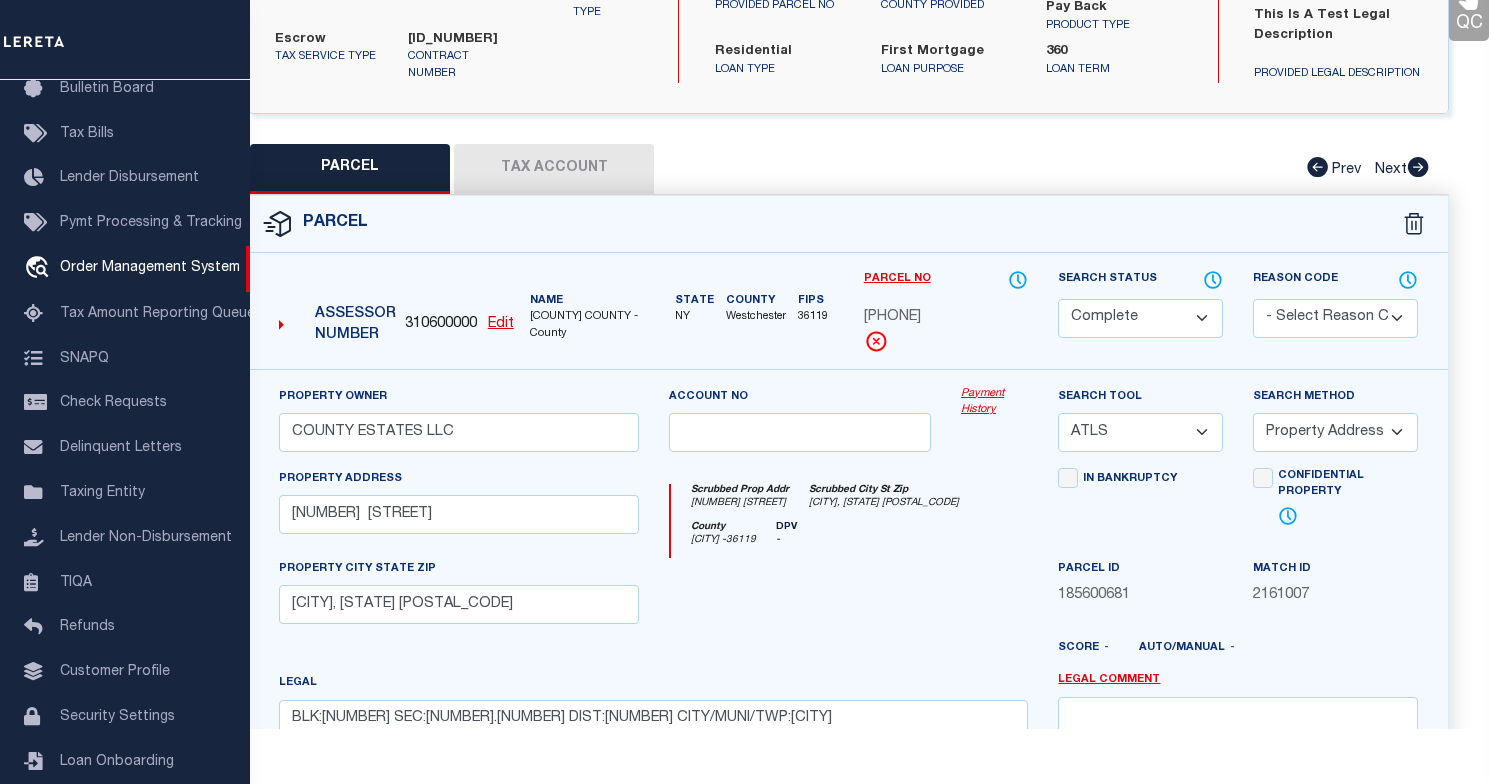 click on "Payment History" at bounding box center (994, 402) 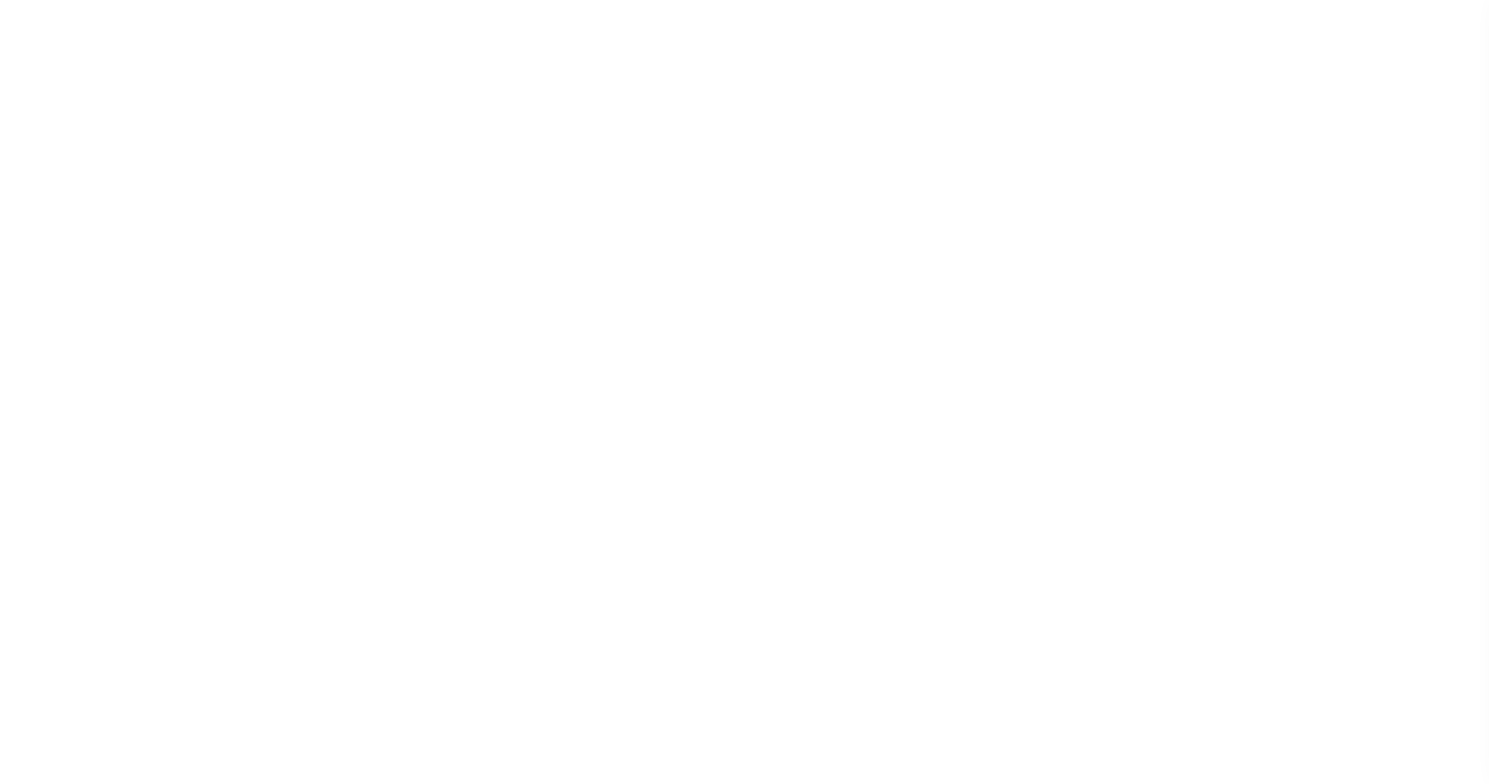 select 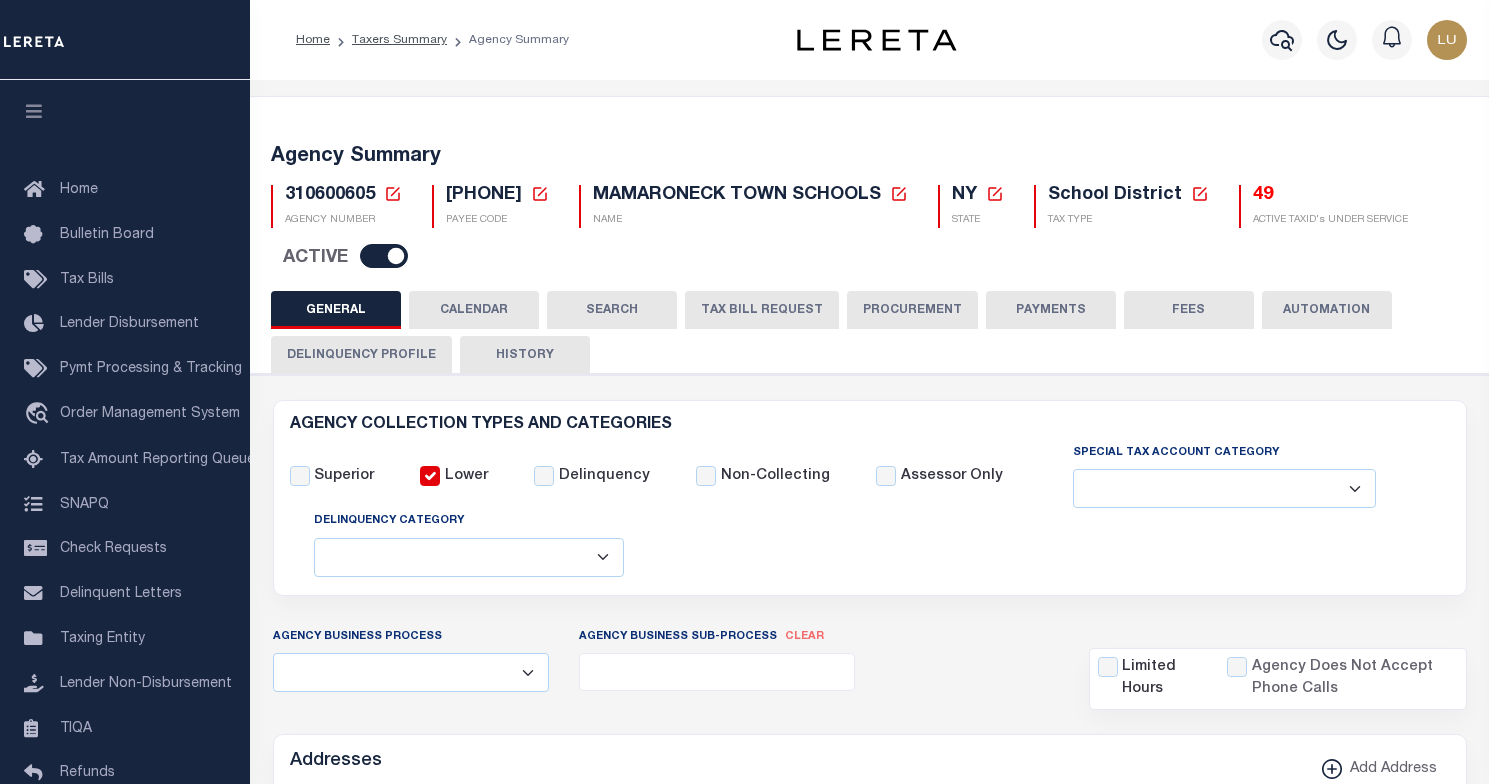 click on "CALENDAR" at bounding box center (474, 310) 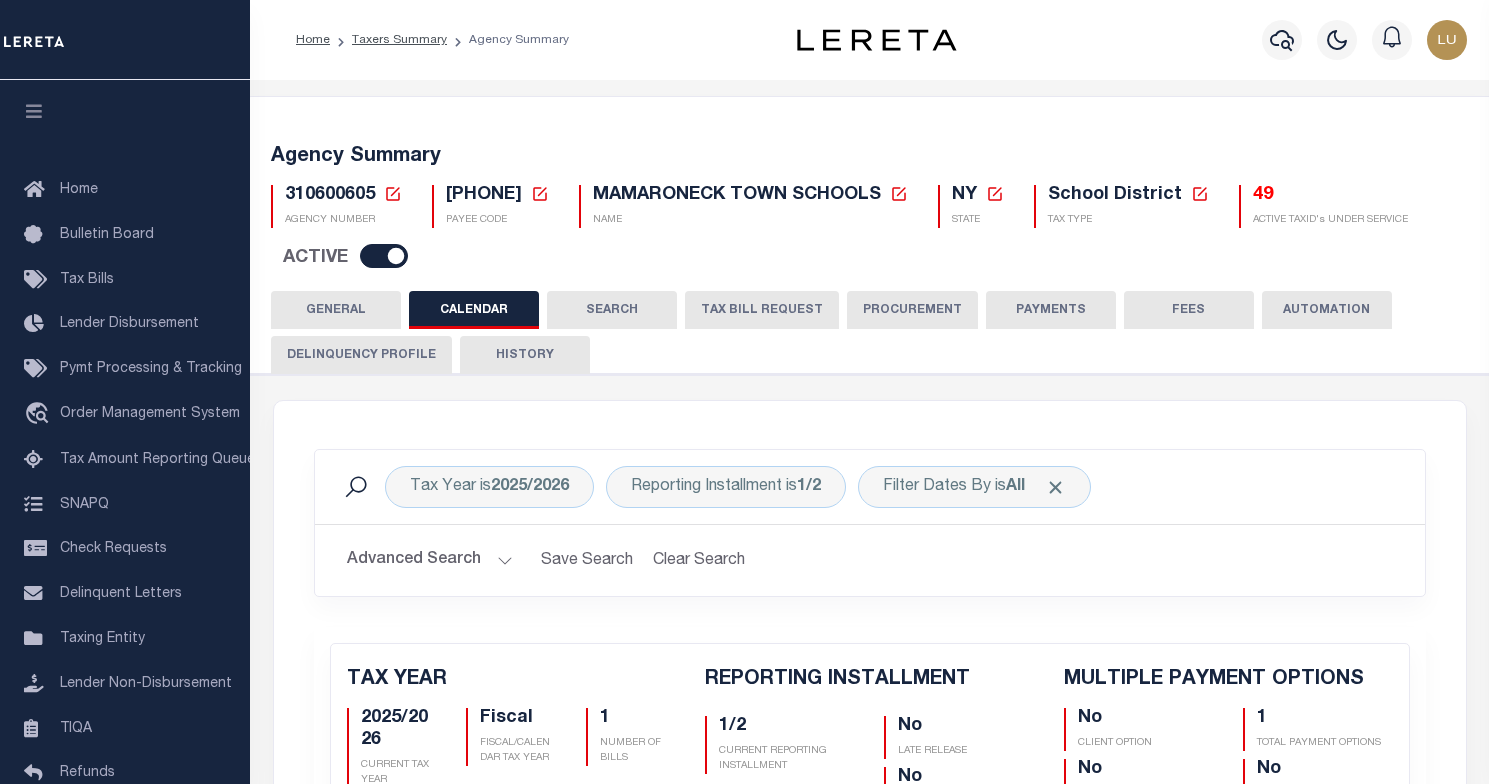 checkbox on "false" 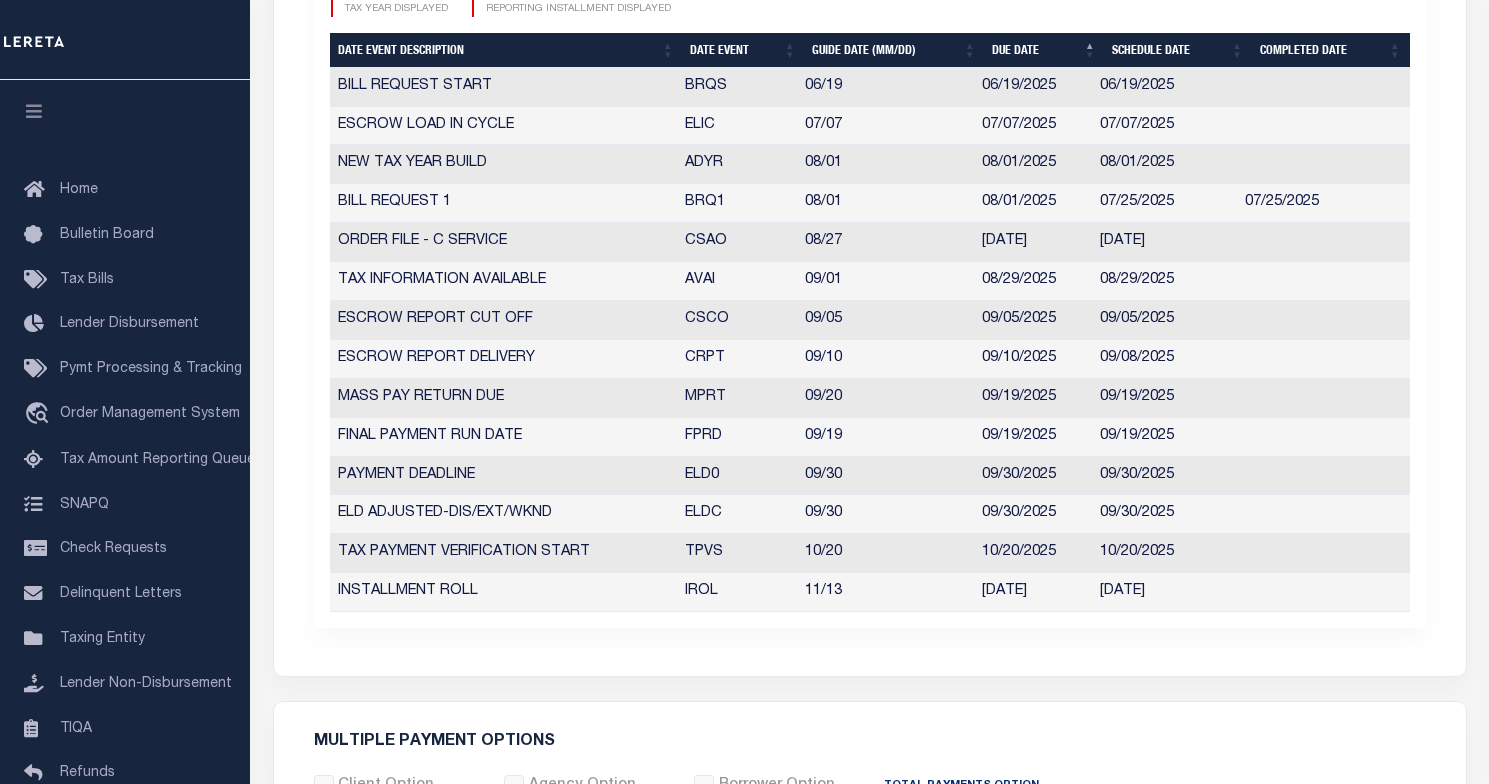 scroll, scrollTop: 993, scrollLeft: 0, axis: vertical 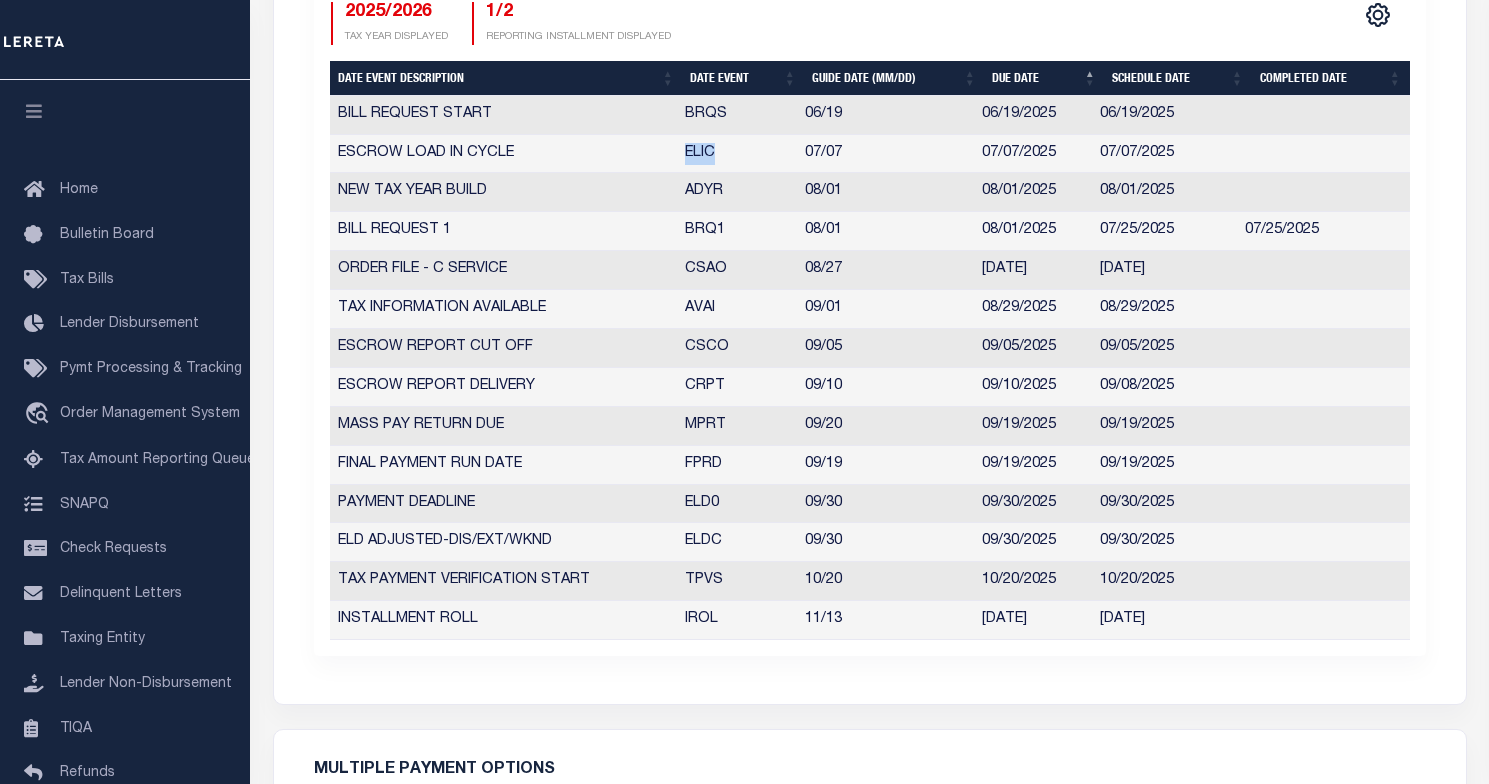 drag, startPoint x: 672, startPoint y: 151, endPoint x: 725, endPoint y: 152, distance: 53.009434 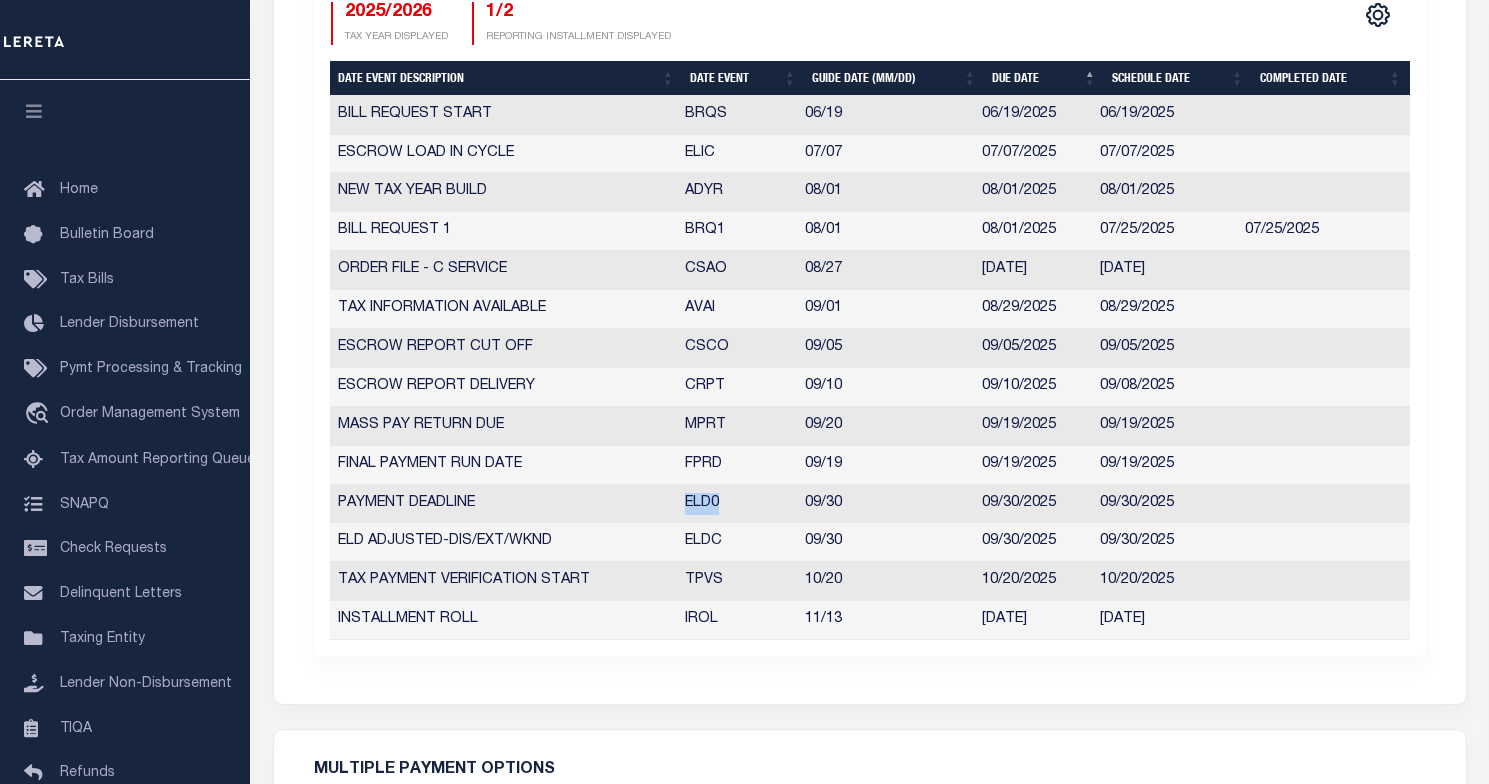 drag, startPoint x: 676, startPoint y: 506, endPoint x: 731, endPoint y: 501, distance: 55.226807 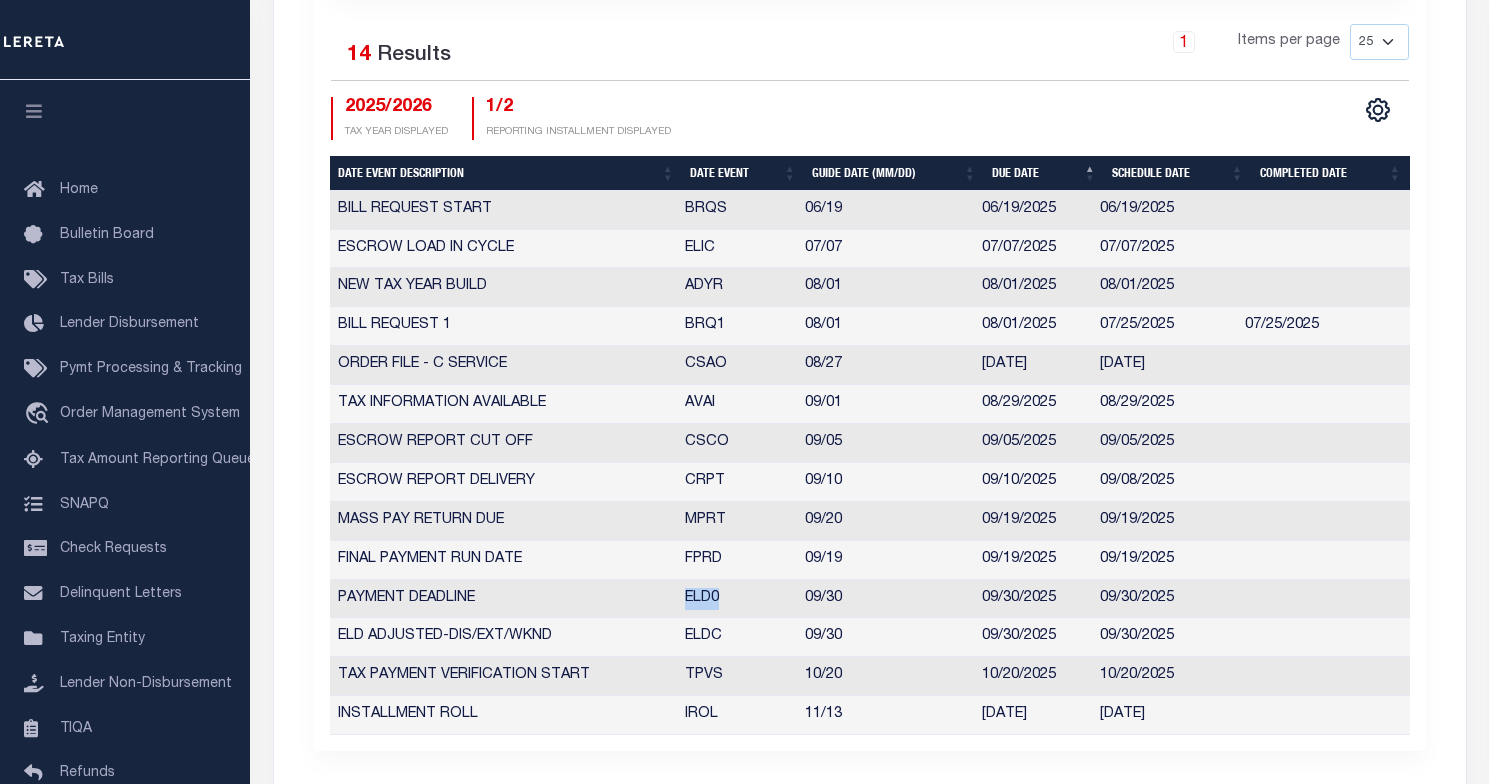 scroll, scrollTop: 908, scrollLeft: 0, axis: vertical 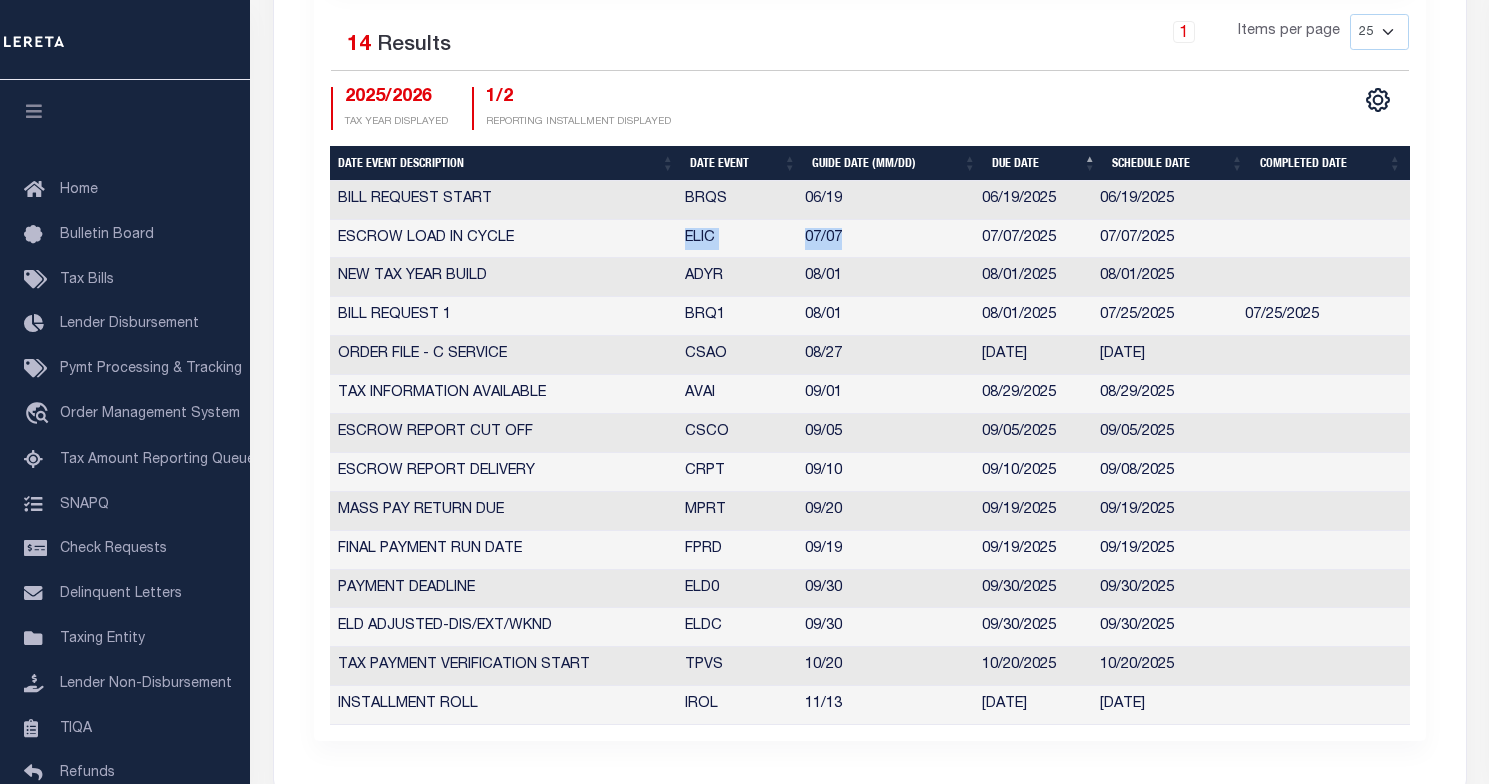drag, startPoint x: 671, startPoint y: 234, endPoint x: 852, endPoint y: 239, distance: 181.06905 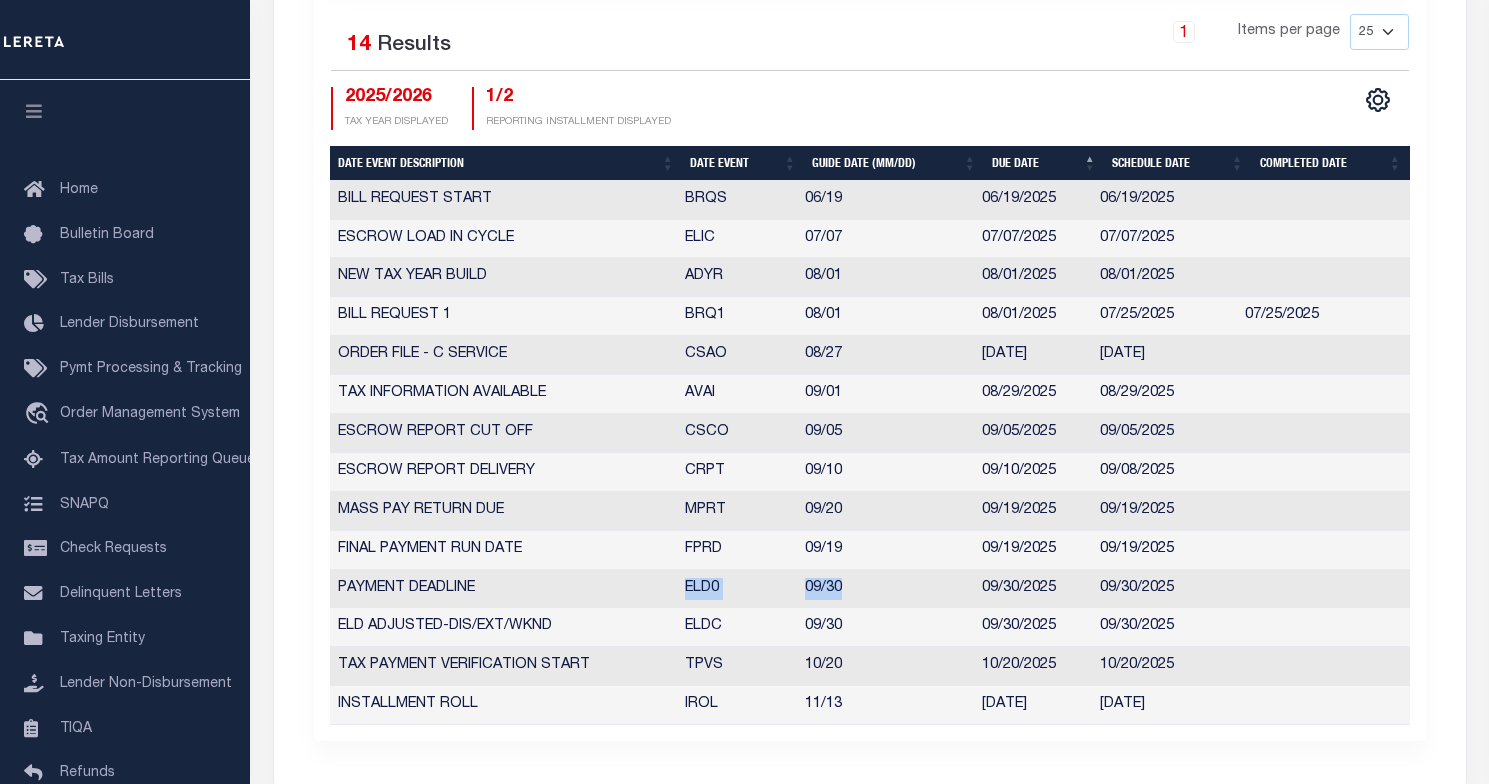 drag, startPoint x: 679, startPoint y: 579, endPoint x: 854, endPoint y: 589, distance: 175.28548 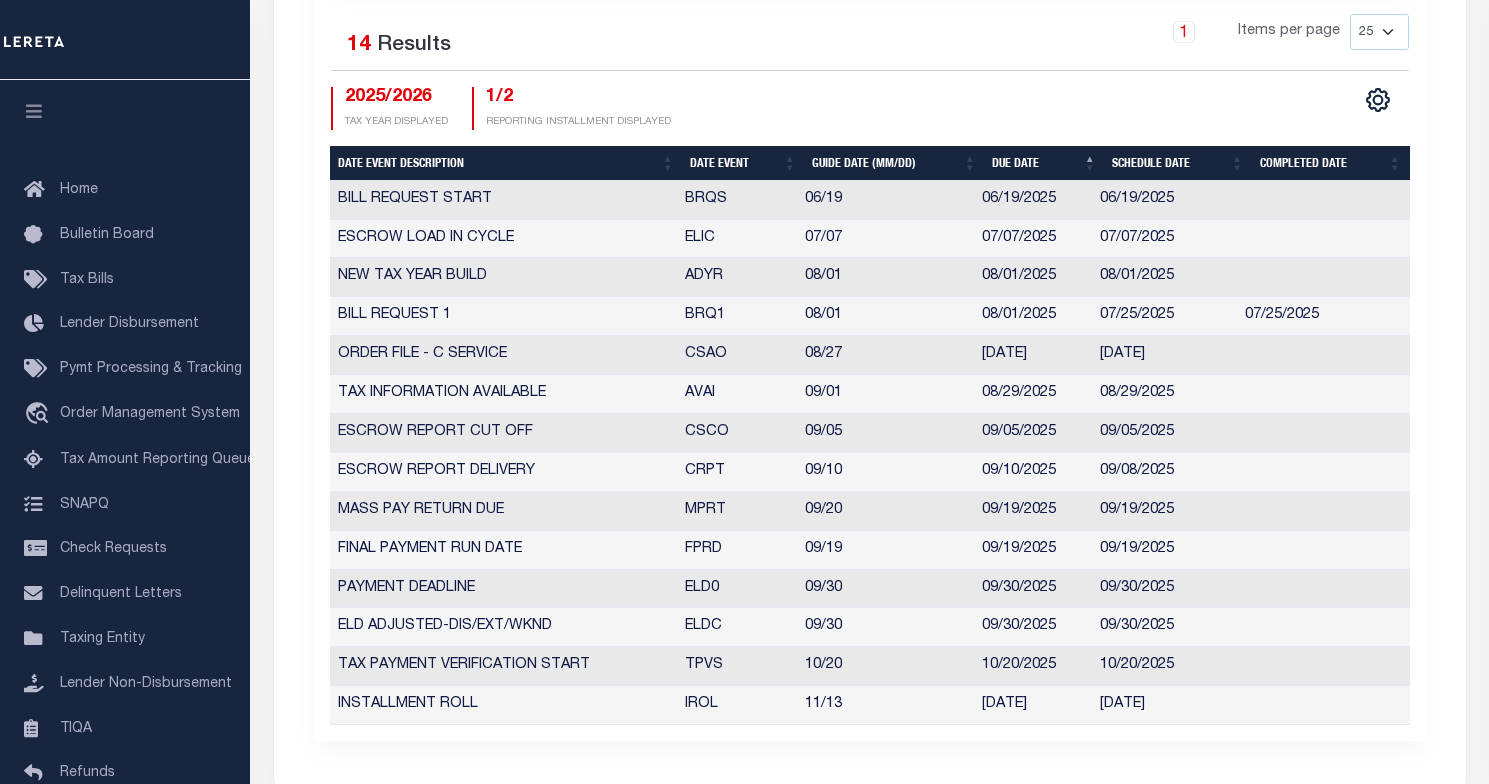 click on "07/07" at bounding box center (885, 239) 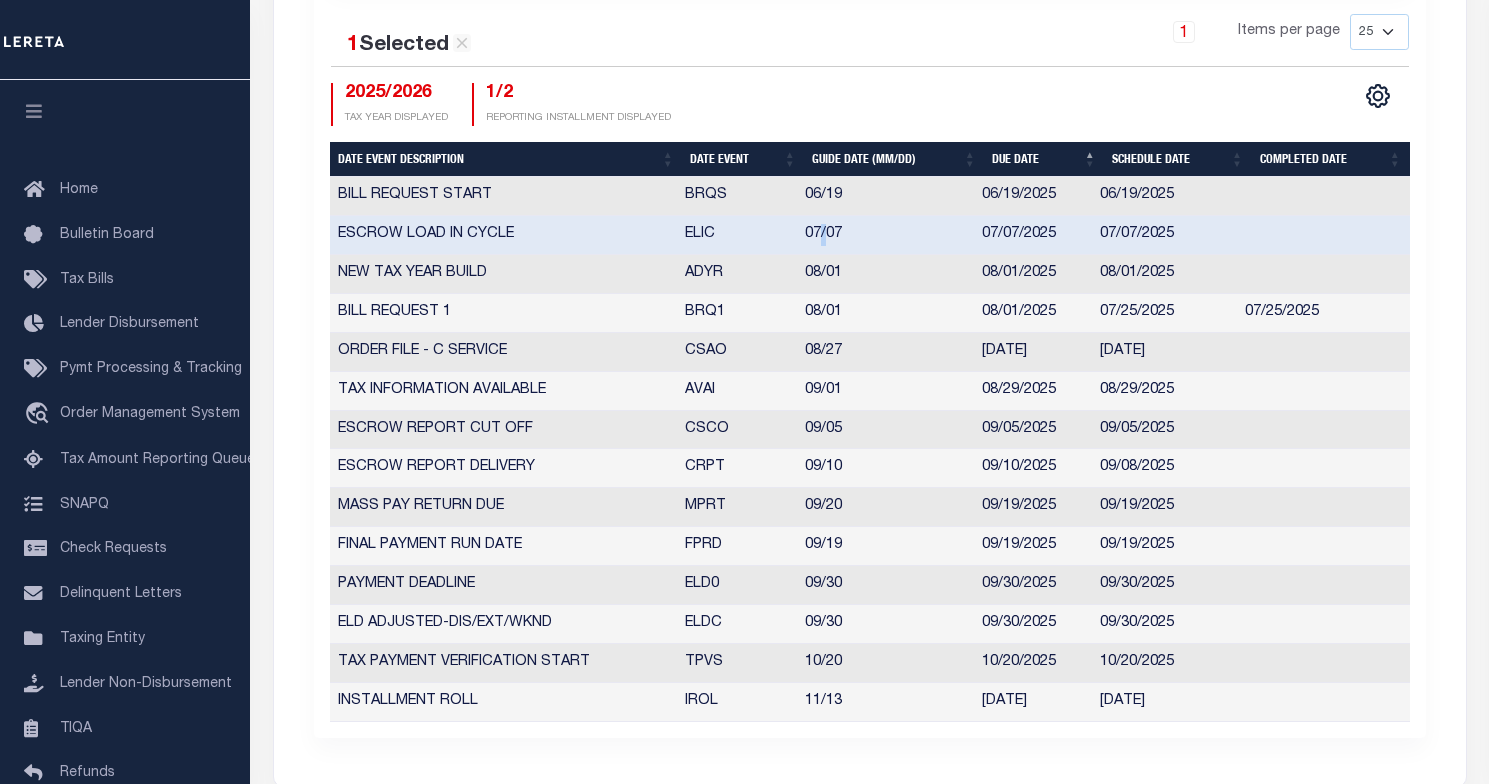 click on "07/07" at bounding box center (885, 235) 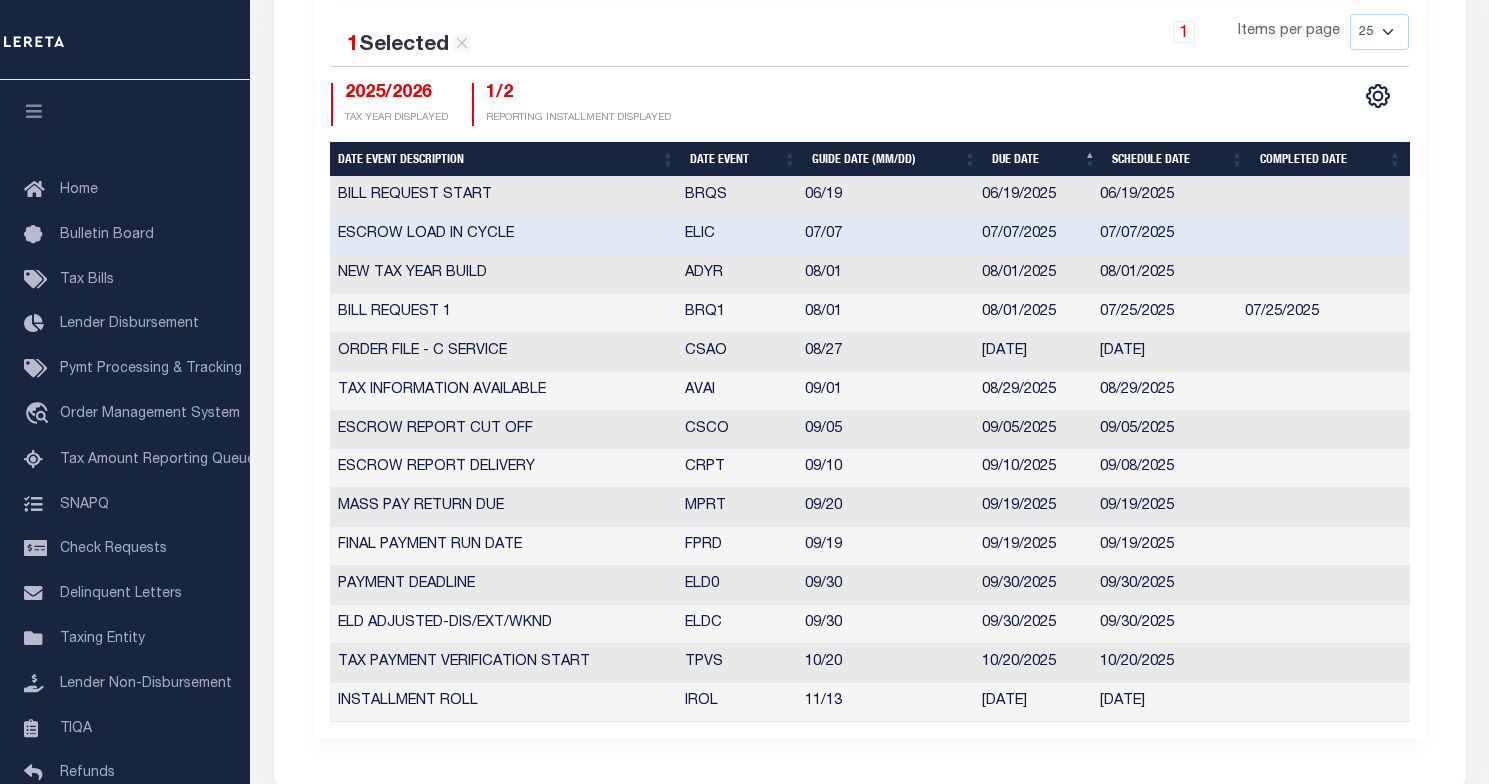 click on "09/30" at bounding box center (885, 585) 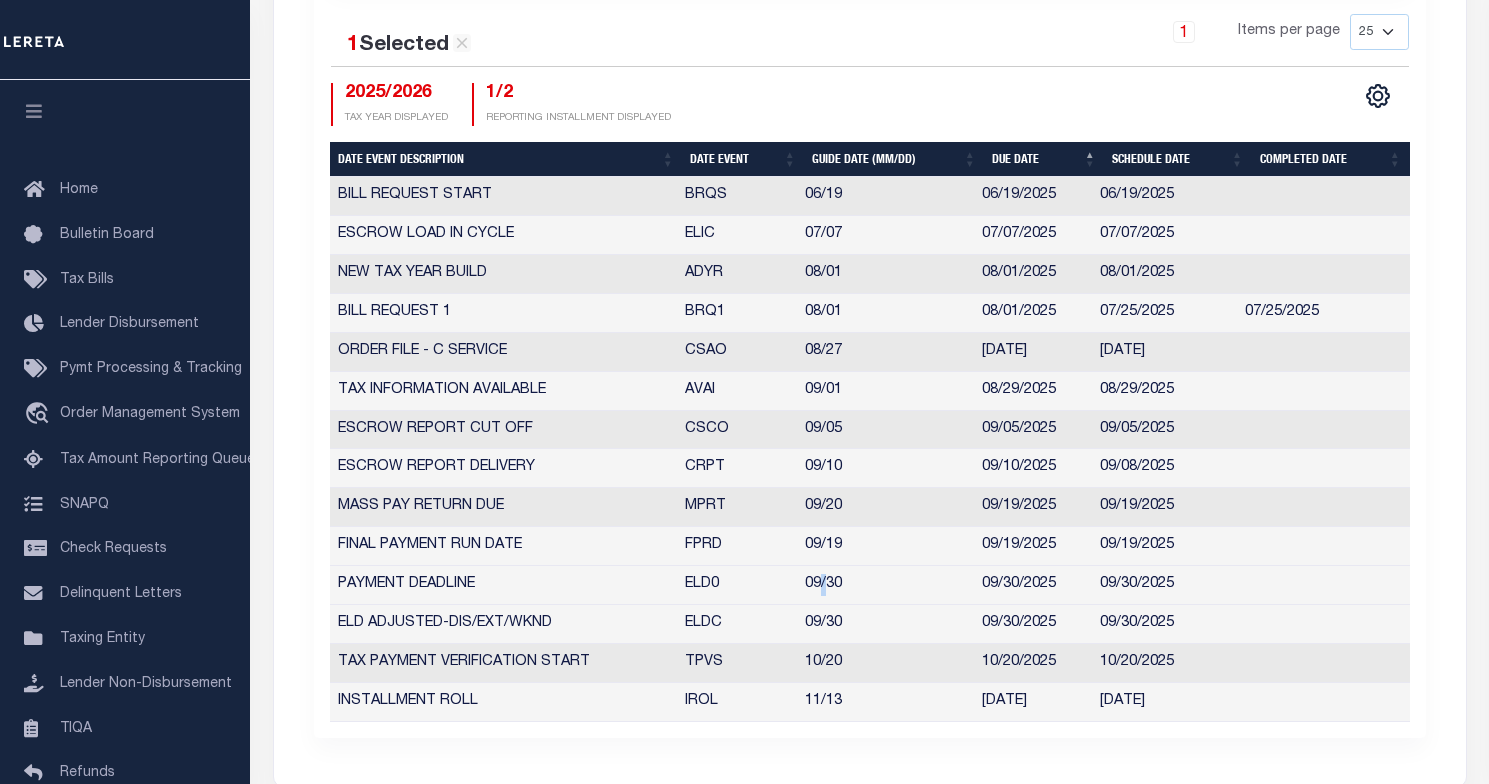 click on "09/30" at bounding box center [885, 585] 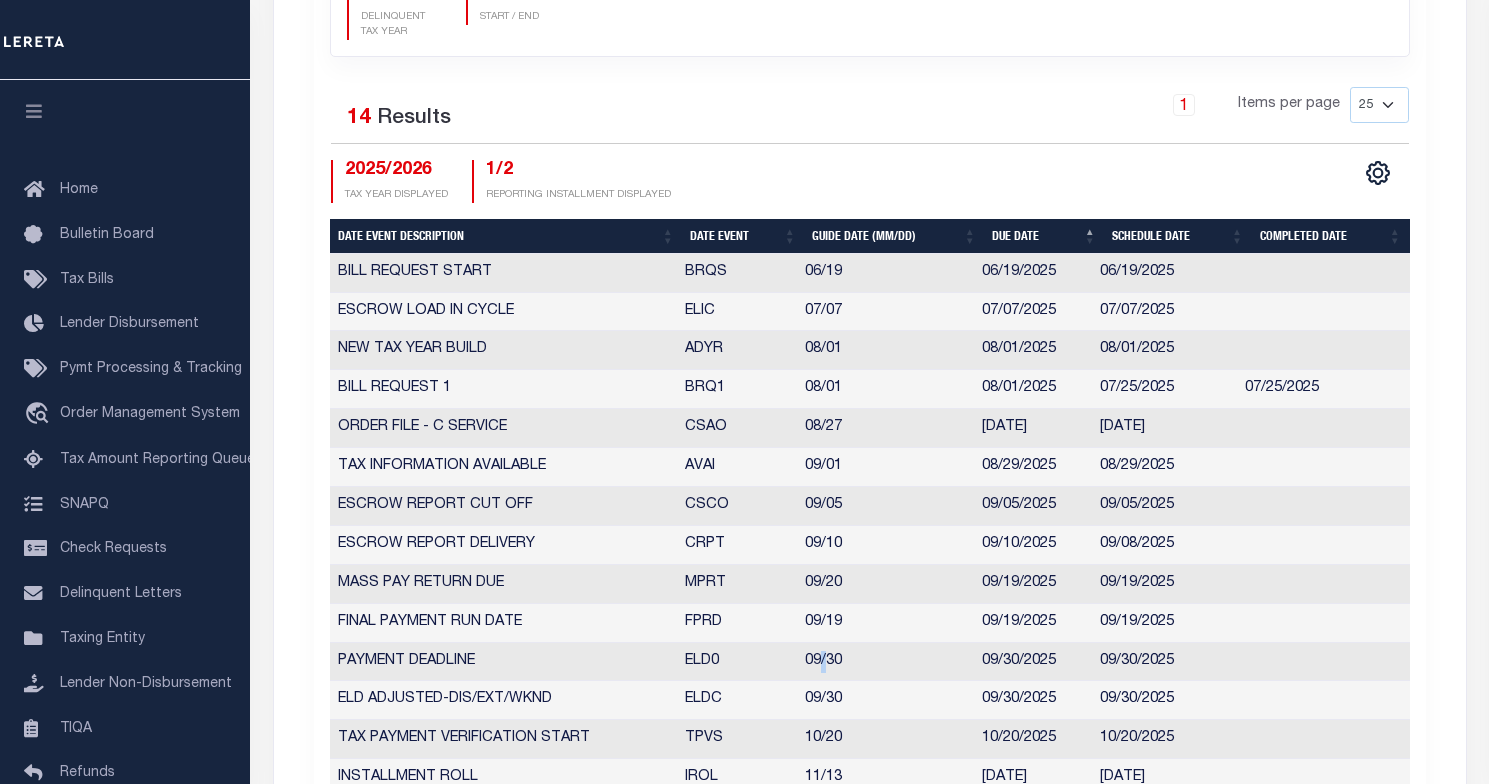 scroll, scrollTop: 836, scrollLeft: 0, axis: vertical 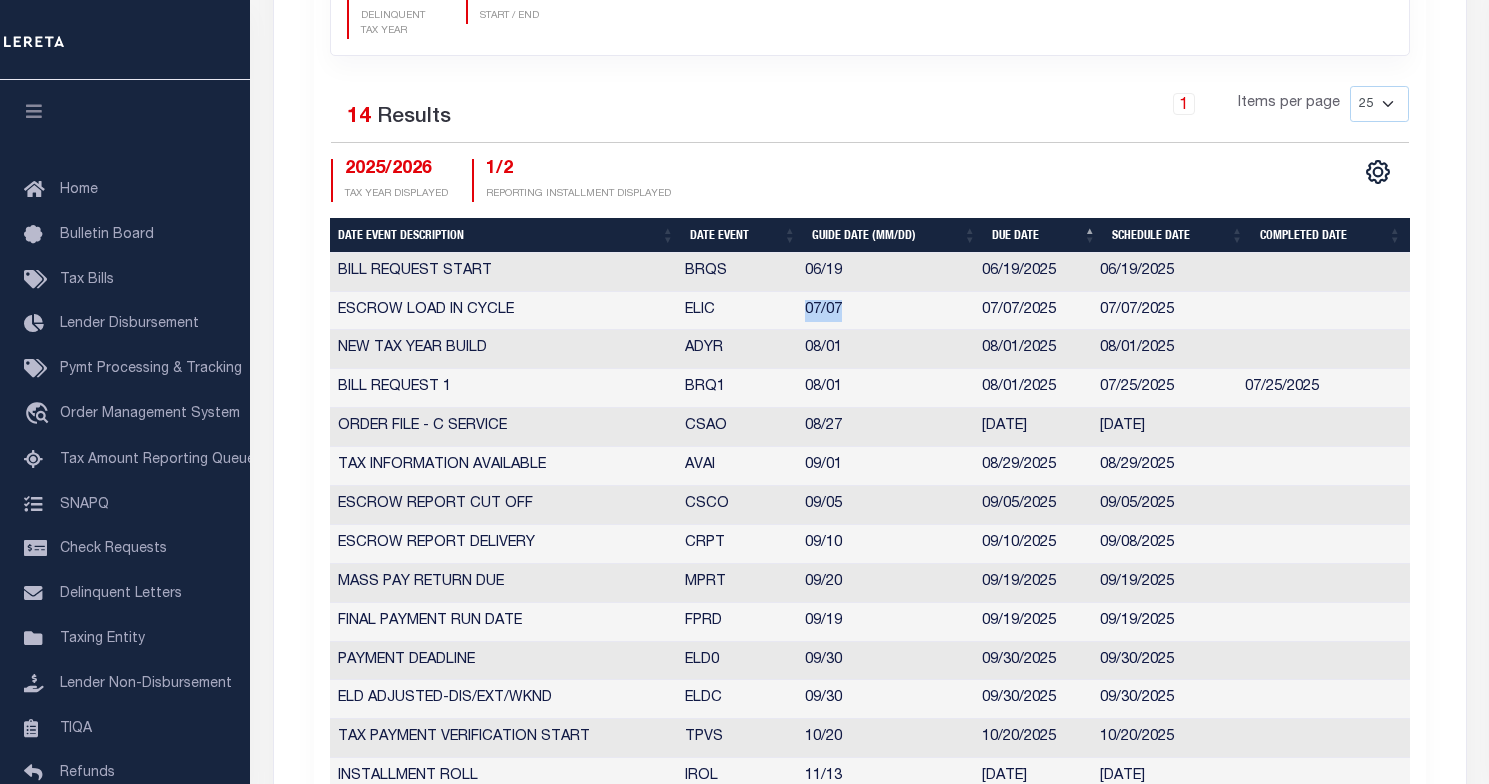 drag, startPoint x: 808, startPoint y: 307, endPoint x: 846, endPoint y: 307, distance: 38 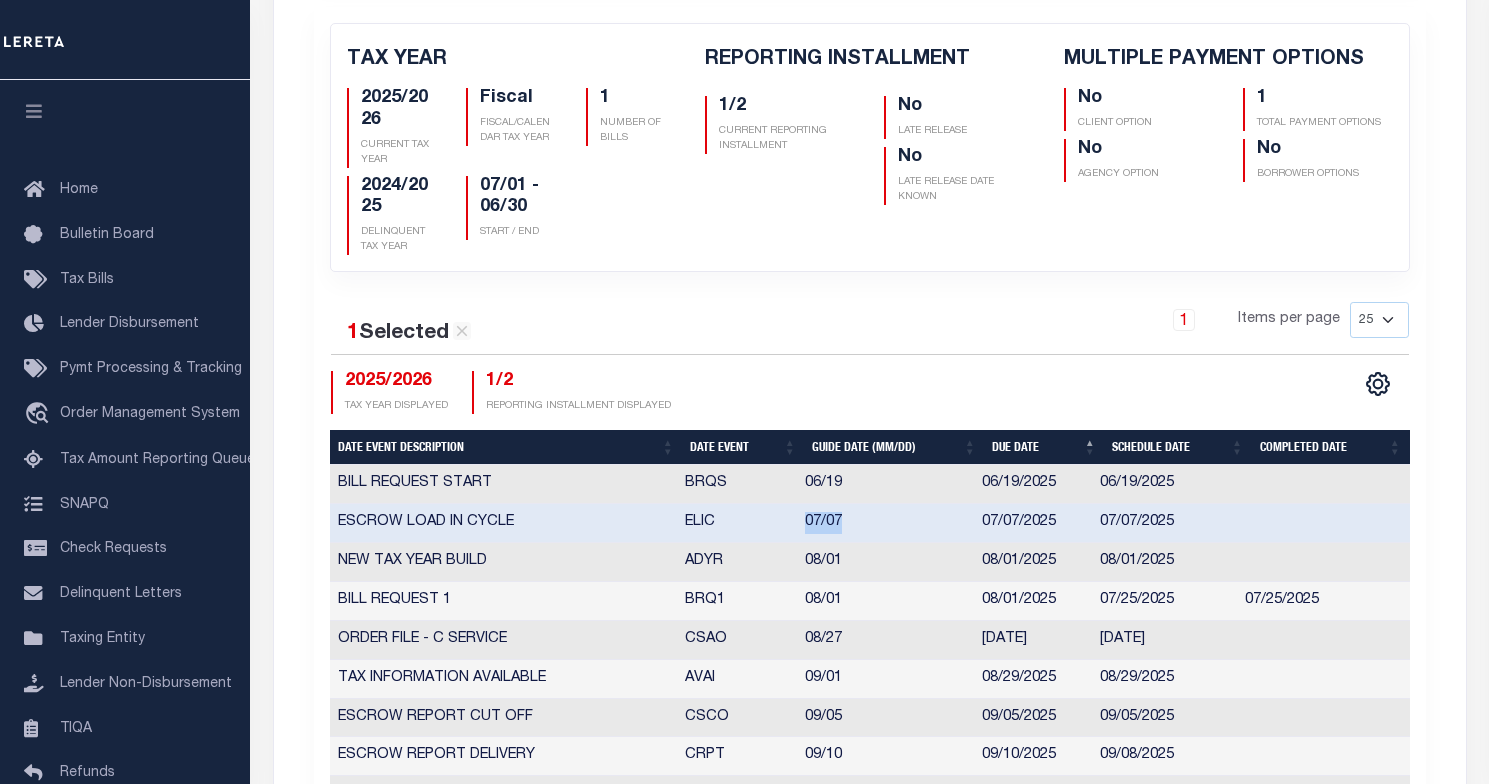 scroll, scrollTop: 621, scrollLeft: 0, axis: vertical 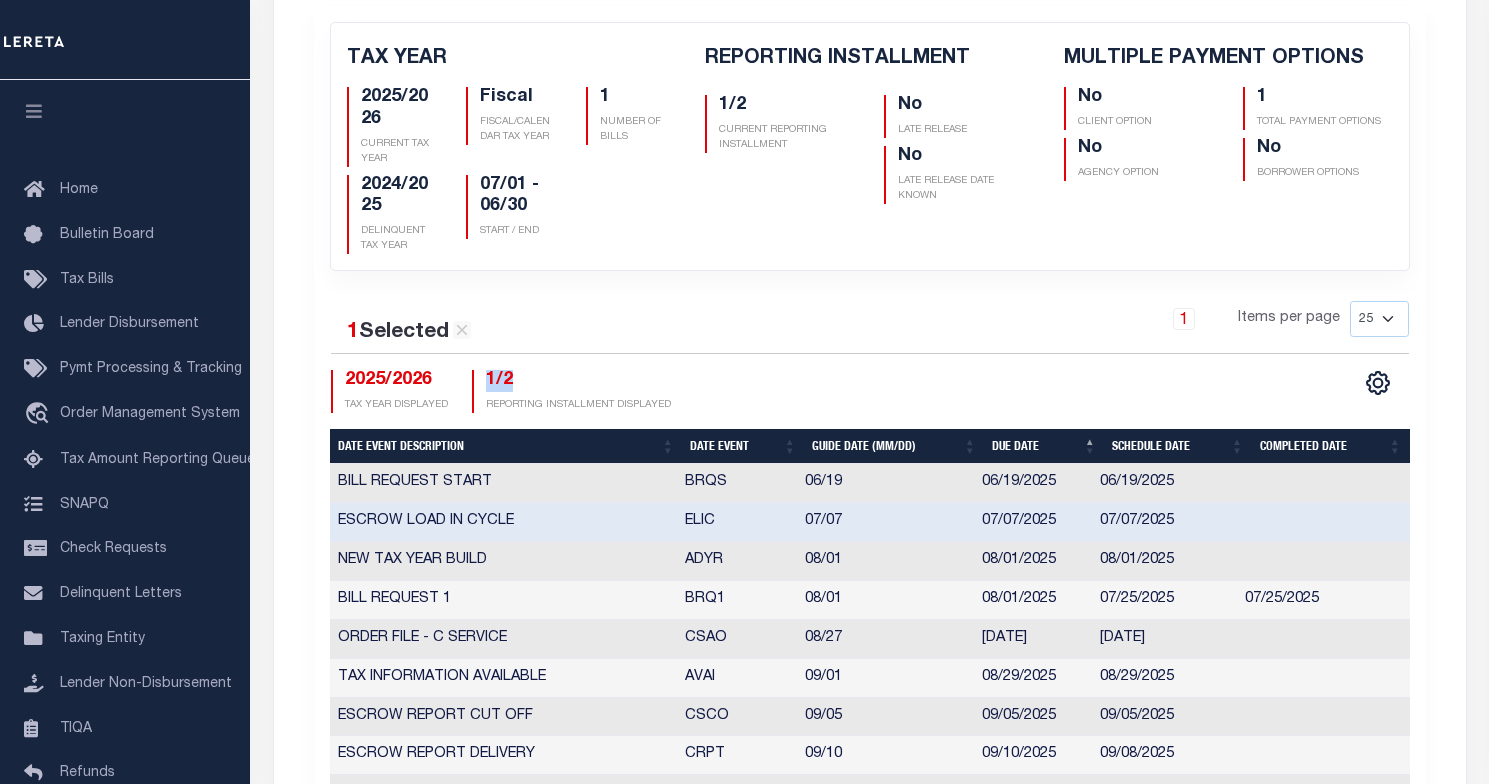 drag, startPoint x: 484, startPoint y: 382, endPoint x: 519, endPoint y: 382, distance: 35 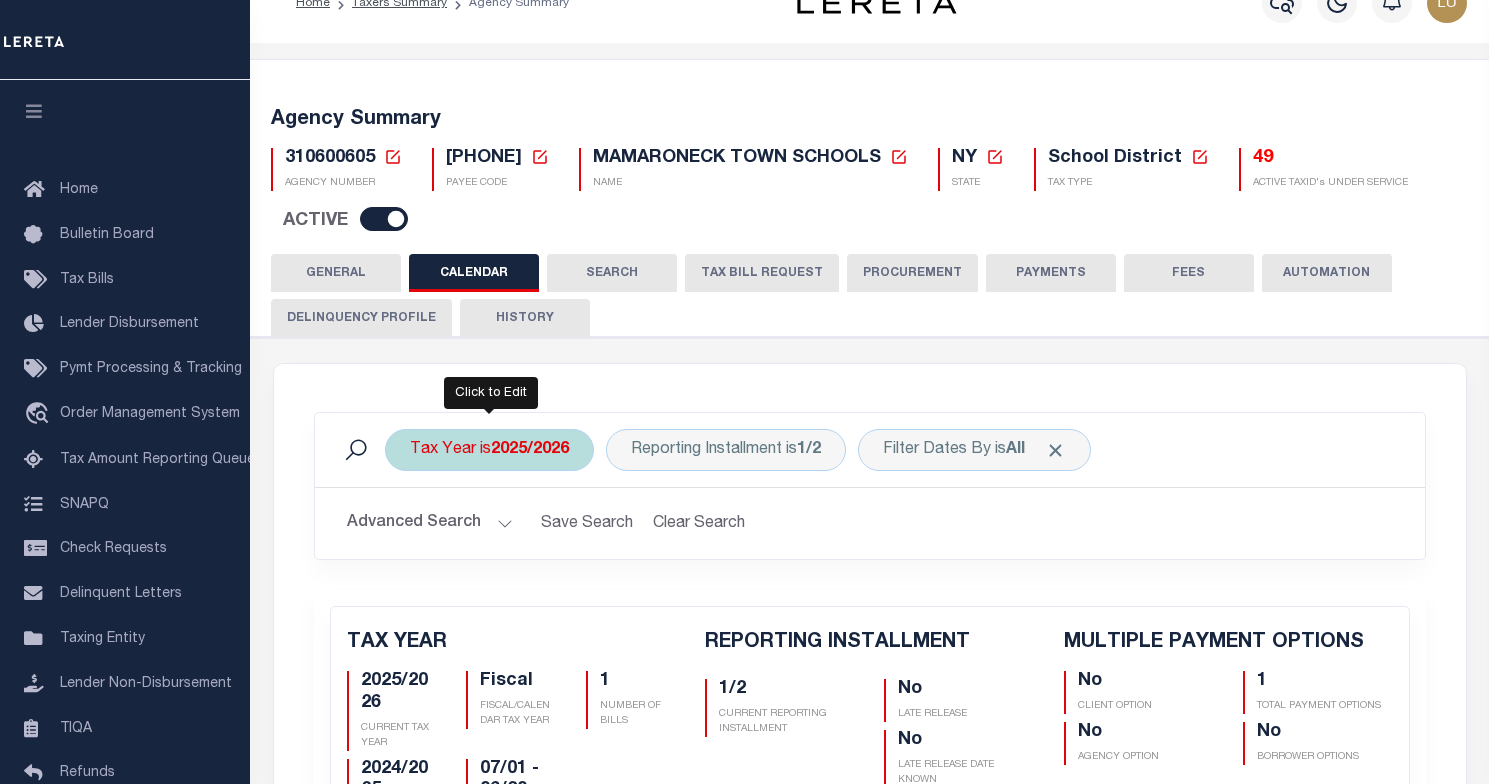 scroll, scrollTop: 34, scrollLeft: 0, axis: vertical 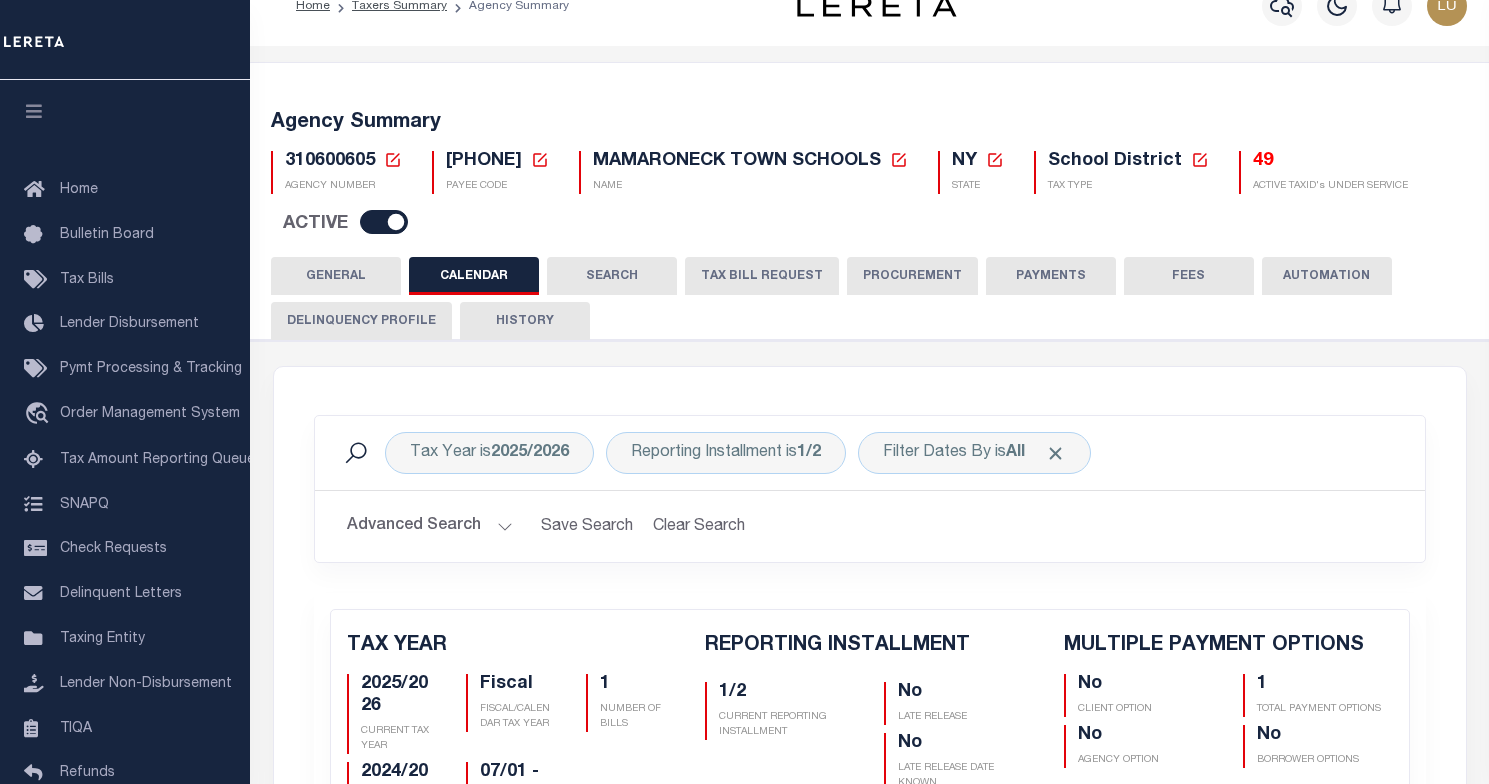 click on "310600605" at bounding box center [330, 161] 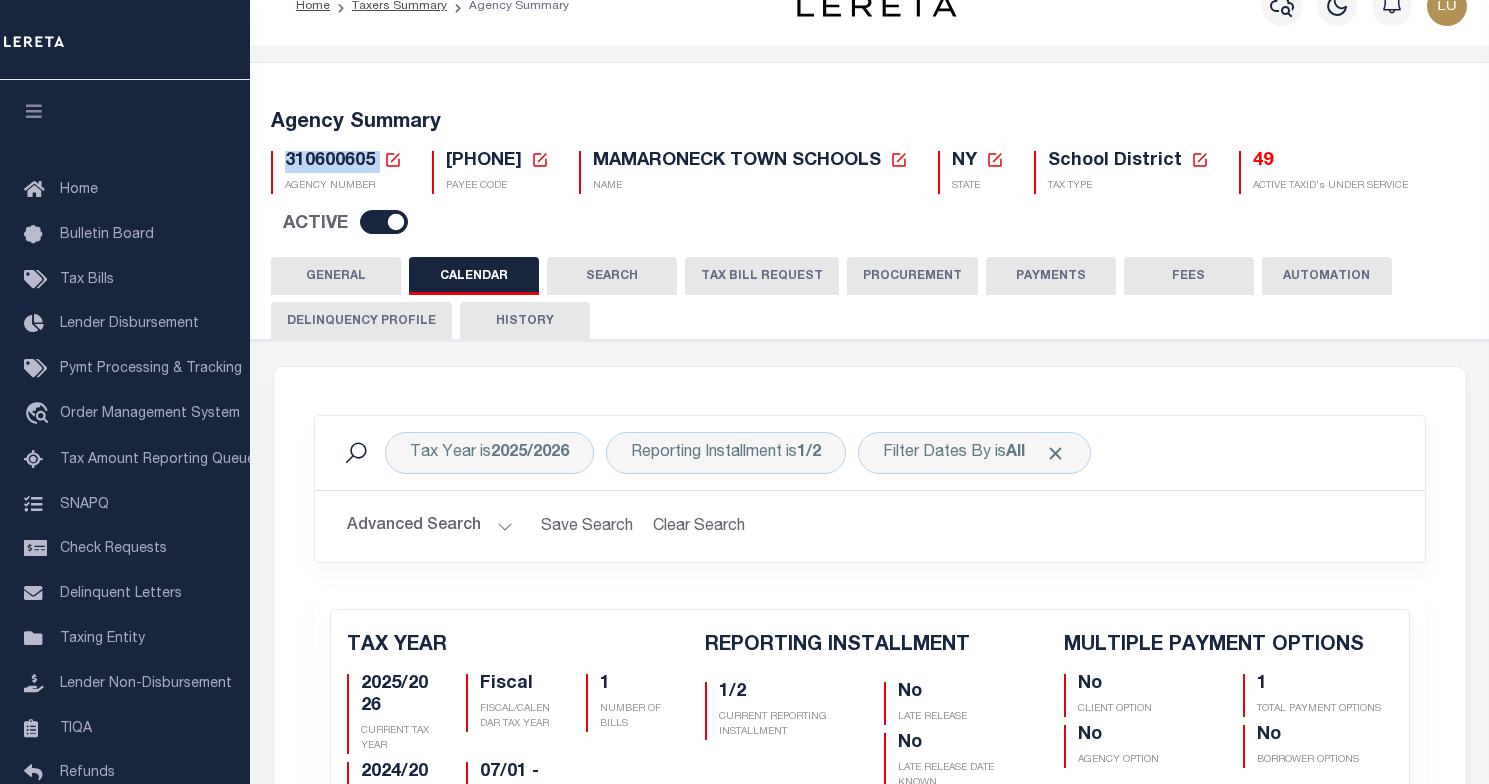 click on "310600605" at bounding box center (330, 161) 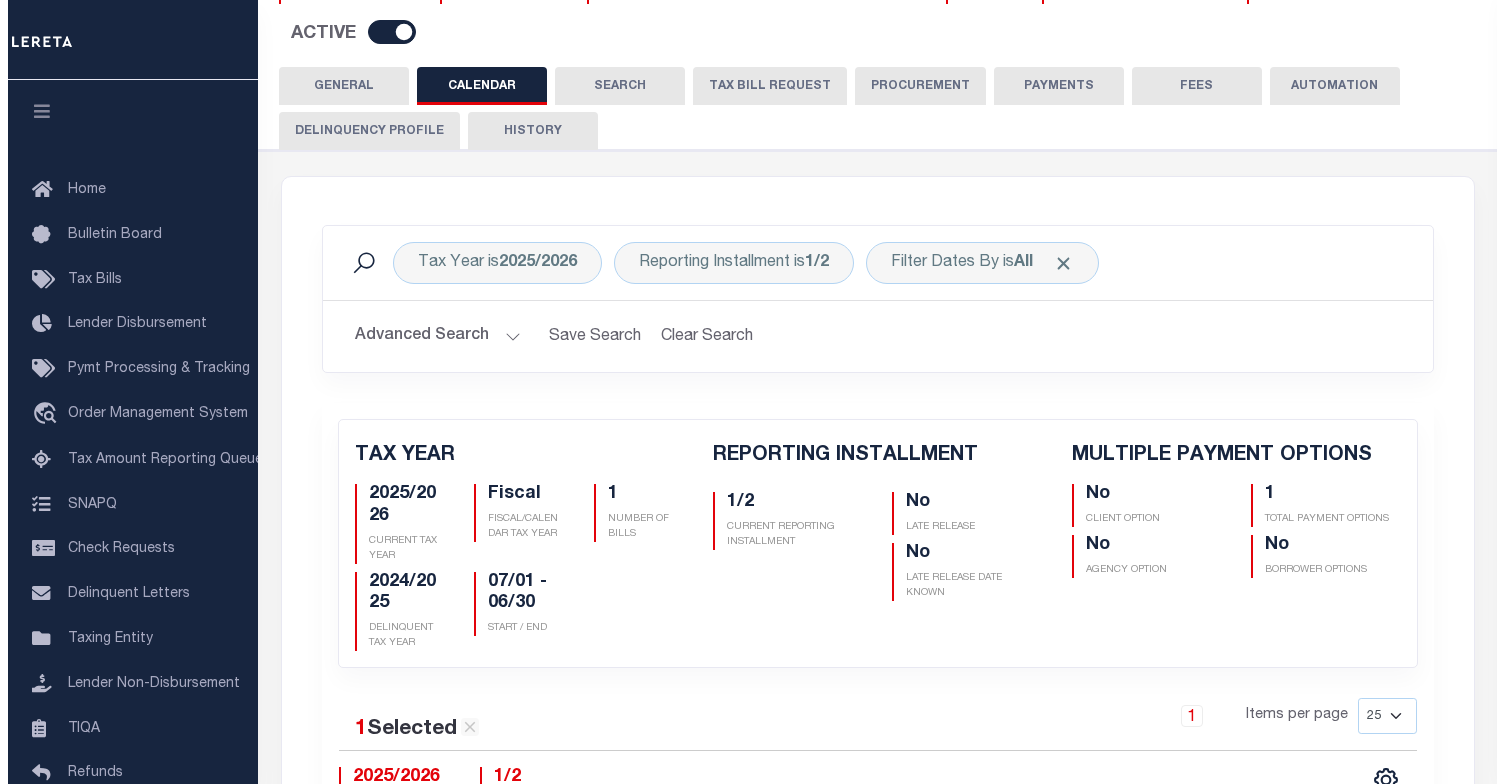 scroll, scrollTop: 0, scrollLeft: 0, axis: both 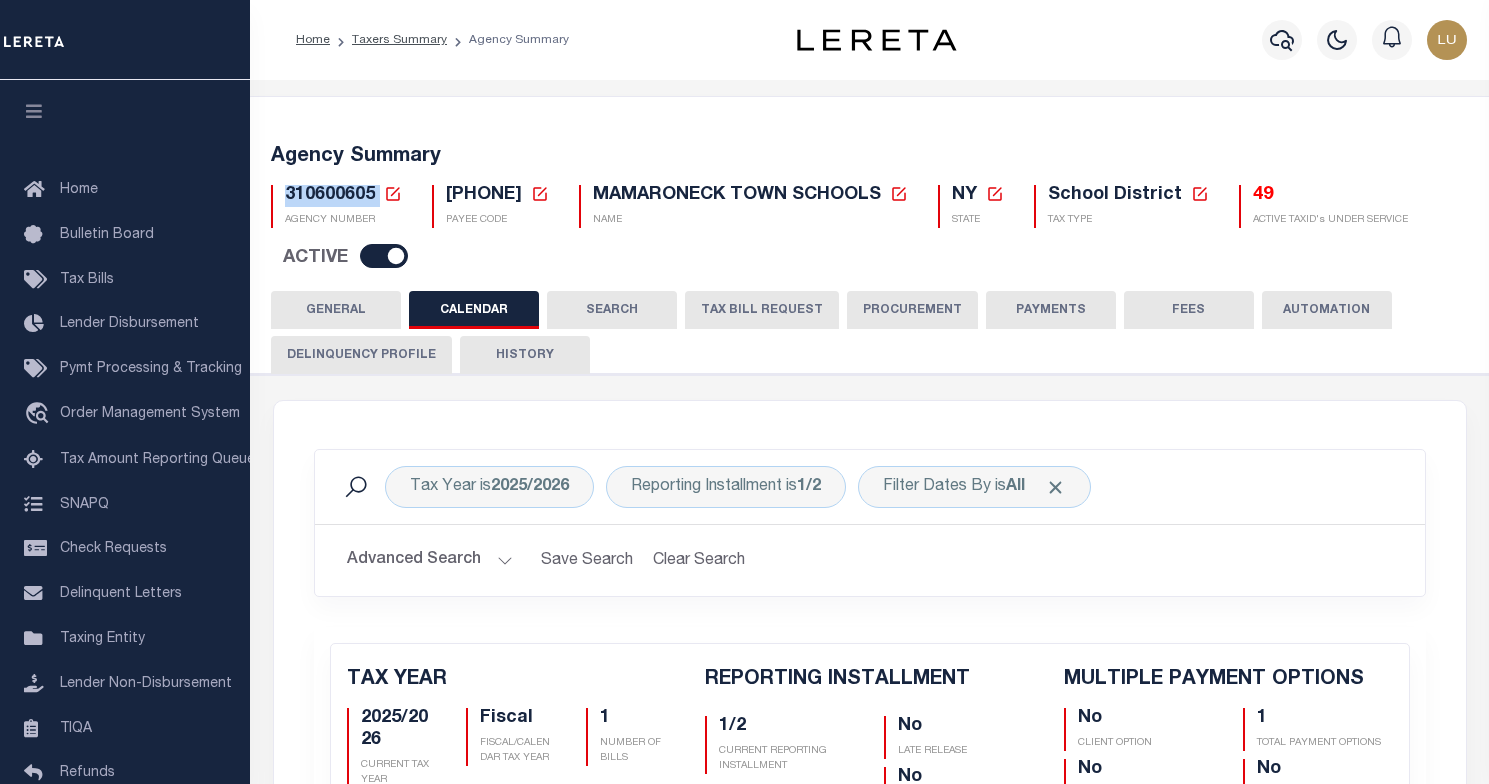 click at bounding box center (384, 256) 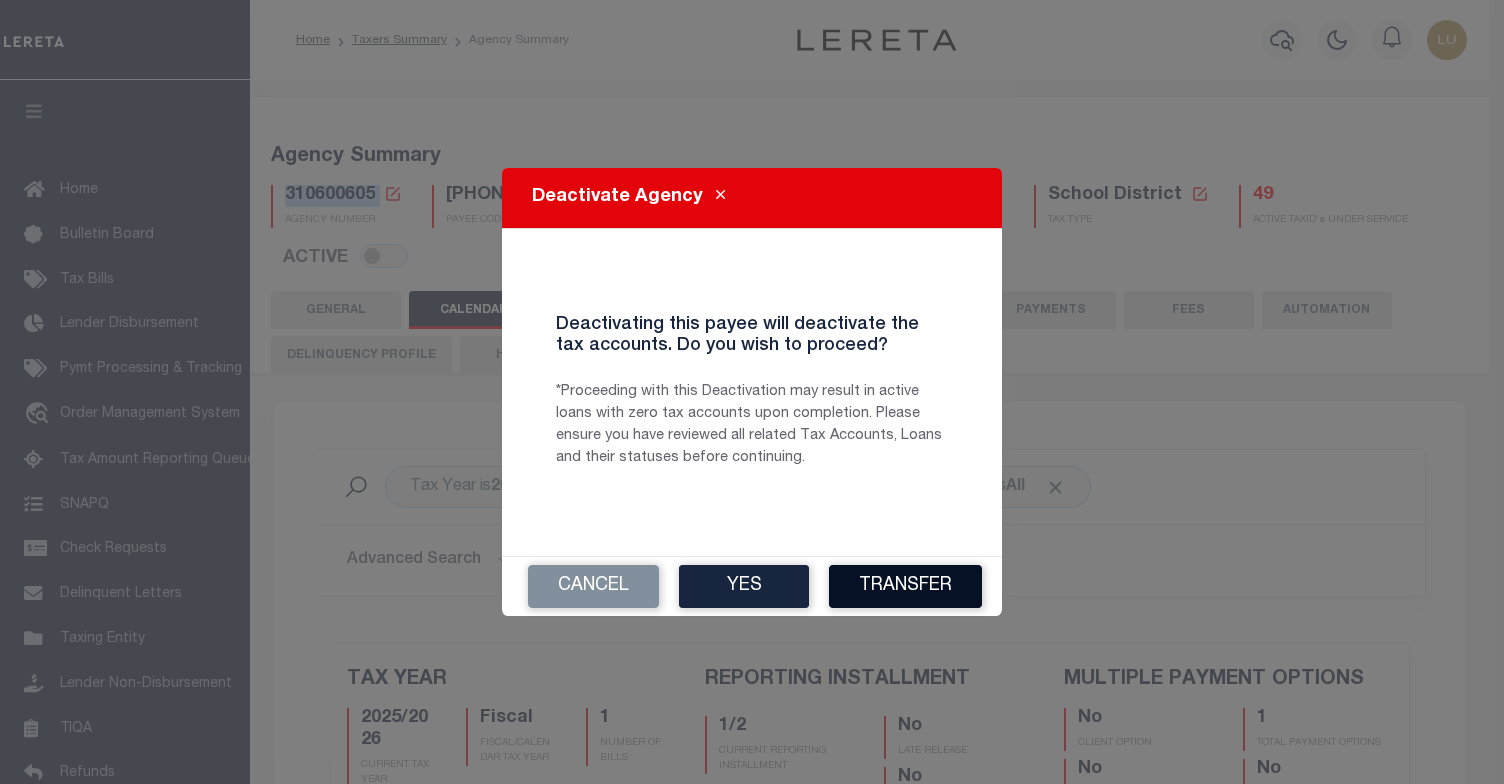 click on "Transfer" at bounding box center (905, 586) 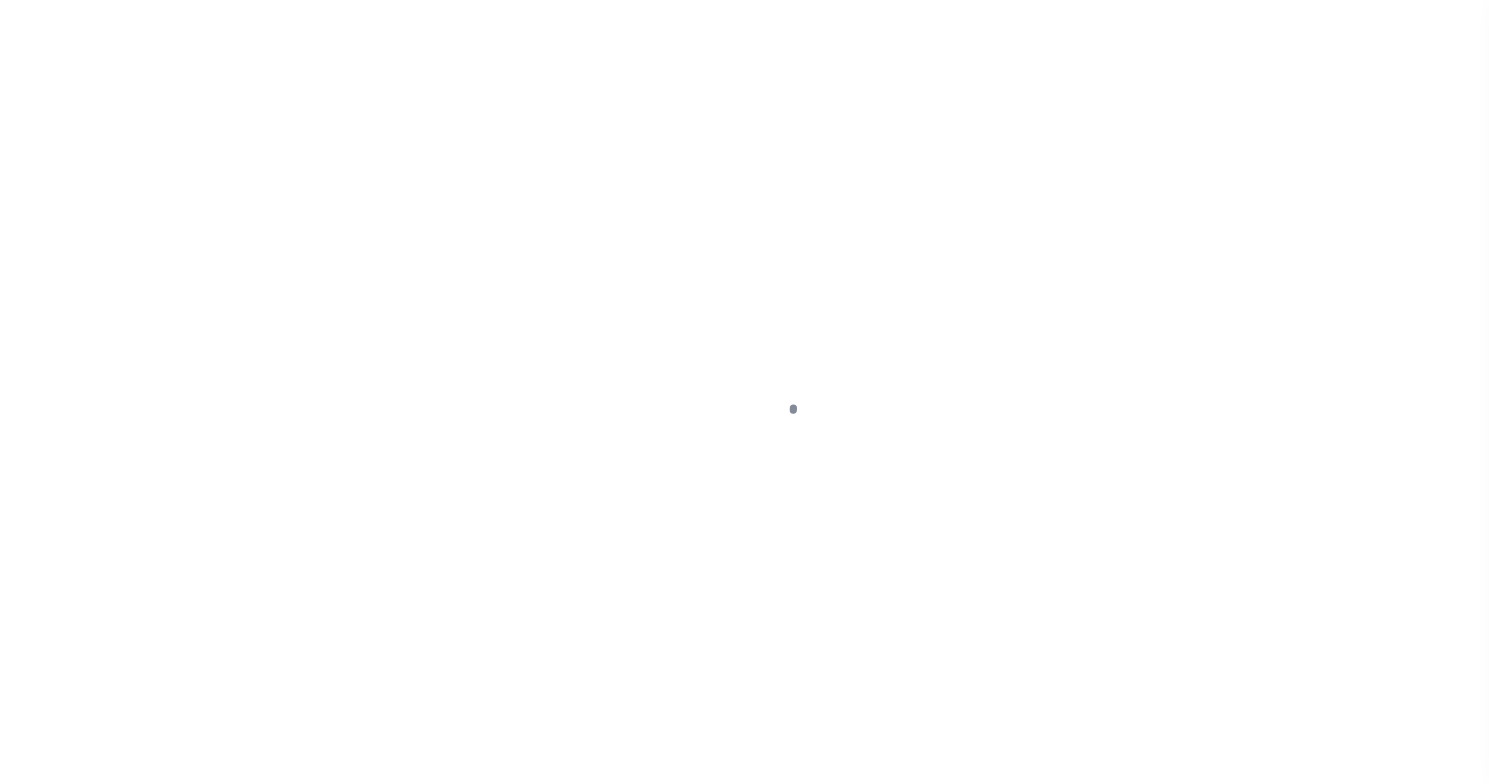 scroll, scrollTop: 0, scrollLeft: 0, axis: both 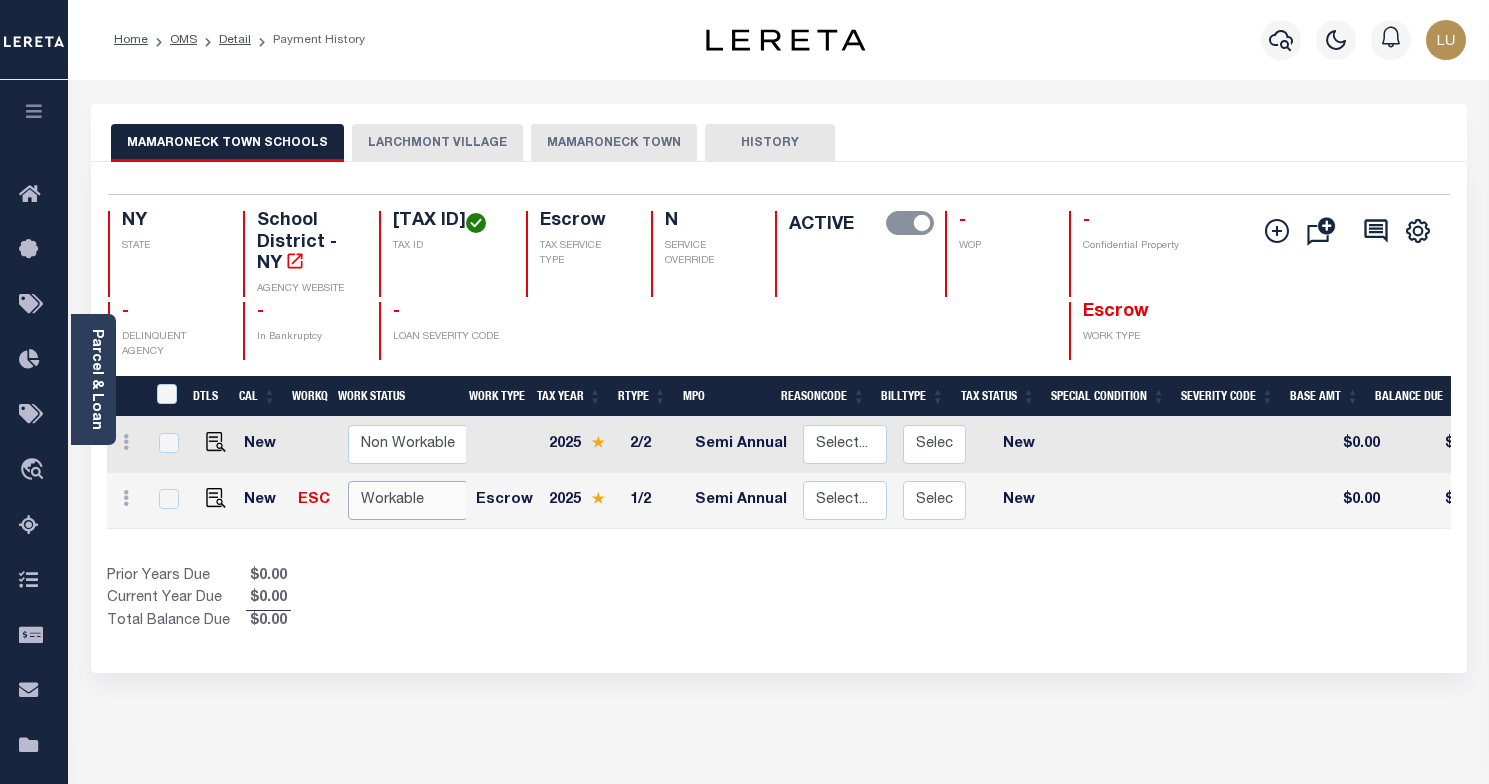 click on "Non Workable
Workable" at bounding box center [408, 500] 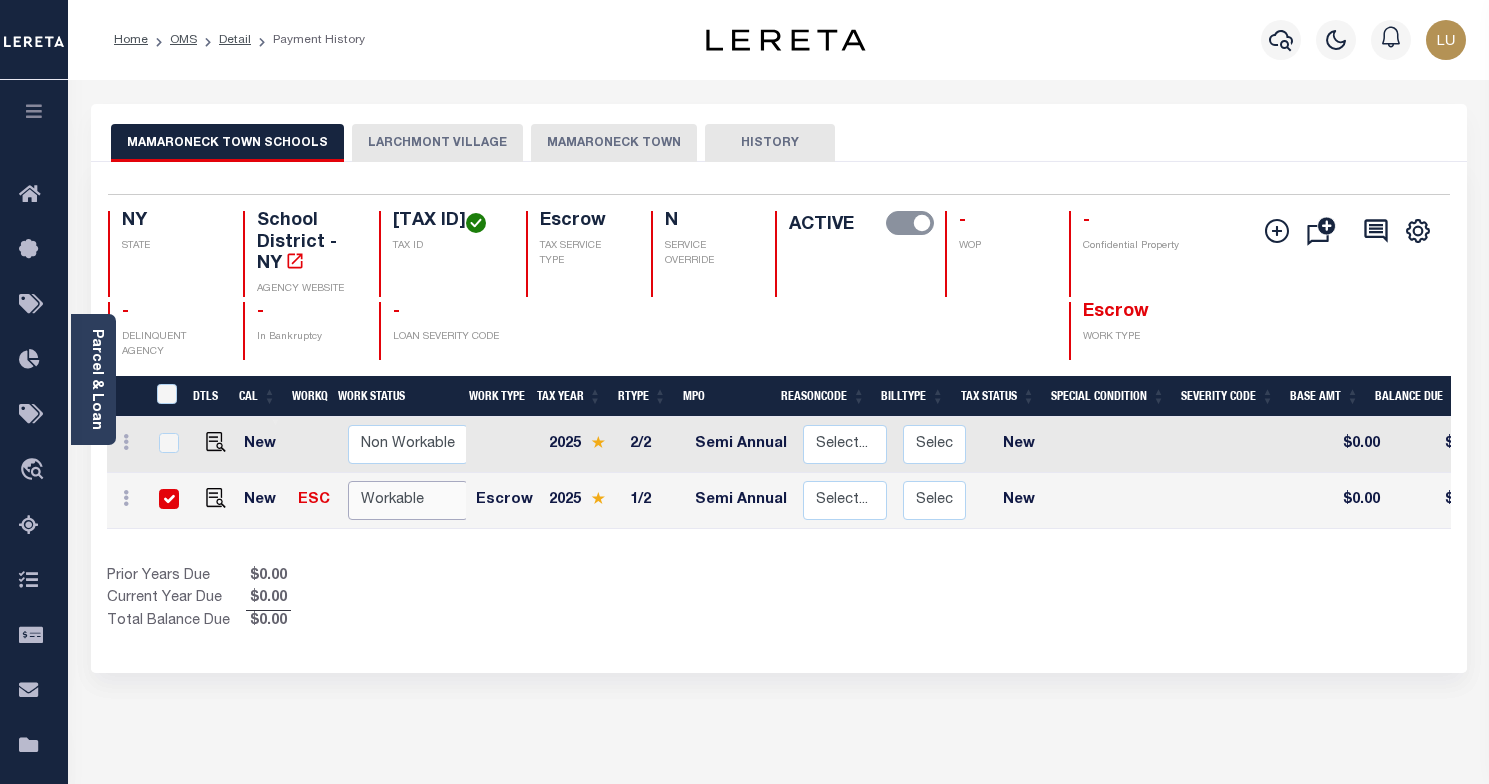 checkbox on "true" 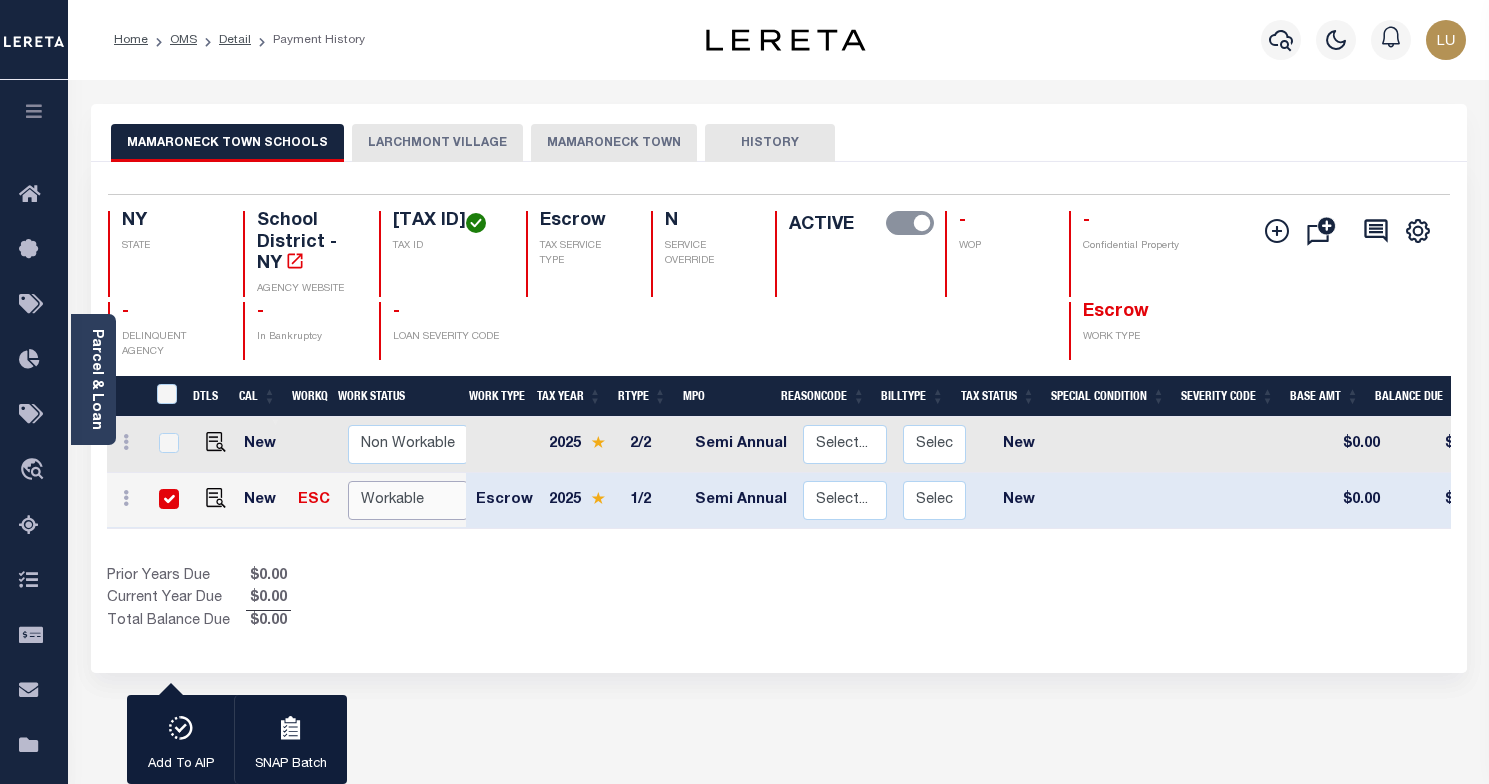 click on "Non Workable
Workable" at bounding box center (408, 500) 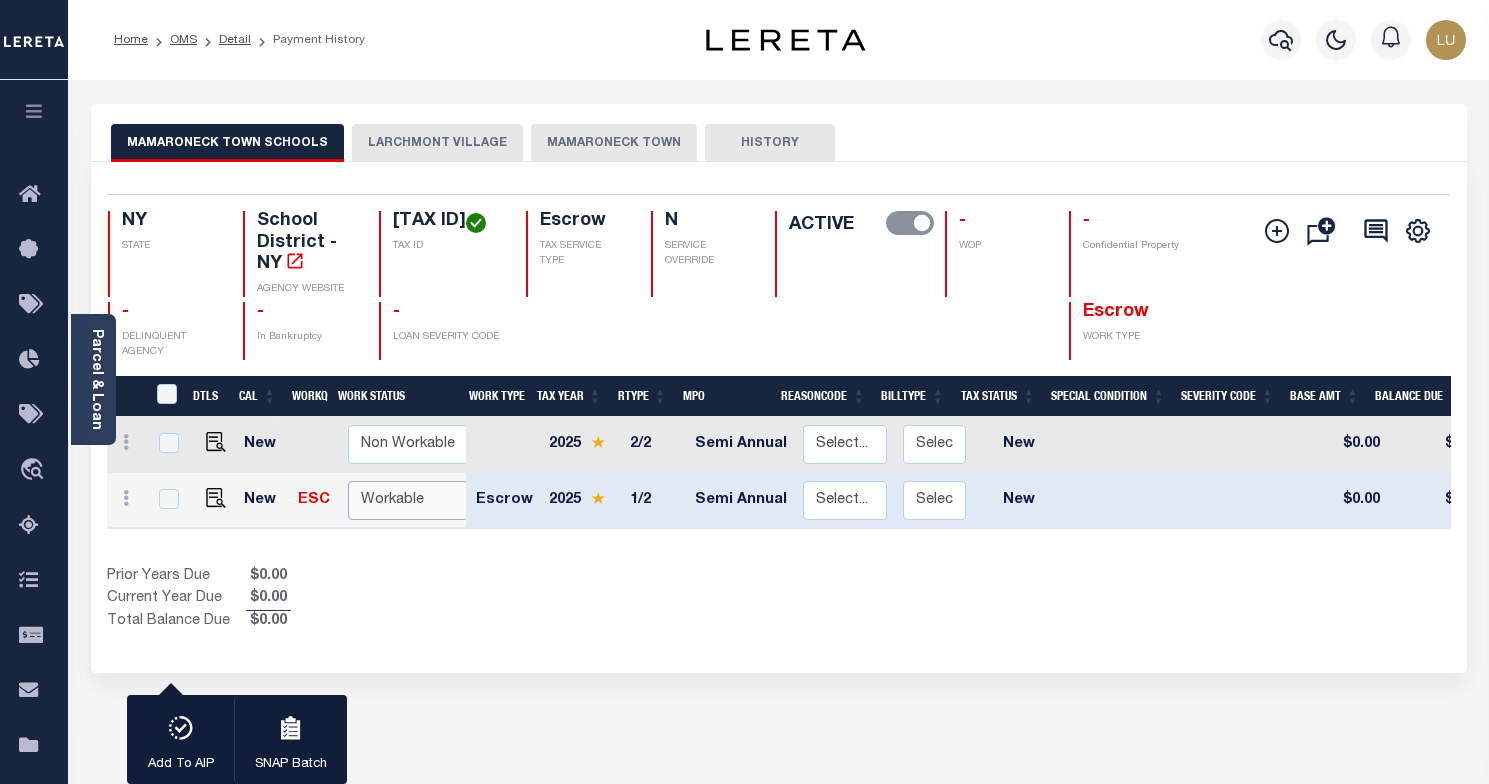 checkbox on "false" 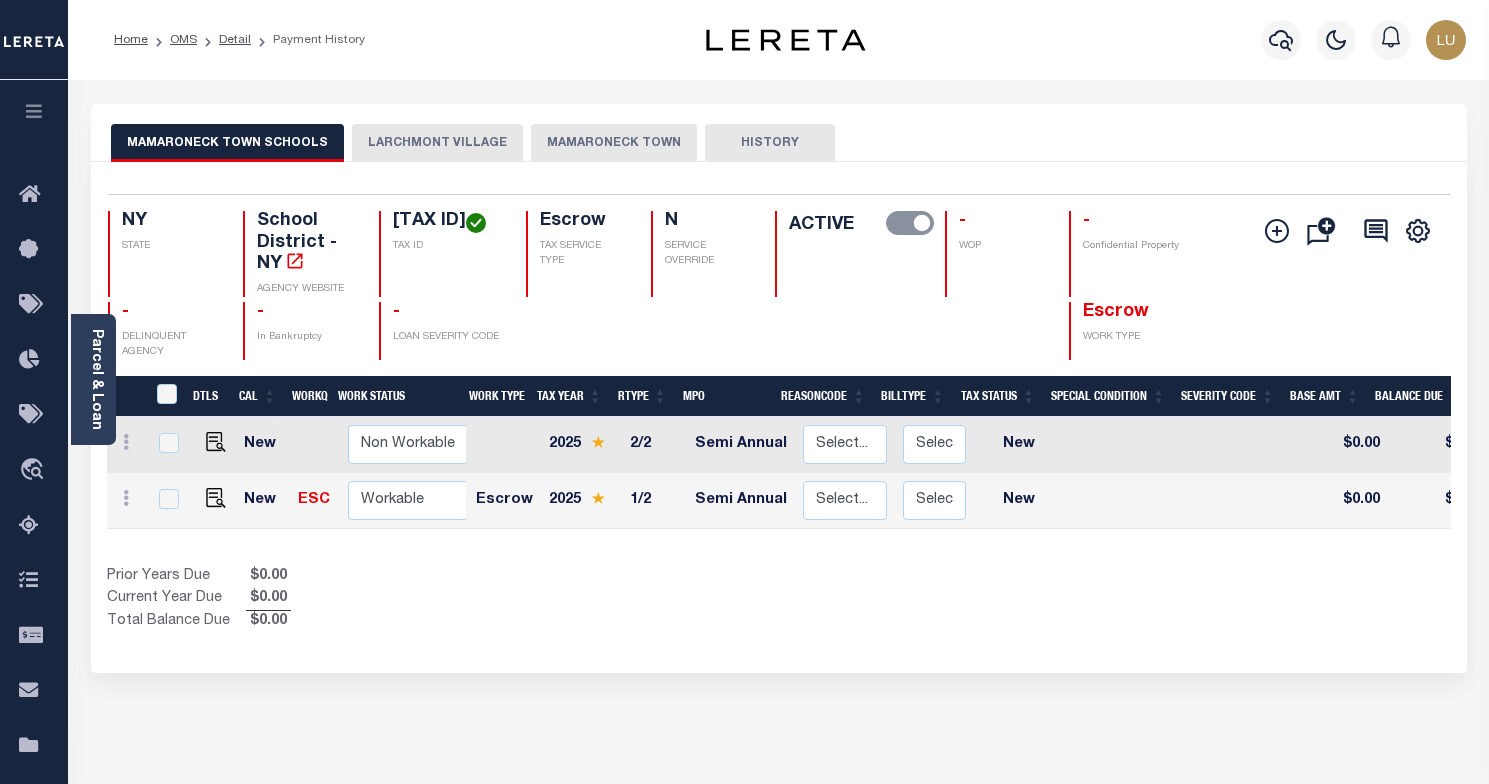 click at bounding box center (34, 114) 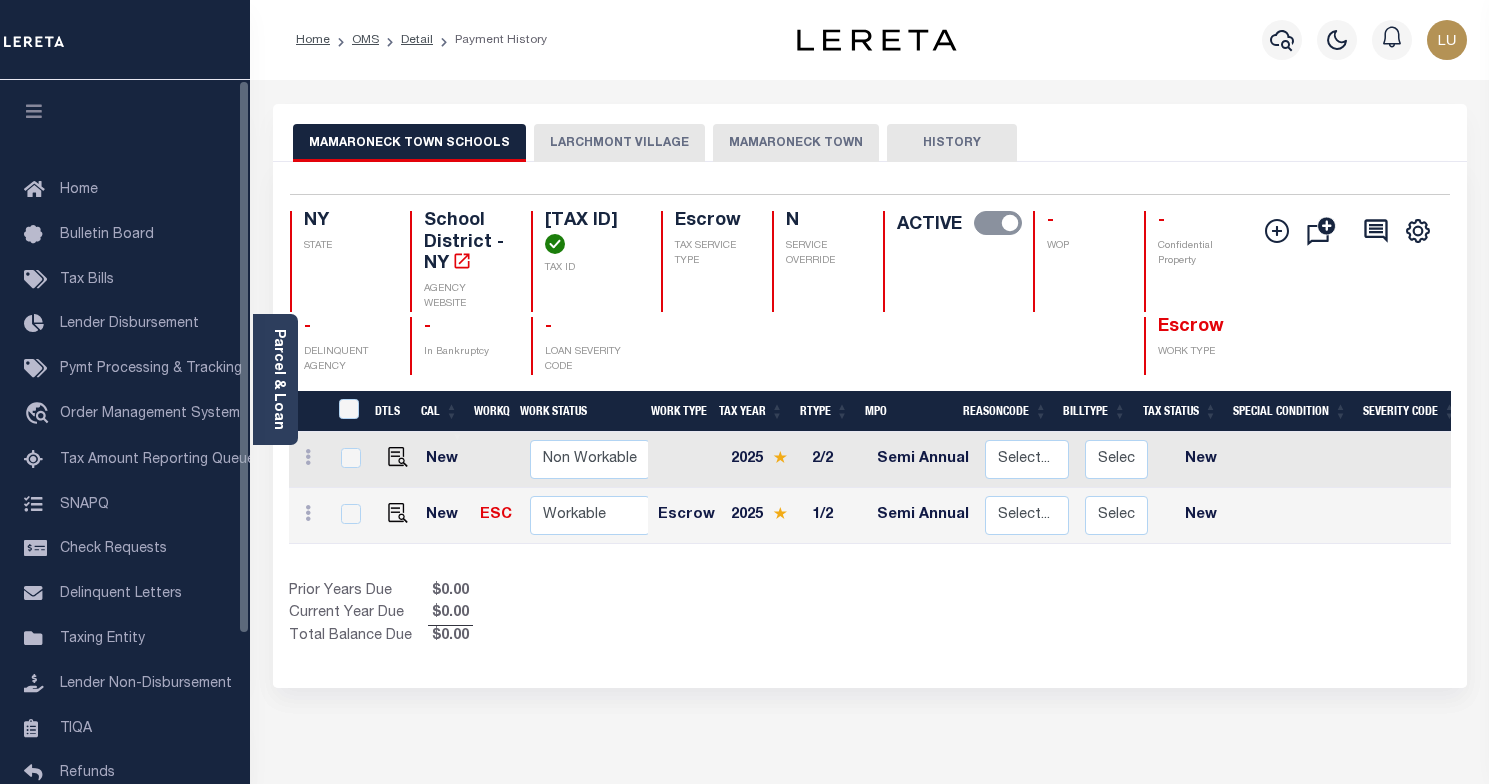 click at bounding box center (34, 111) 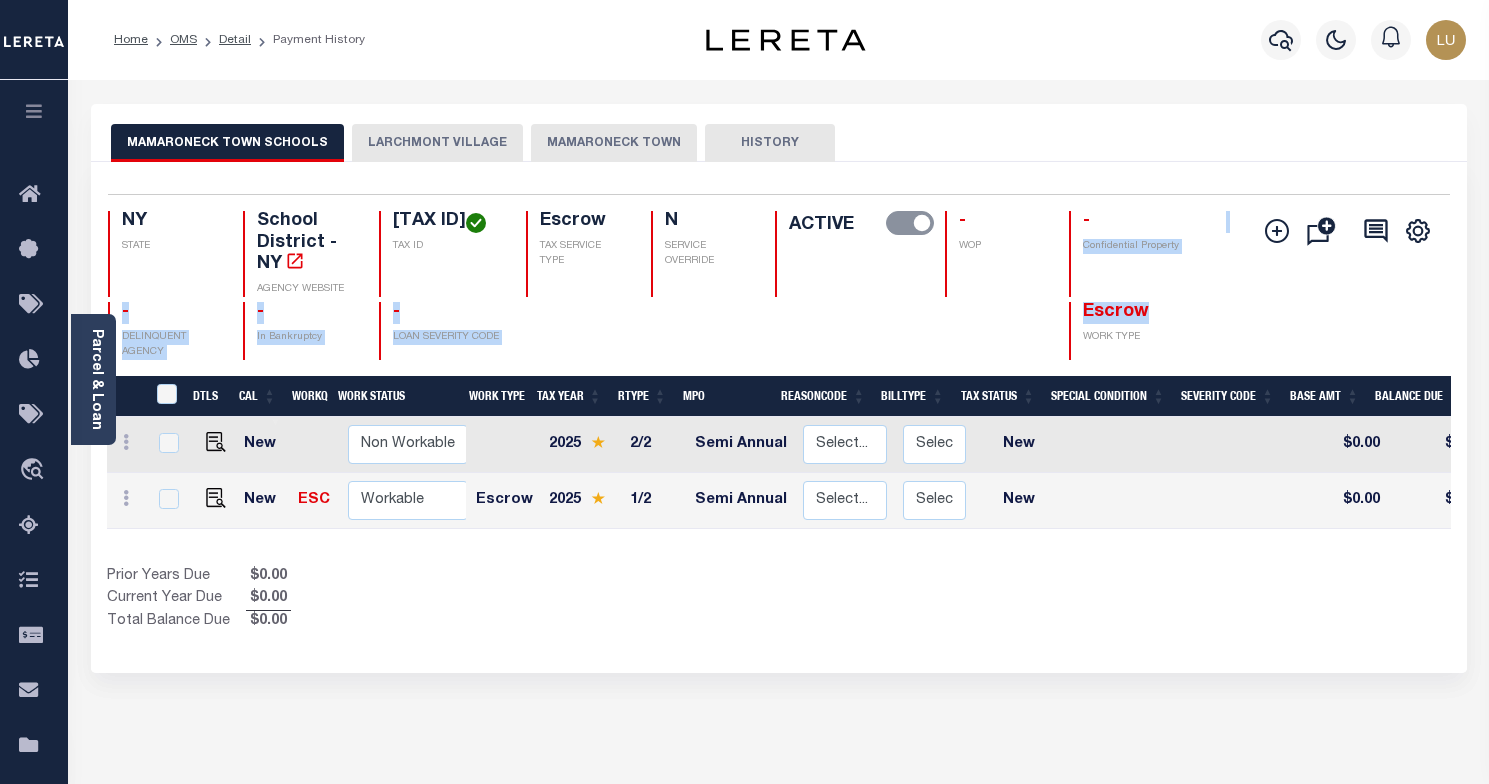 drag, startPoint x: 1145, startPoint y: 309, endPoint x: 1084, endPoint y: 299, distance: 61.81424 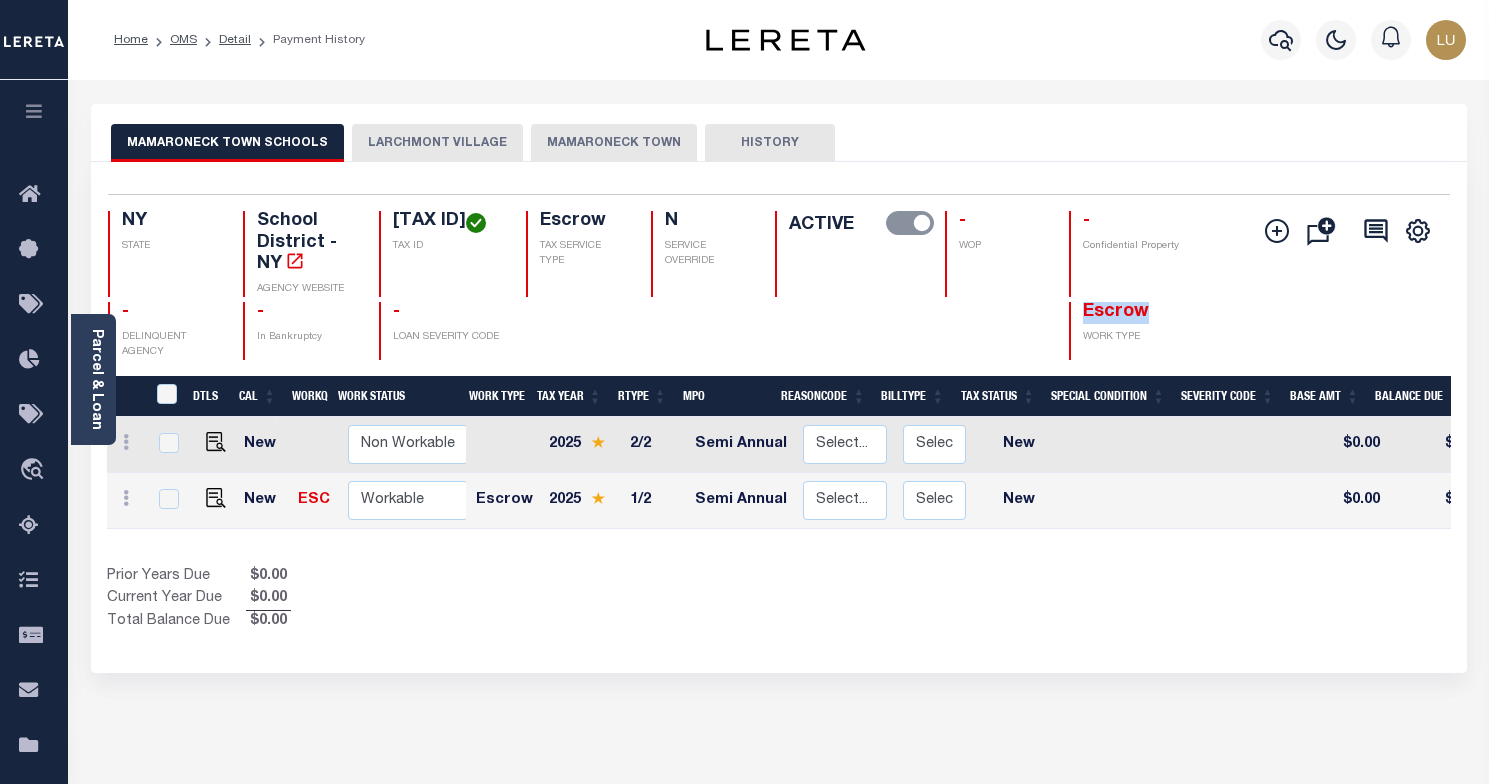 click on "Escrow" at bounding box center (1116, 312) 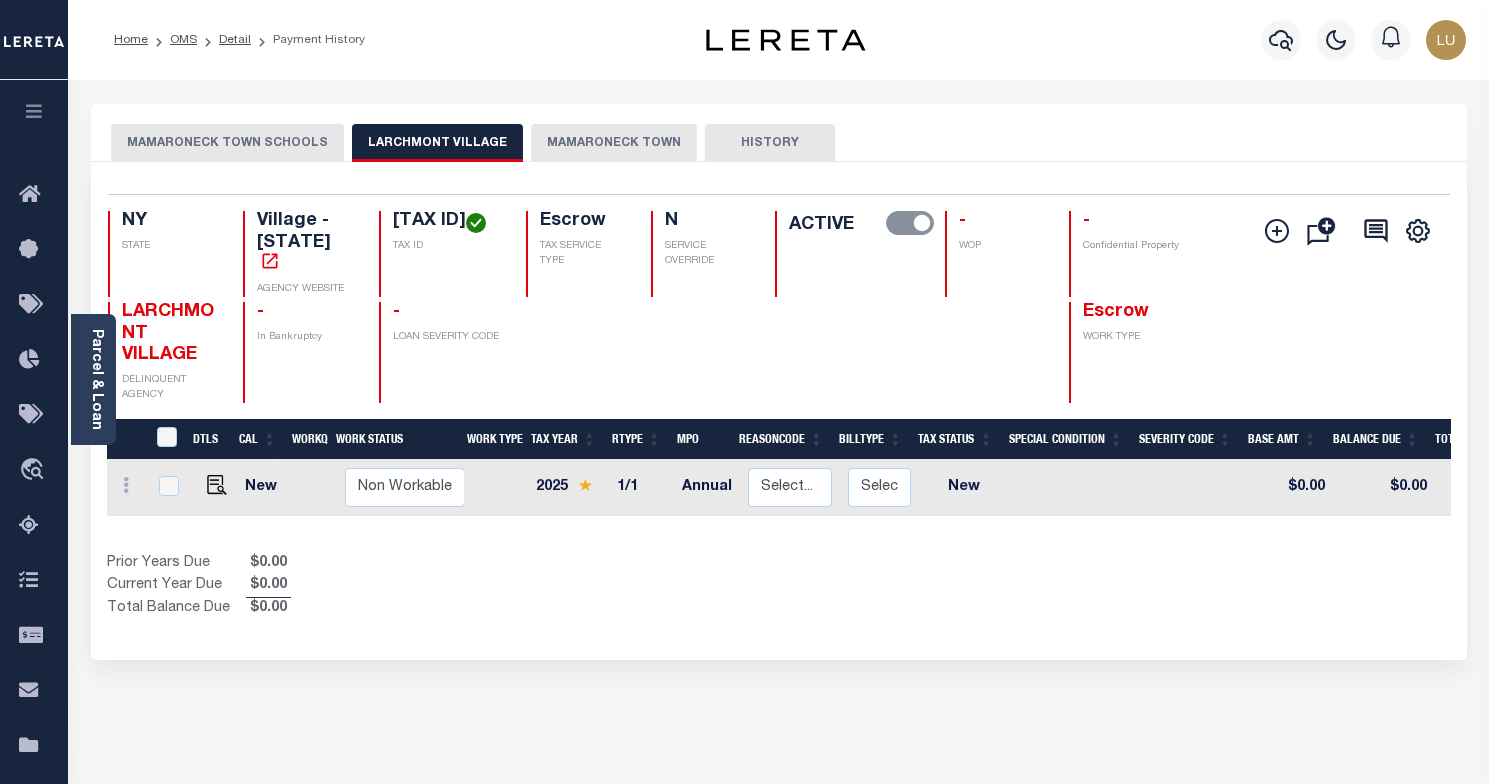 click on "MAMARONECK TOWN" at bounding box center [614, 143] 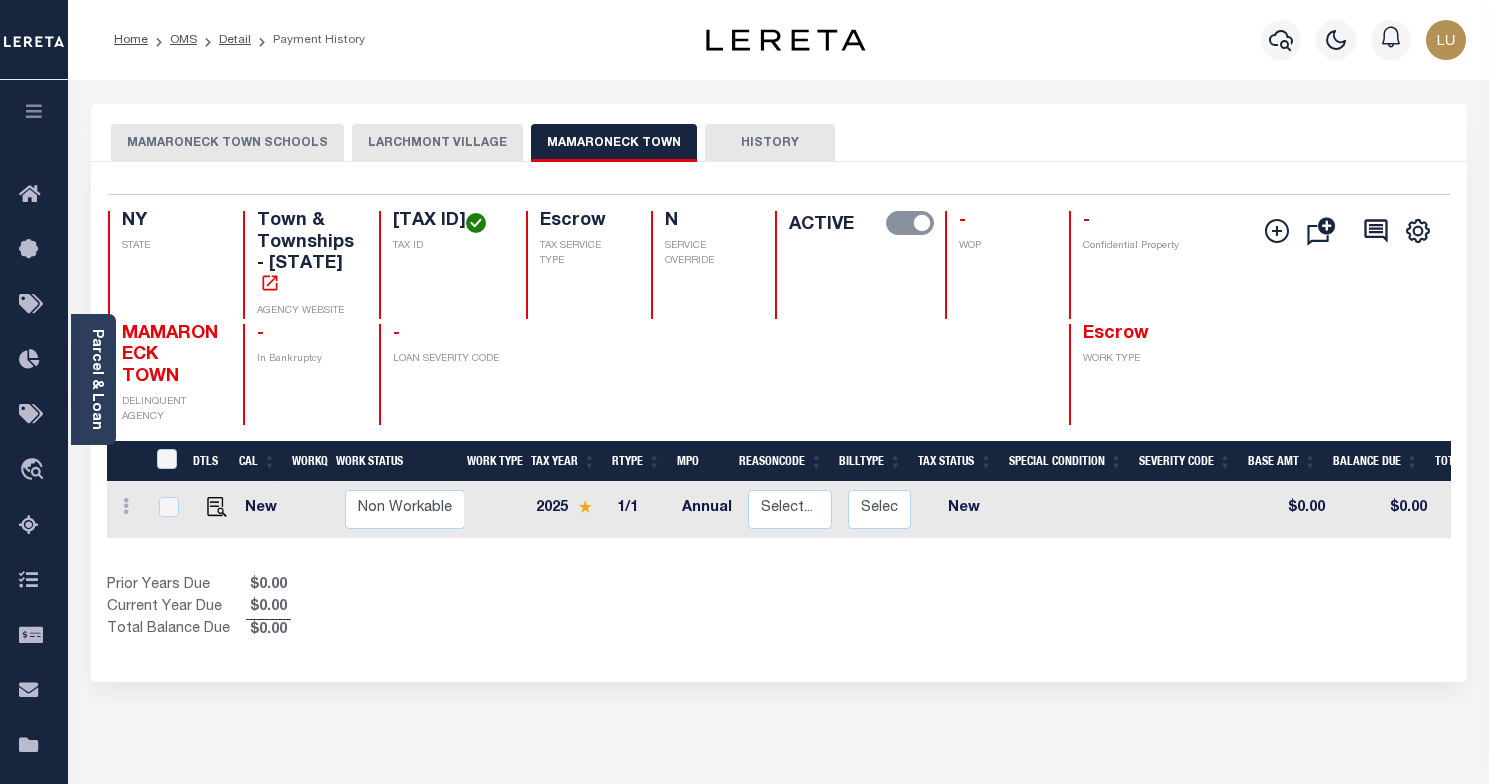 click on "LARCHMONT VILLAGE" at bounding box center (437, 143) 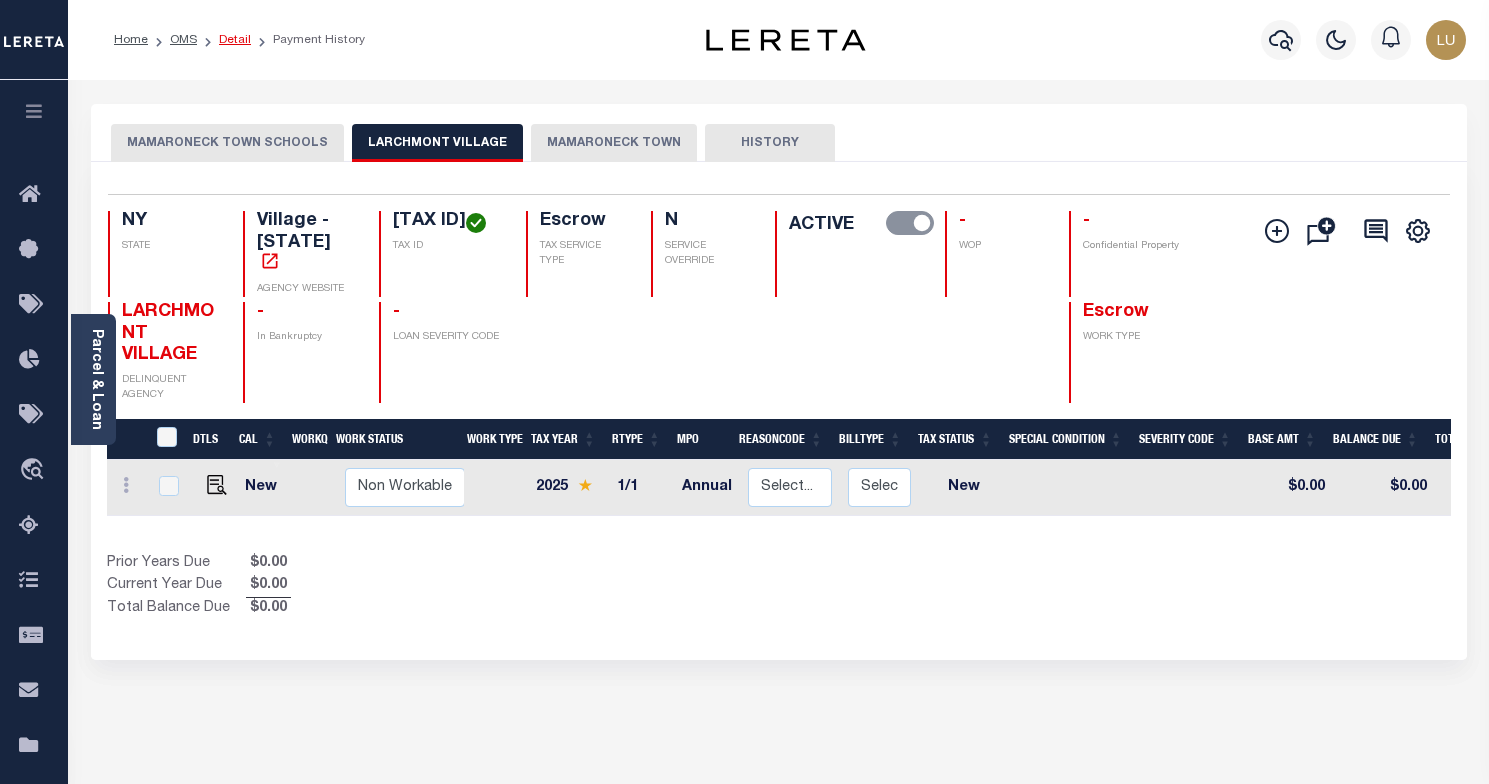 click on "Detail" at bounding box center (235, 40) 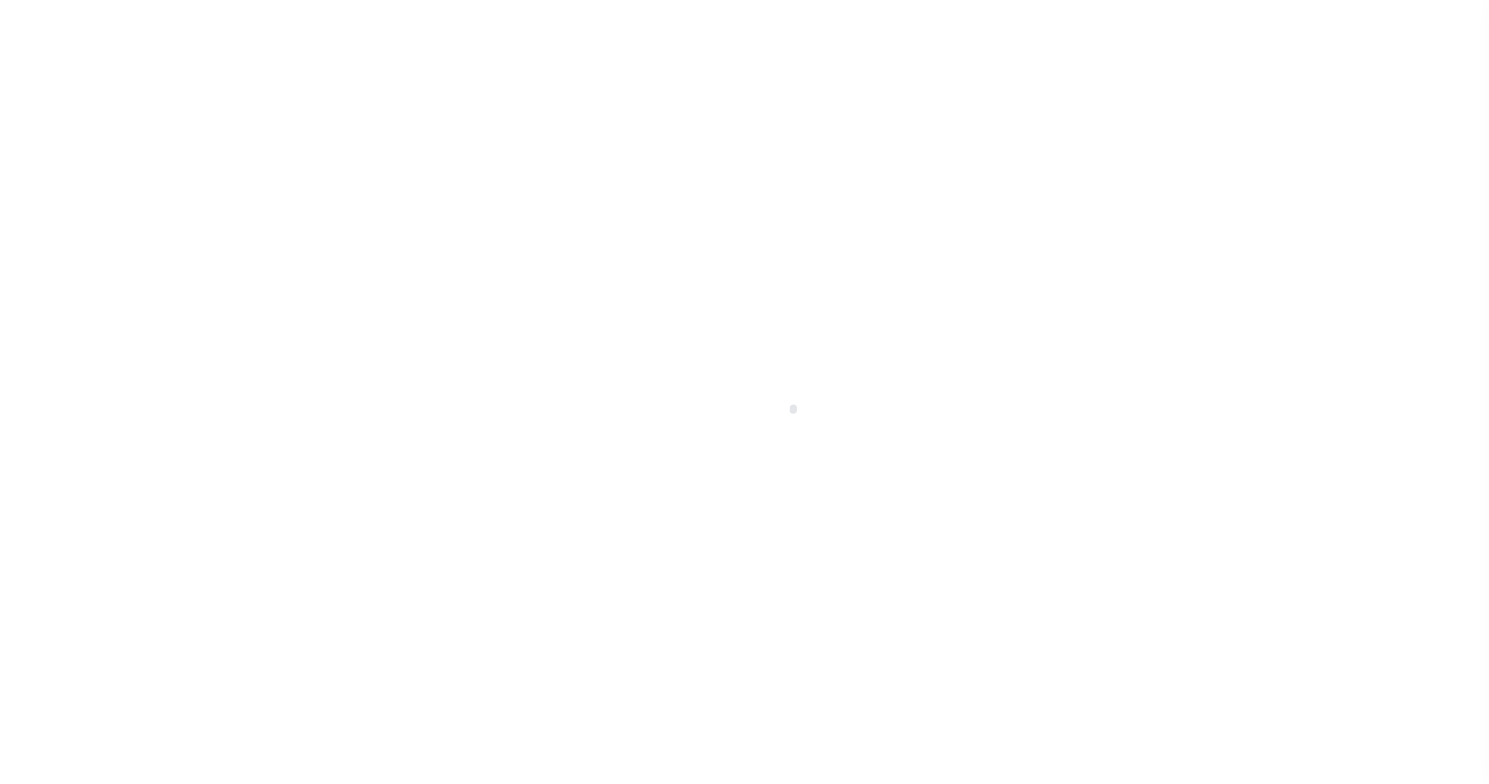 select on "10" 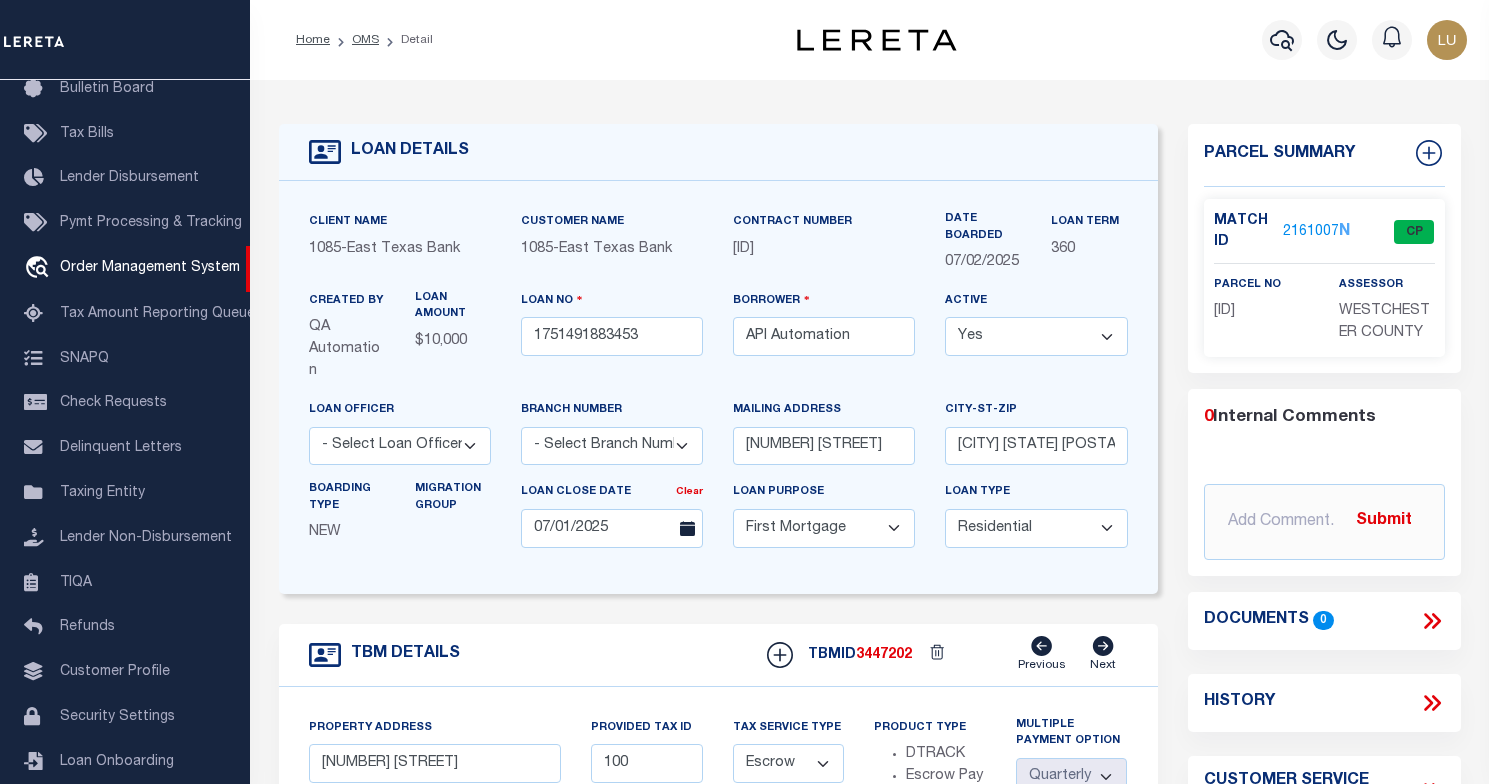 click on "2161007" at bounding box center [1311, 232] 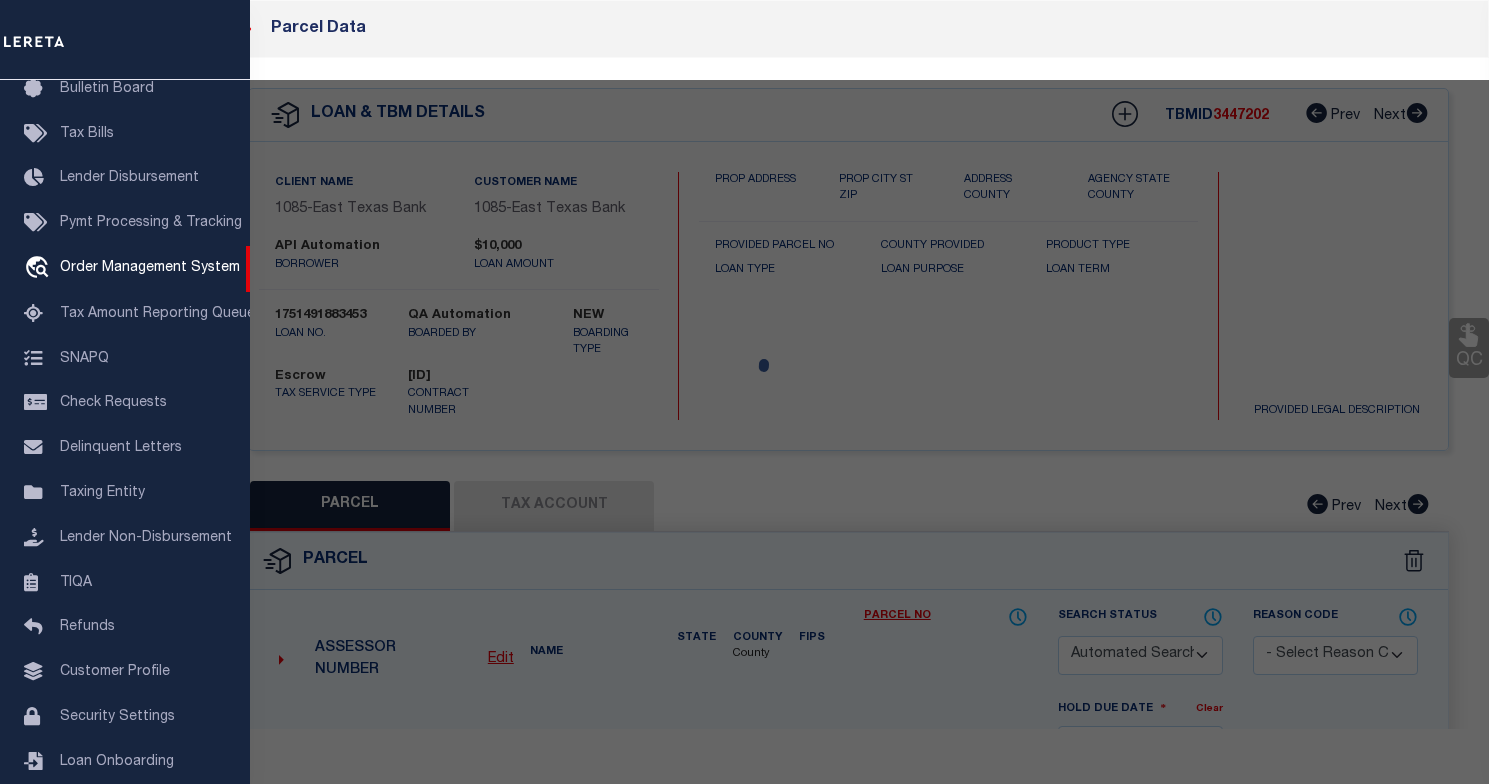 checkbox on "false" 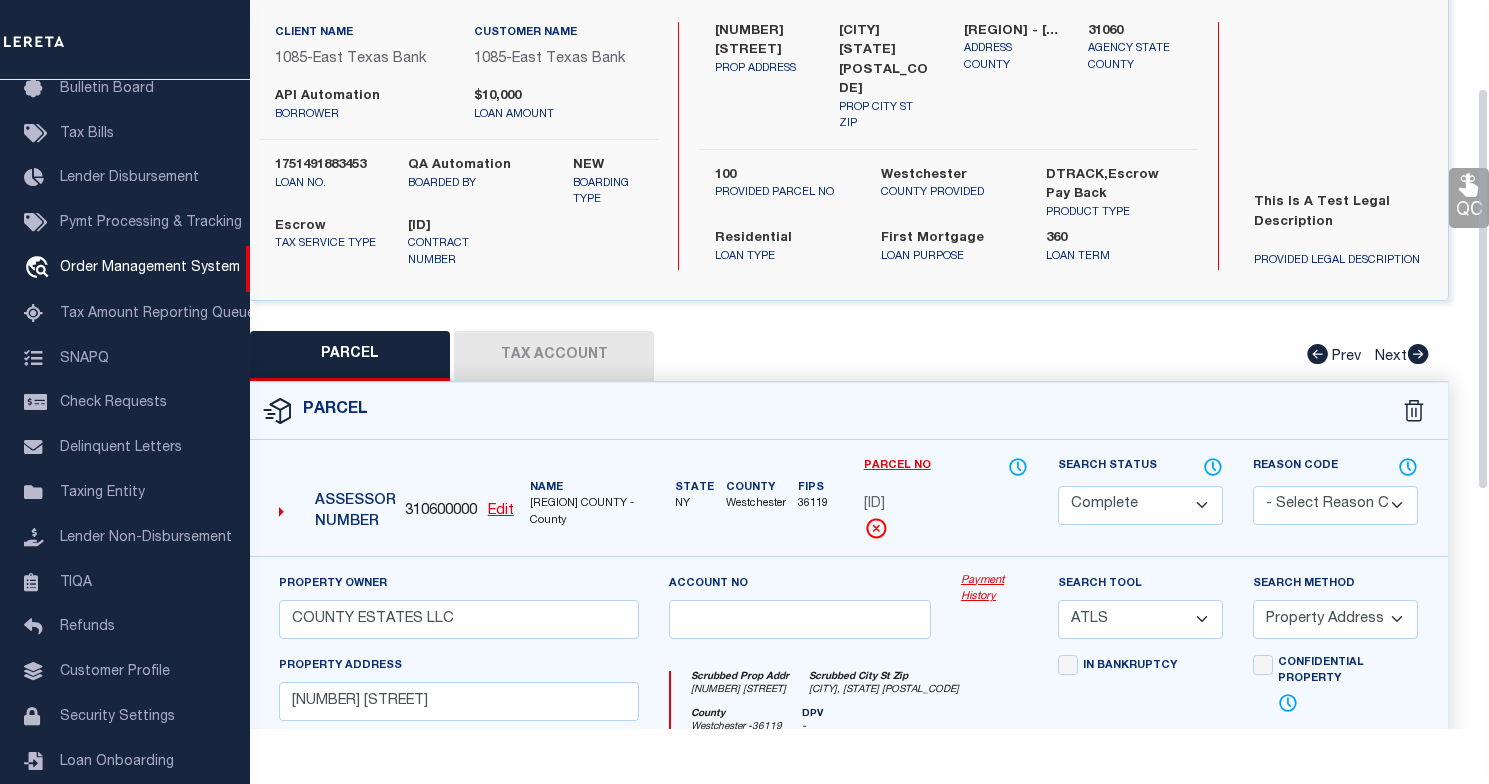 scroll, scrollTop: 173, scrollLeft: 0, axis: vertical 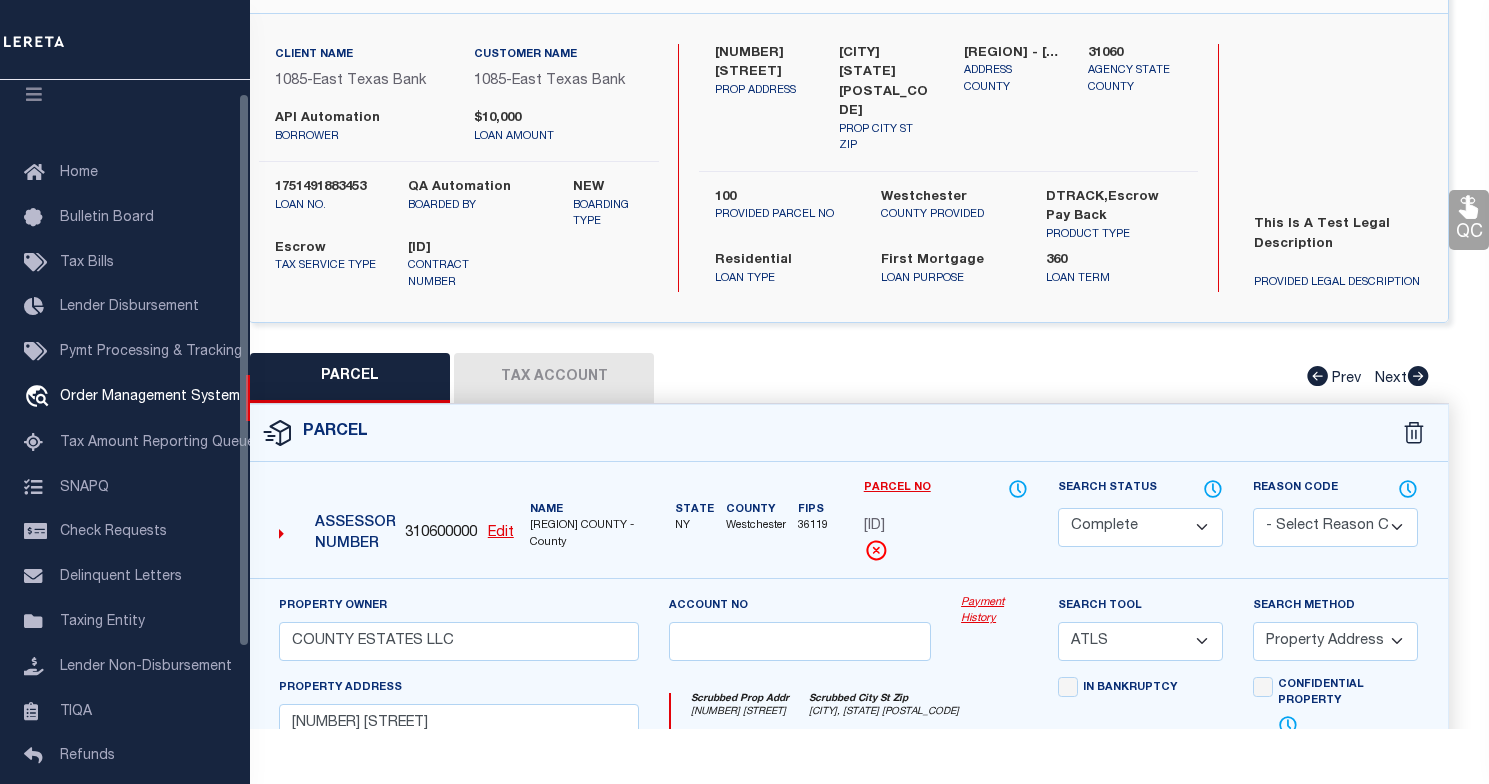click at bounding box center (34, 94) 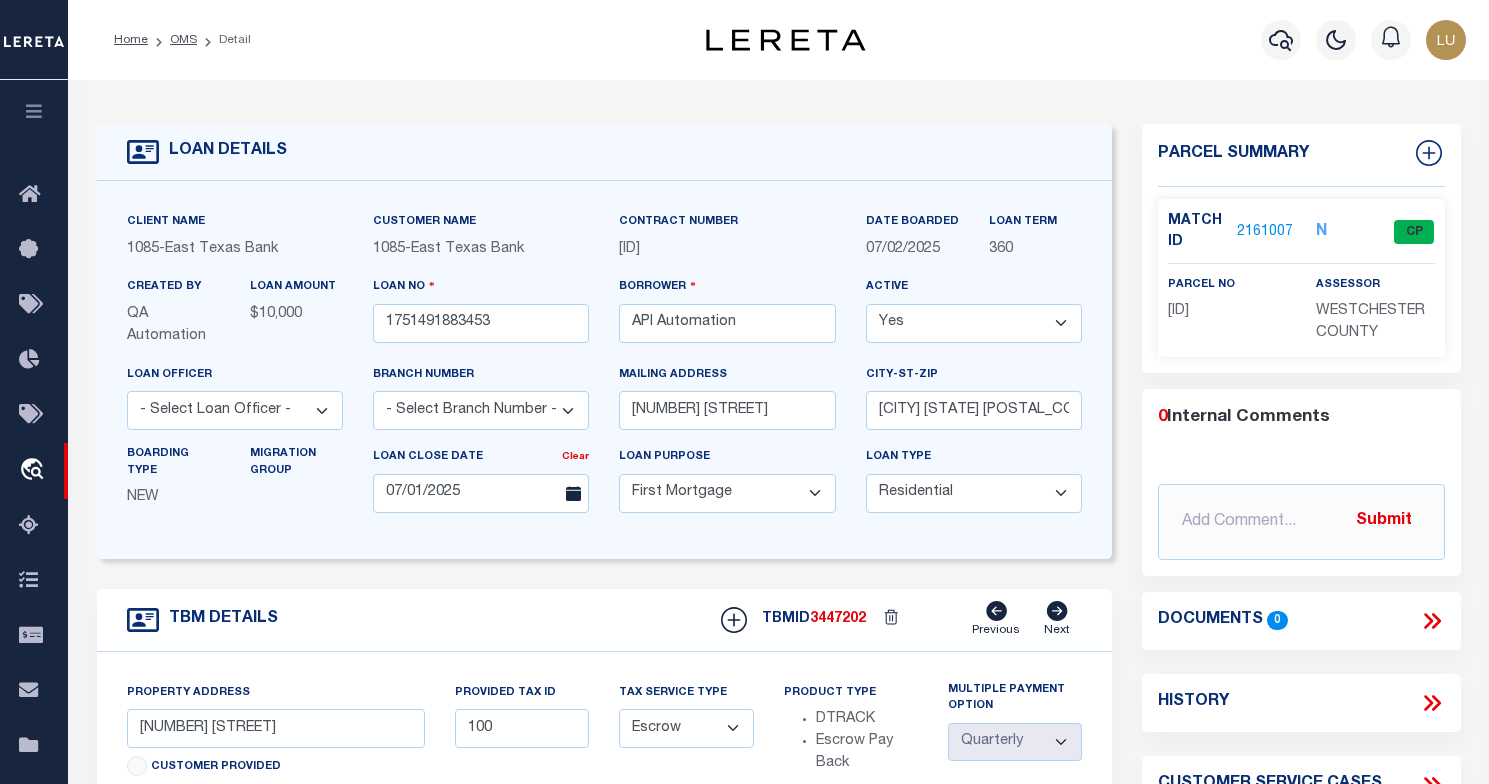 click on "2161007" at bounding box center (1265, 232) 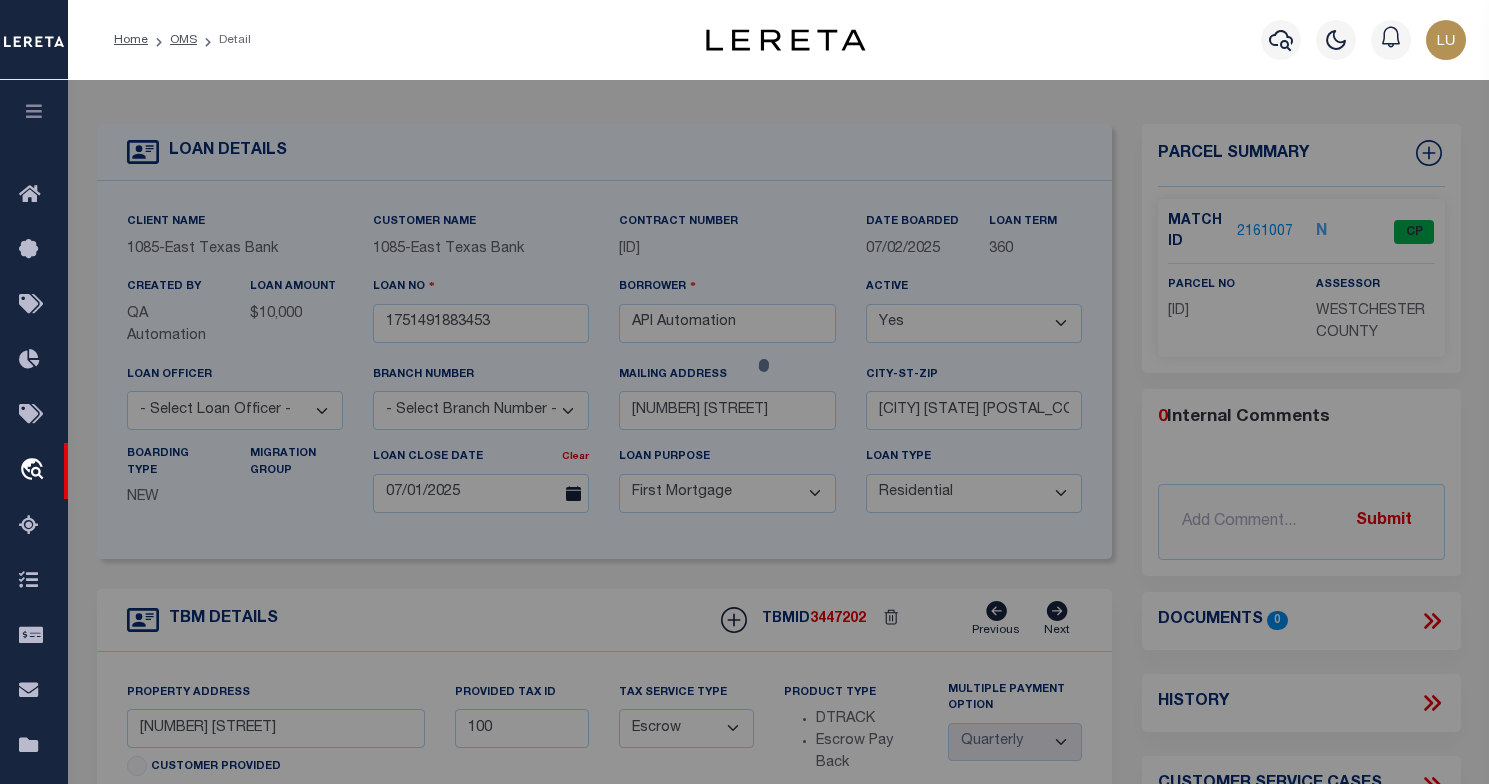 select on "AS" 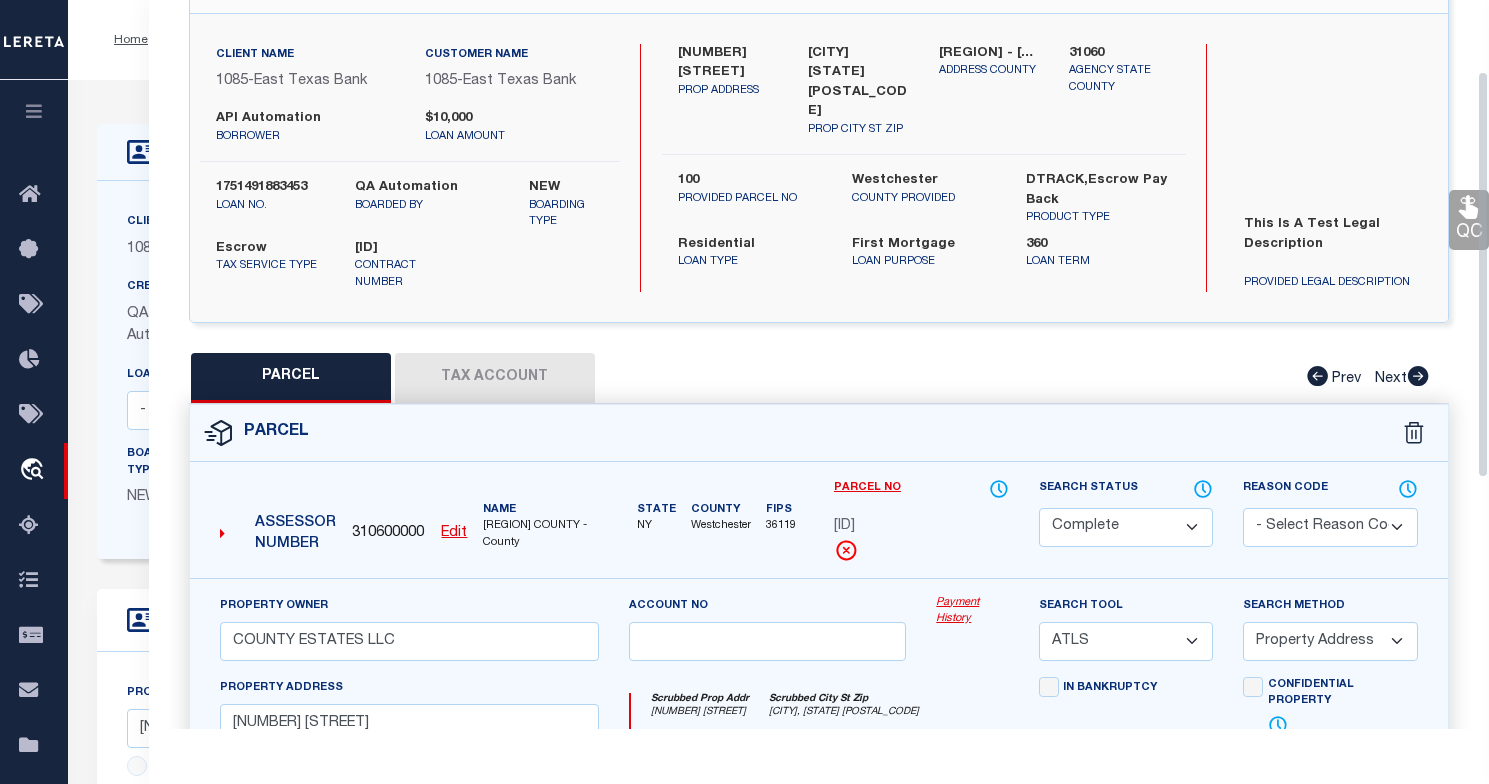 click on "Tax Account" at bounding box center (495, 378) 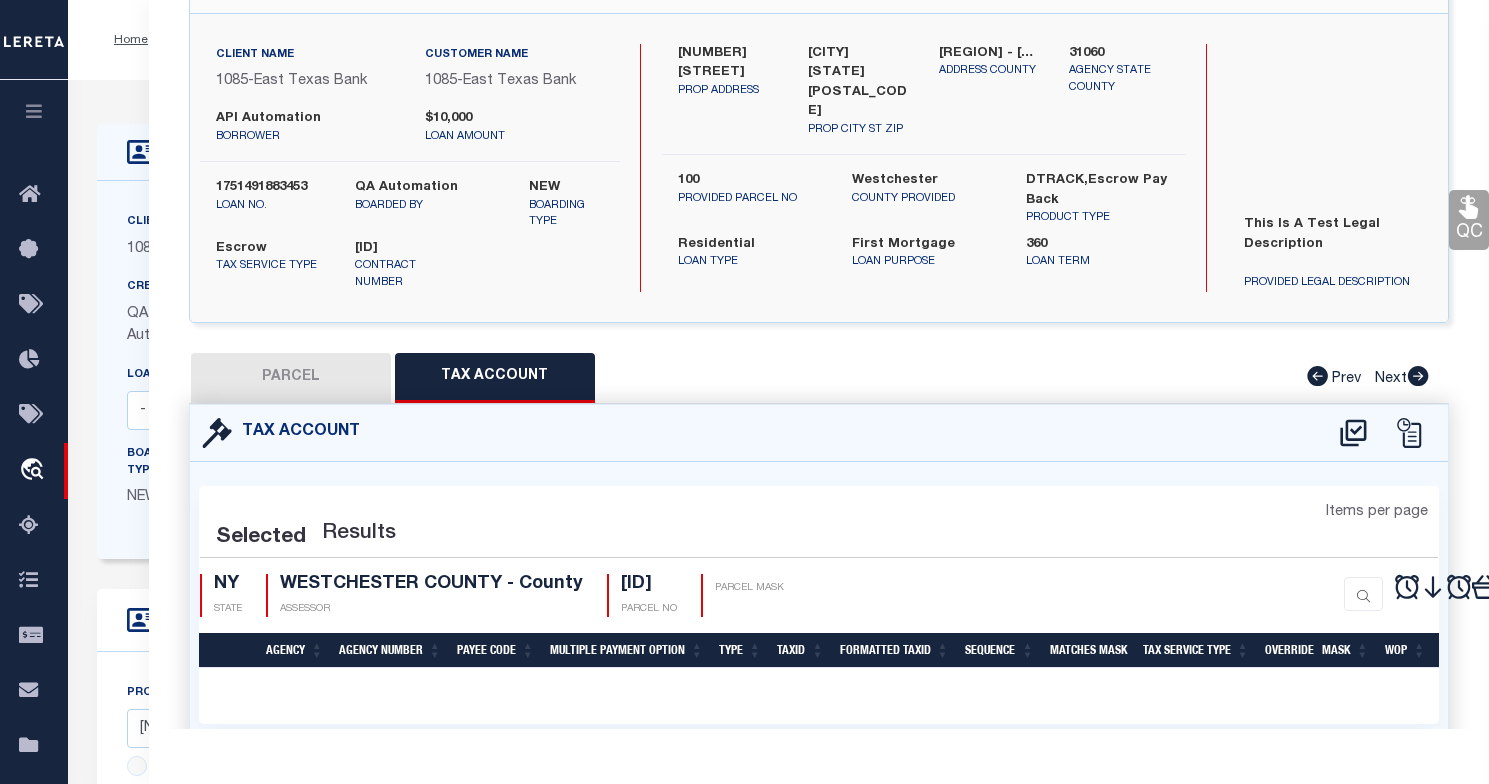 scroll, scrollTop: 0, scrollLeft: 0, axis: both 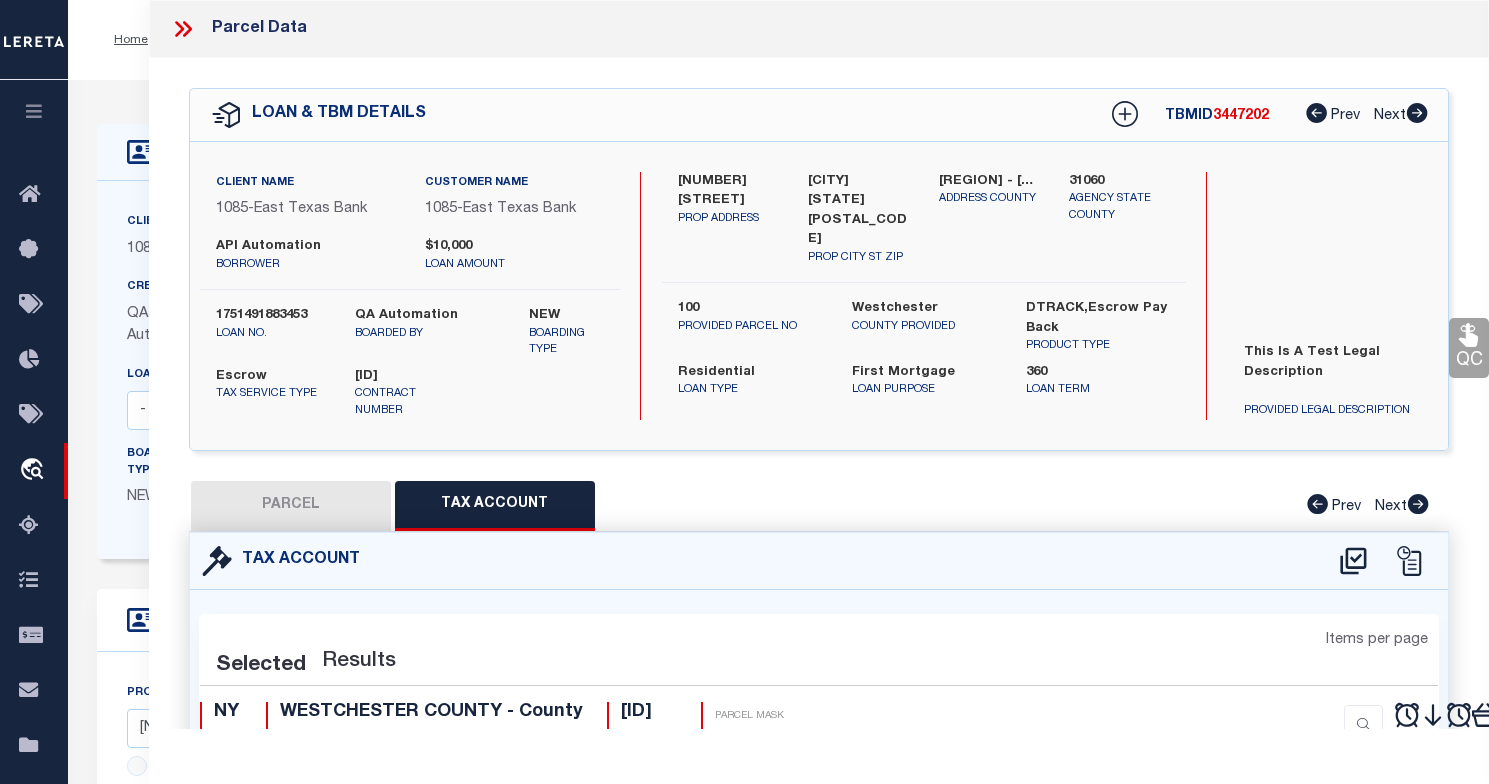 select on "100" 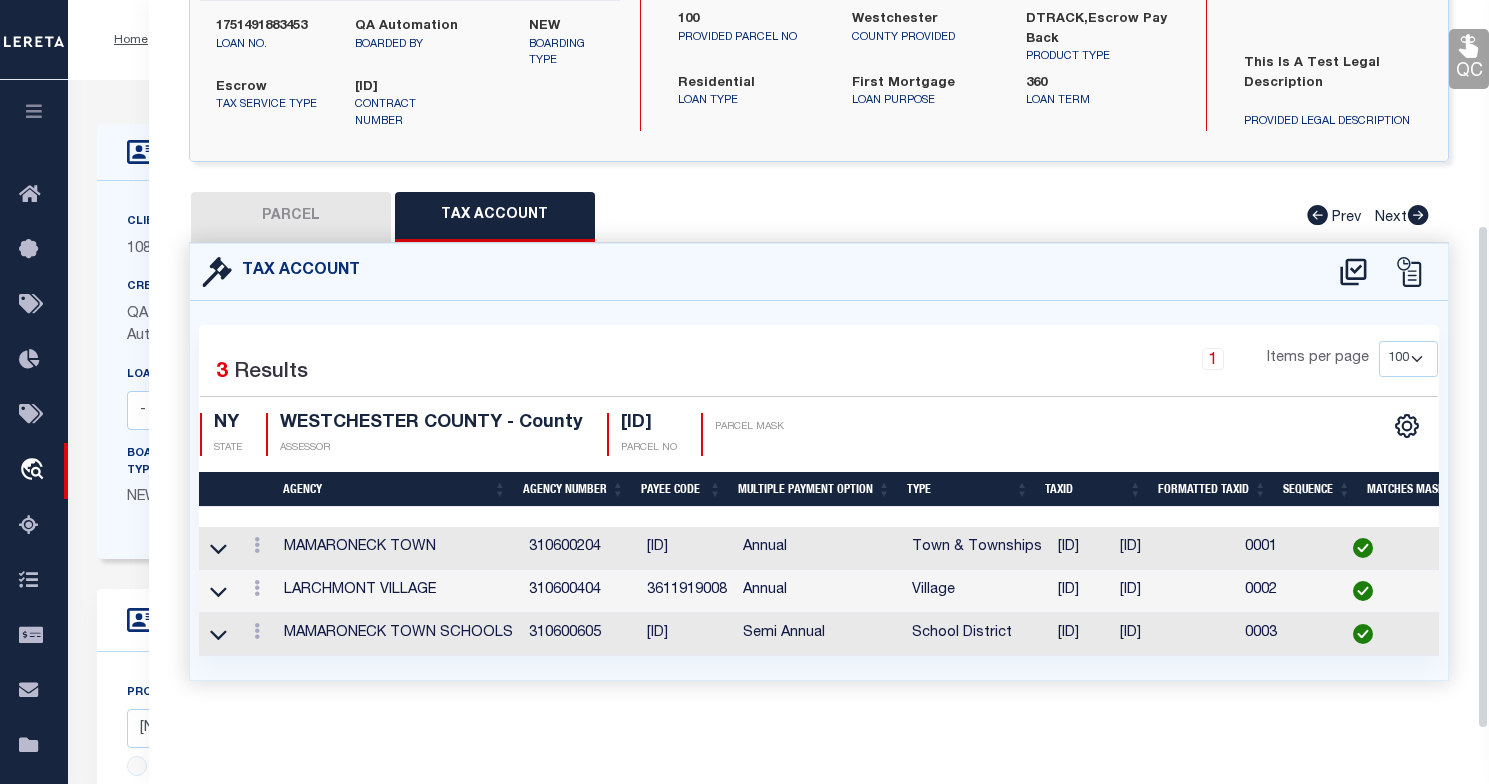 scroll, scrollTop: 324, scrollLeft: 0, axis: vertical 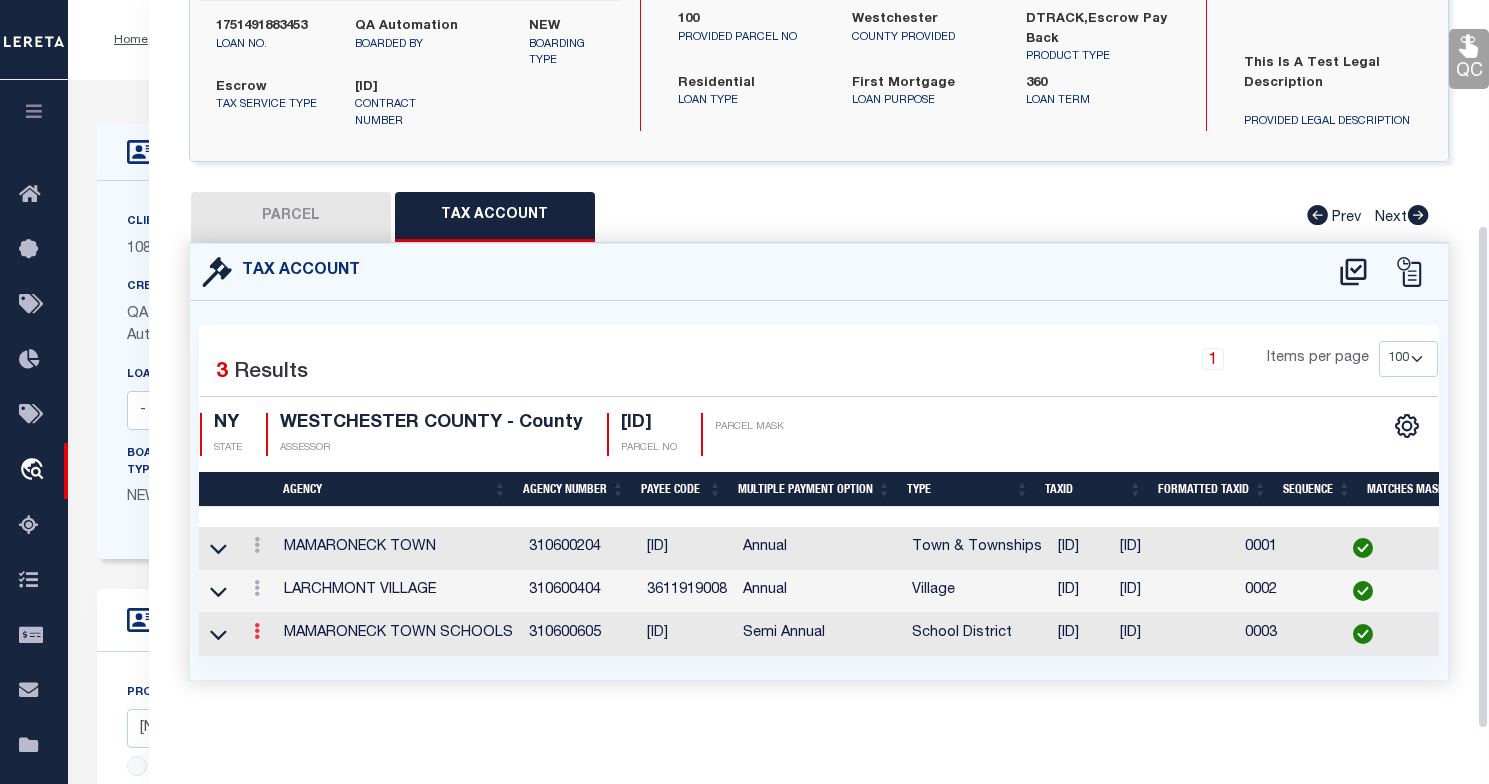click at bounding box center (257, 631) 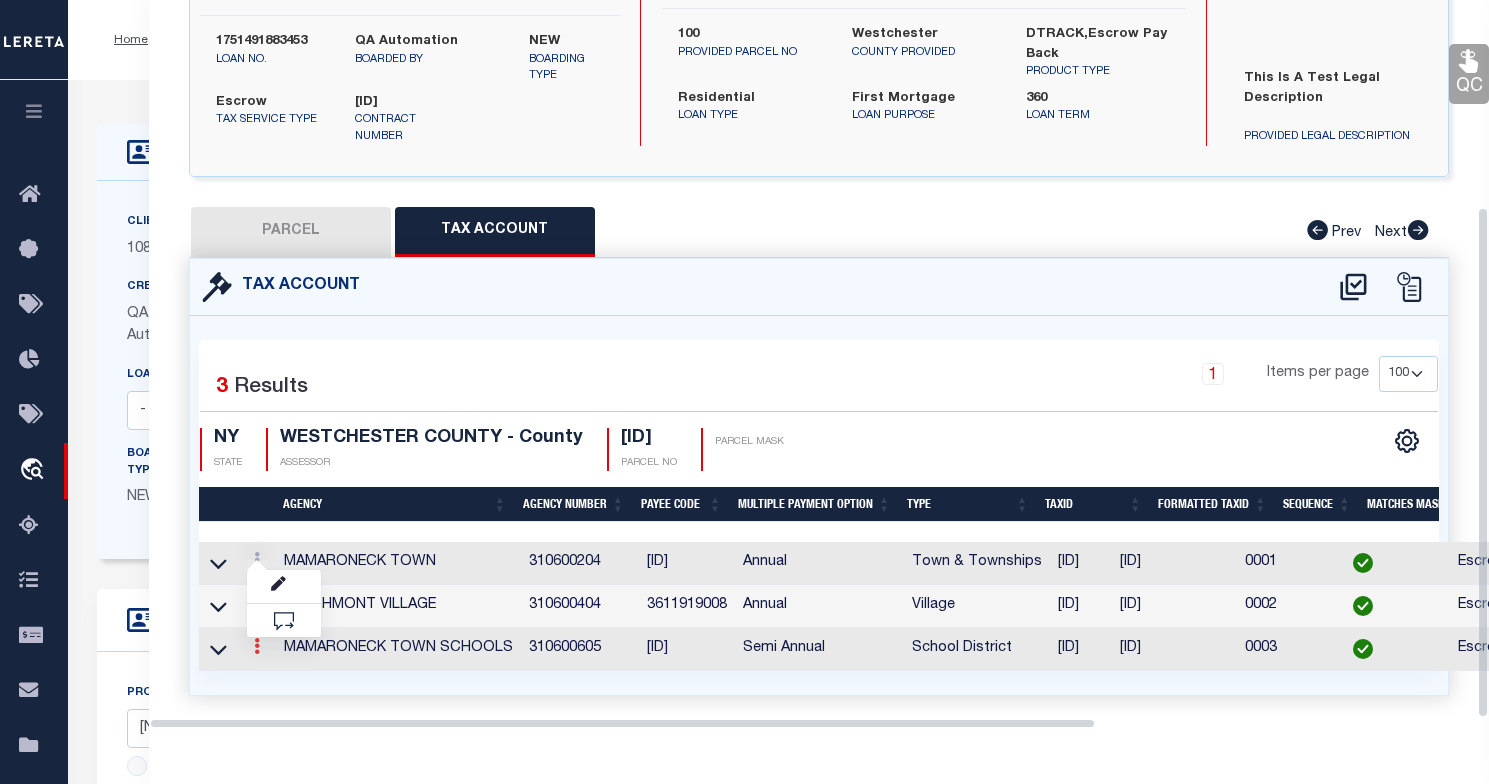 scroll, scrollTop: 296, scrollLeft: 0, axis: vertical 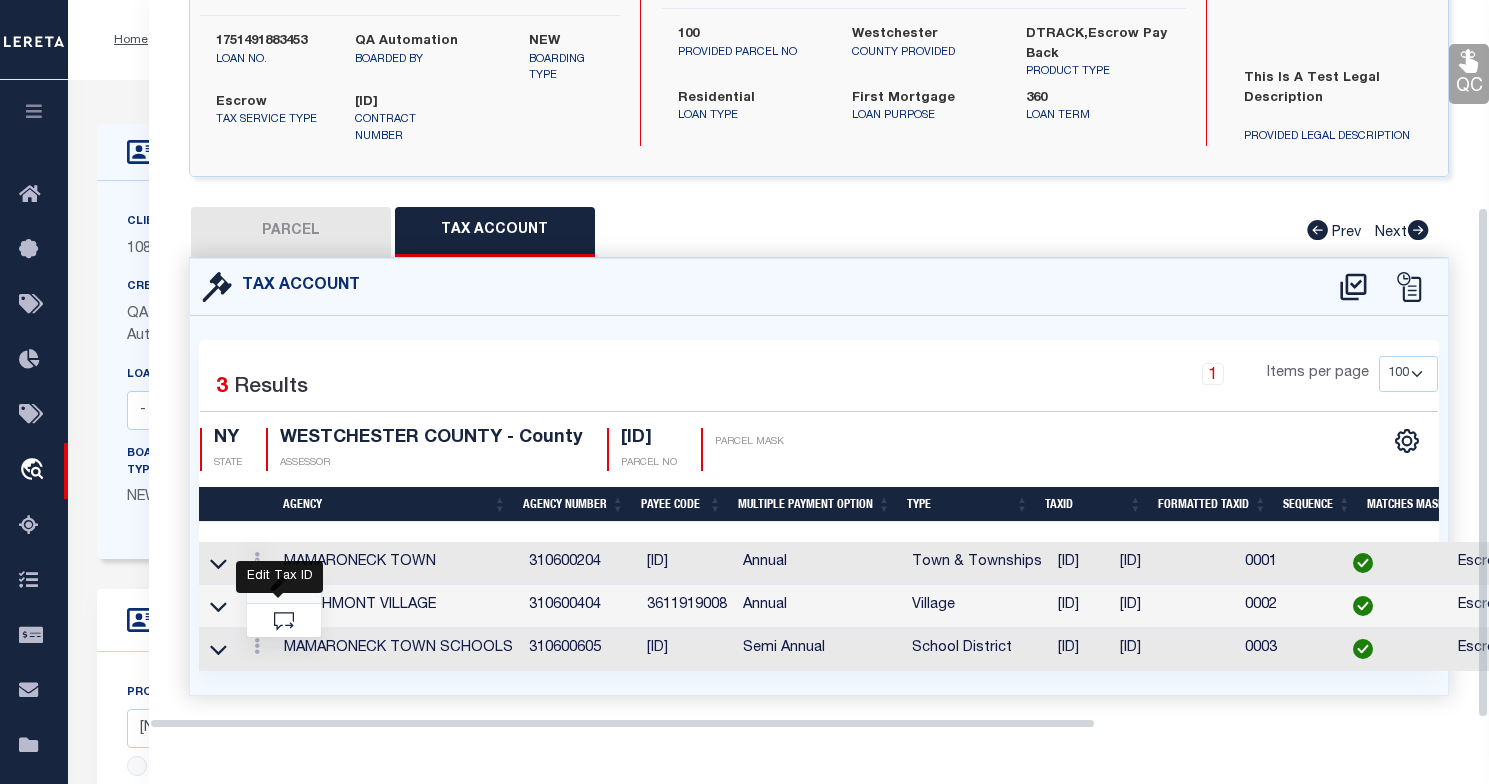 click at bounding box center [278, 584] 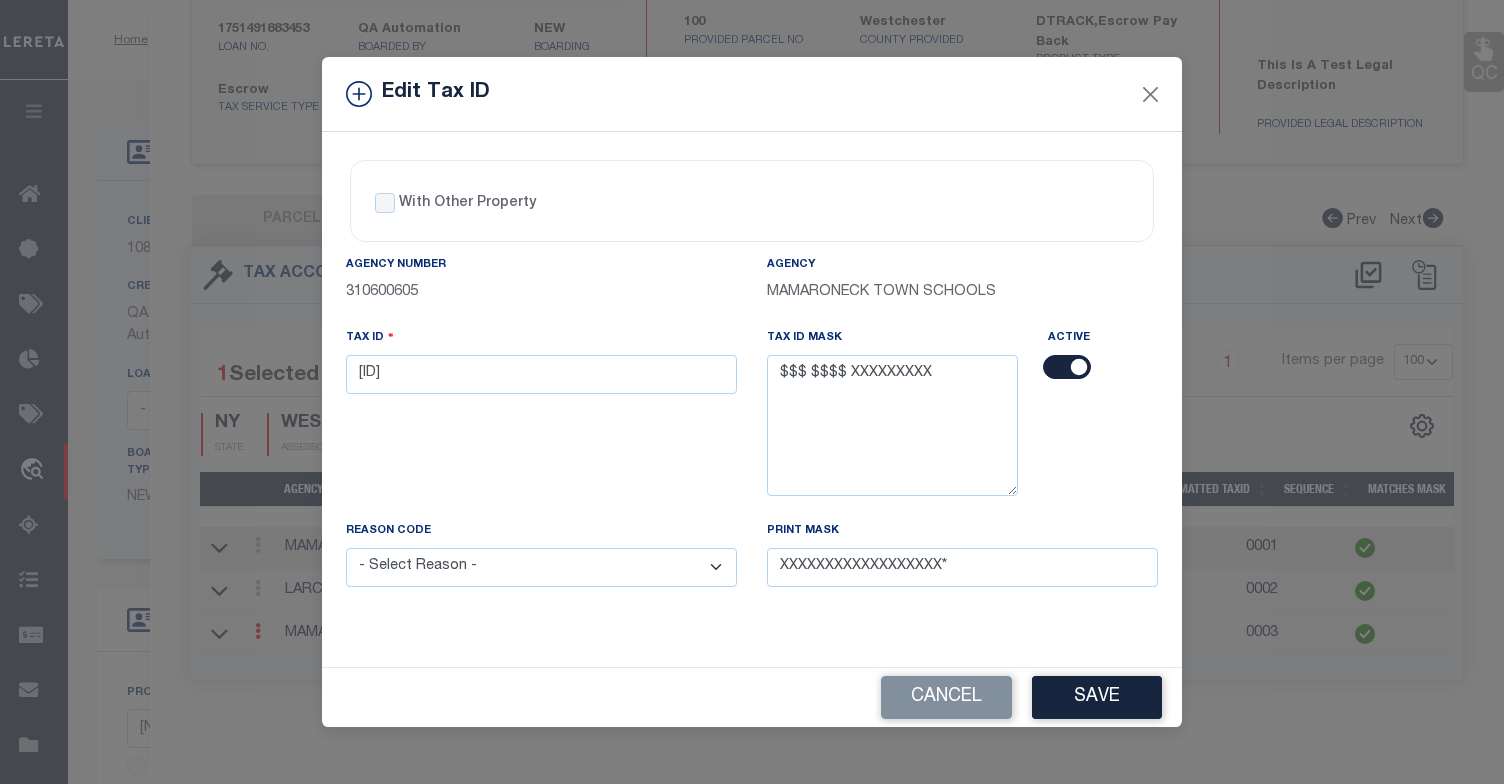 click at bounding box center [1067, 367] 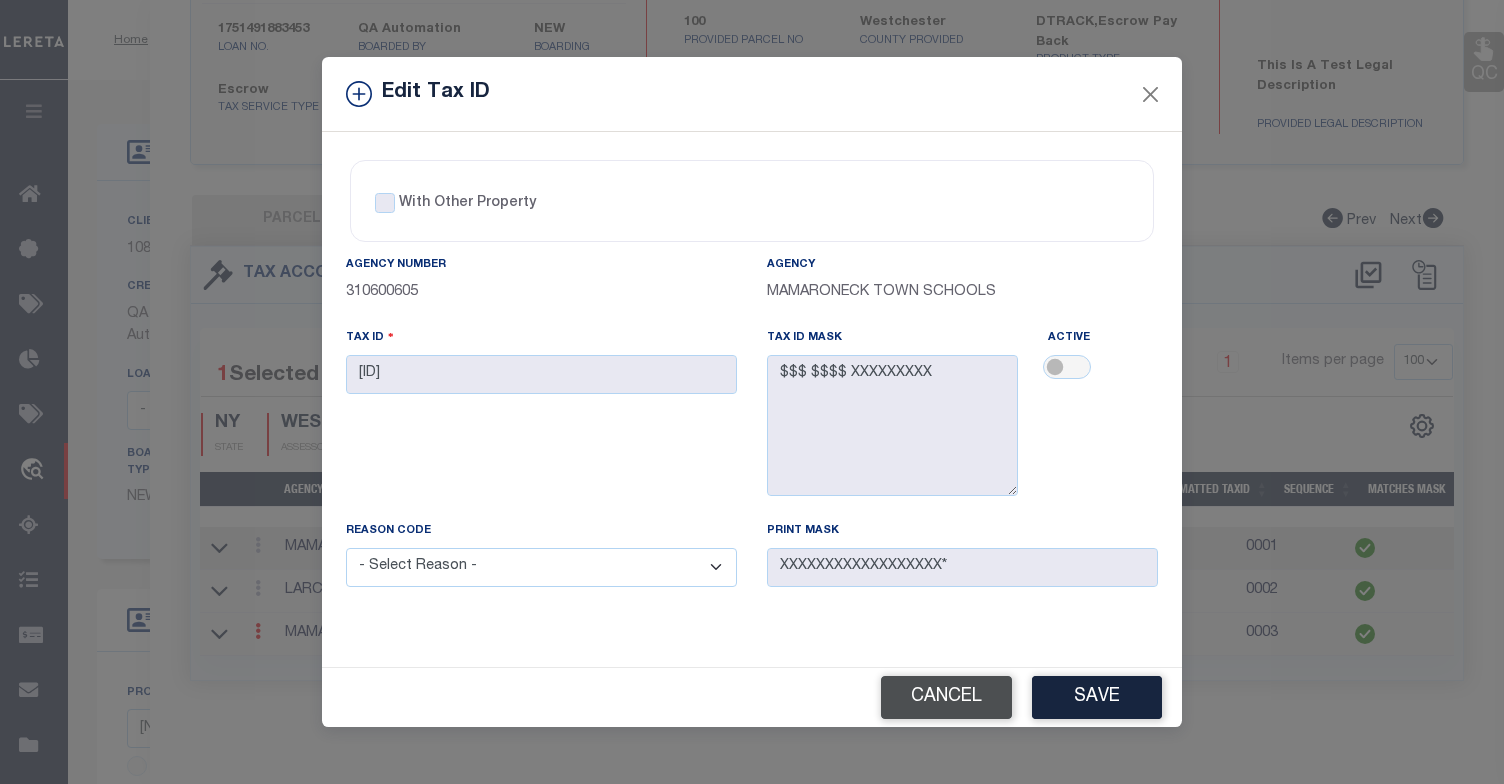 click on "Cancel" at bounding box center [946, 697] 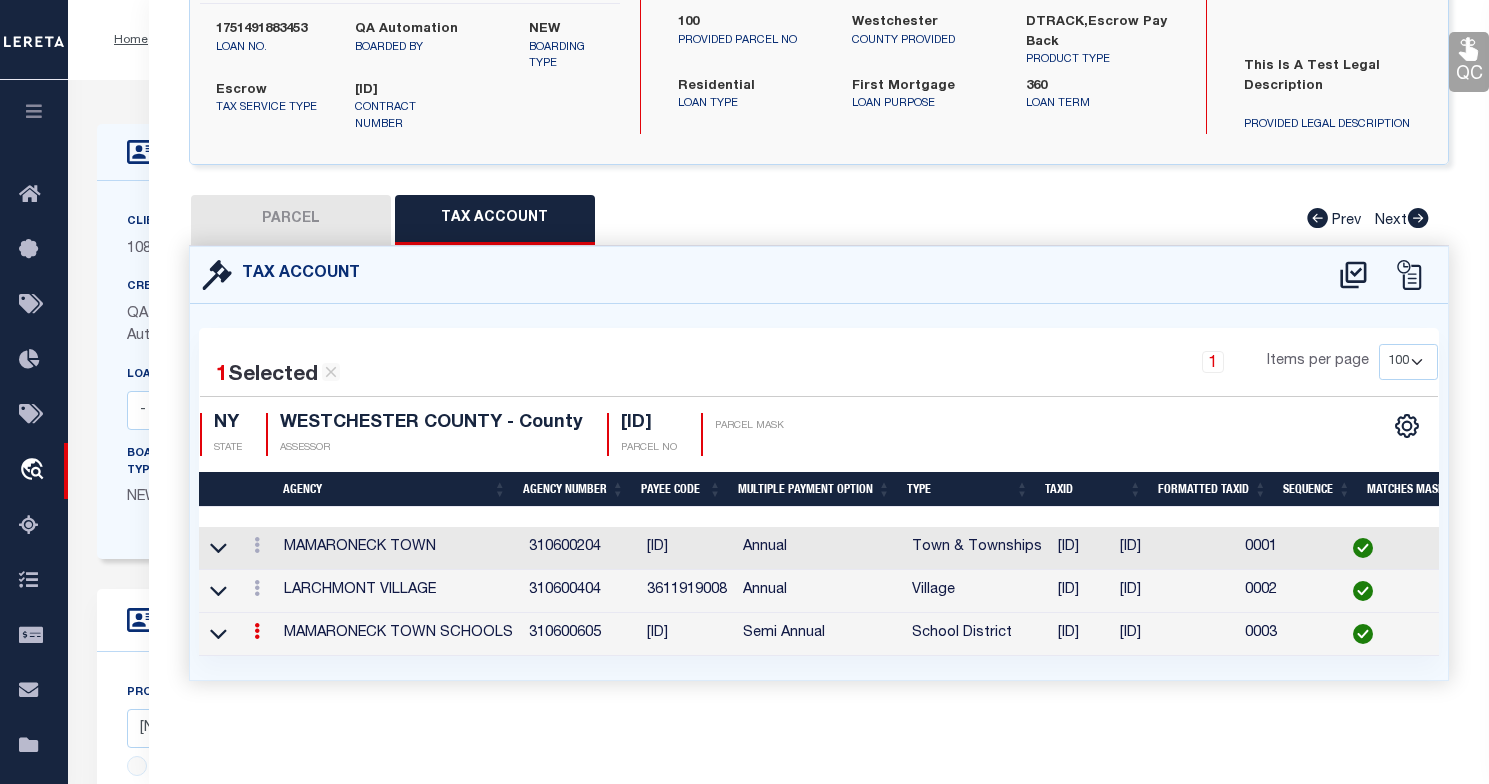 click at bounding box center [257, 631] 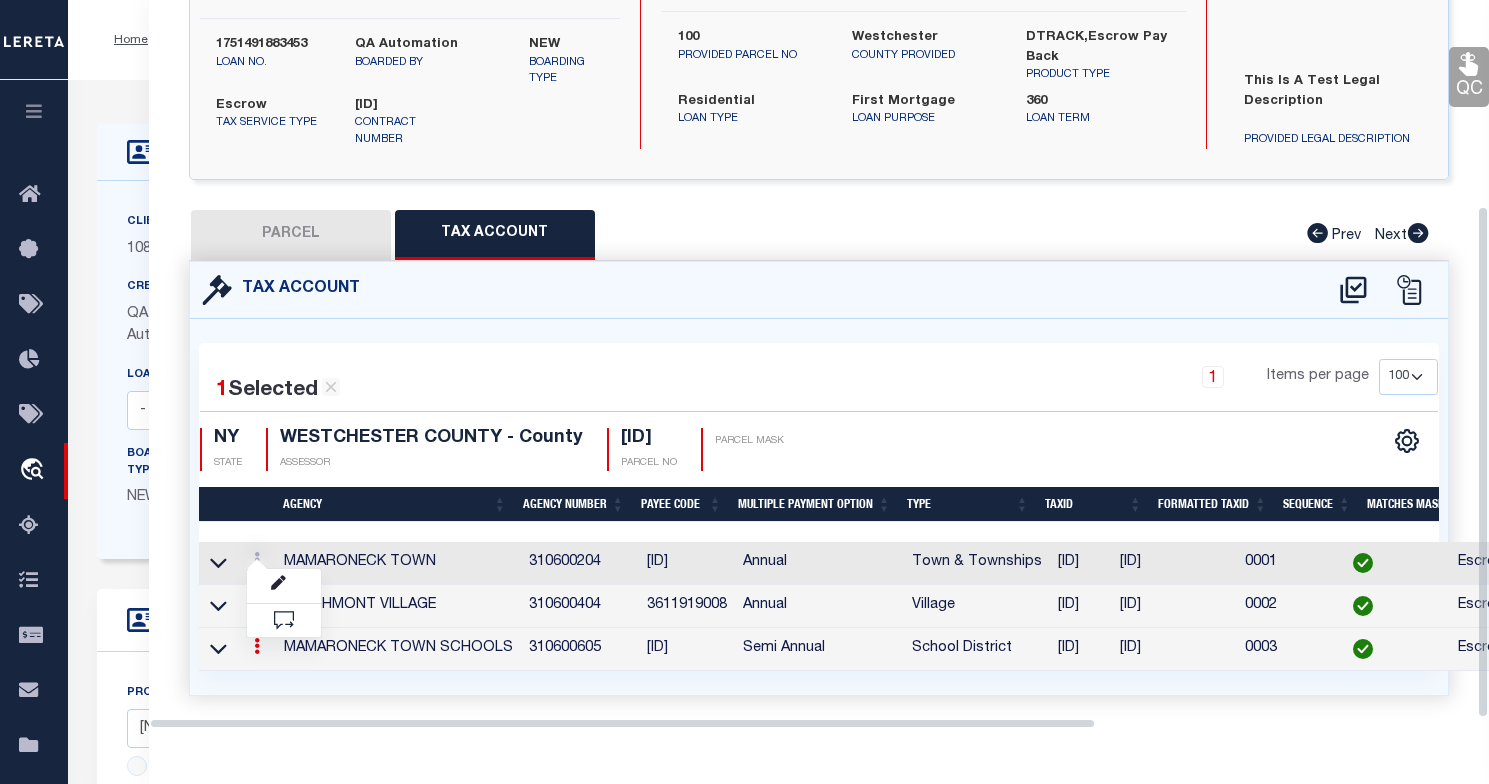 scroll, scrollTop: 293, scrollLeft: 0, axis: vertical 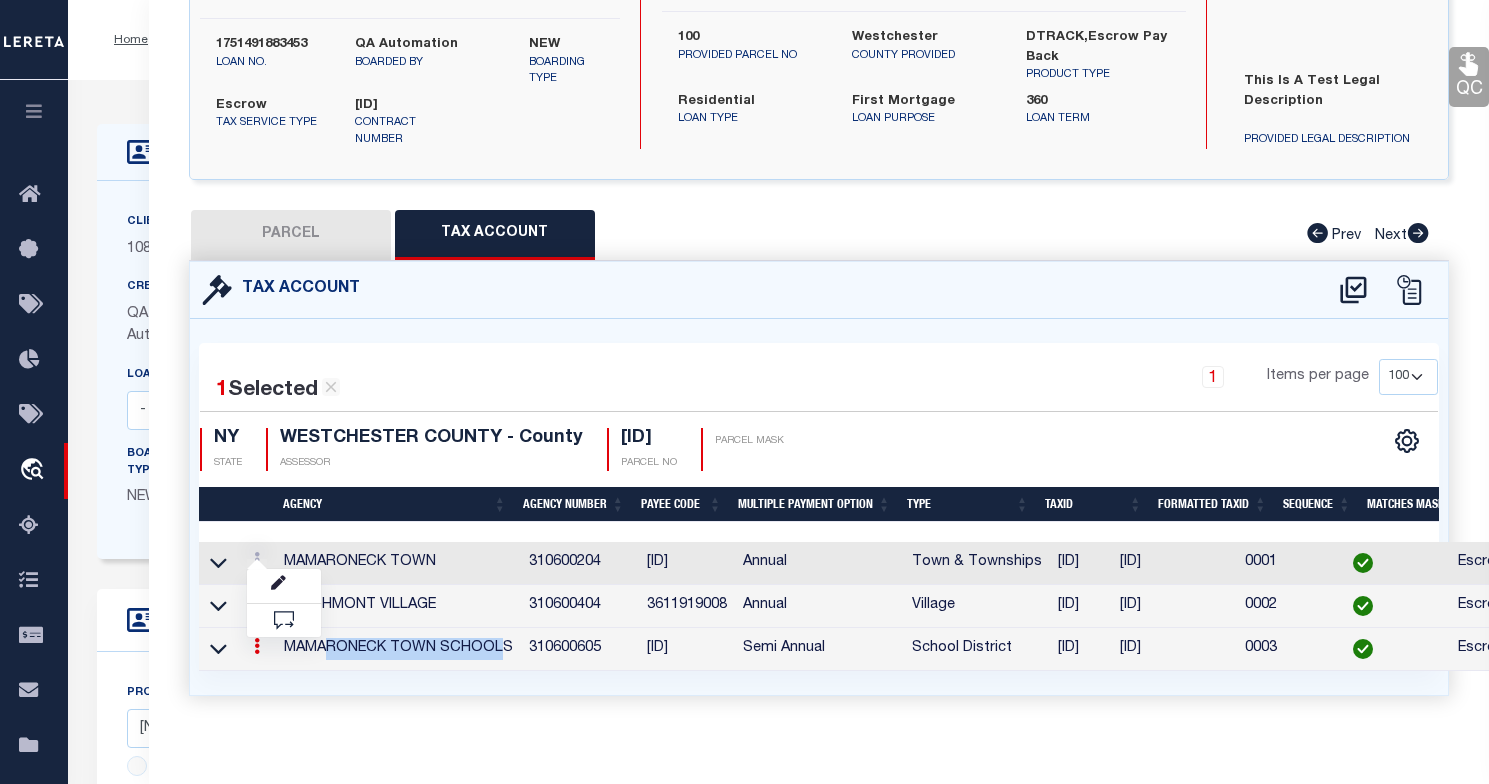 drag, startPoint x: 327, startPoint y: 656, endPoint x: 505, endPoint y: 657, distance: 178.0028 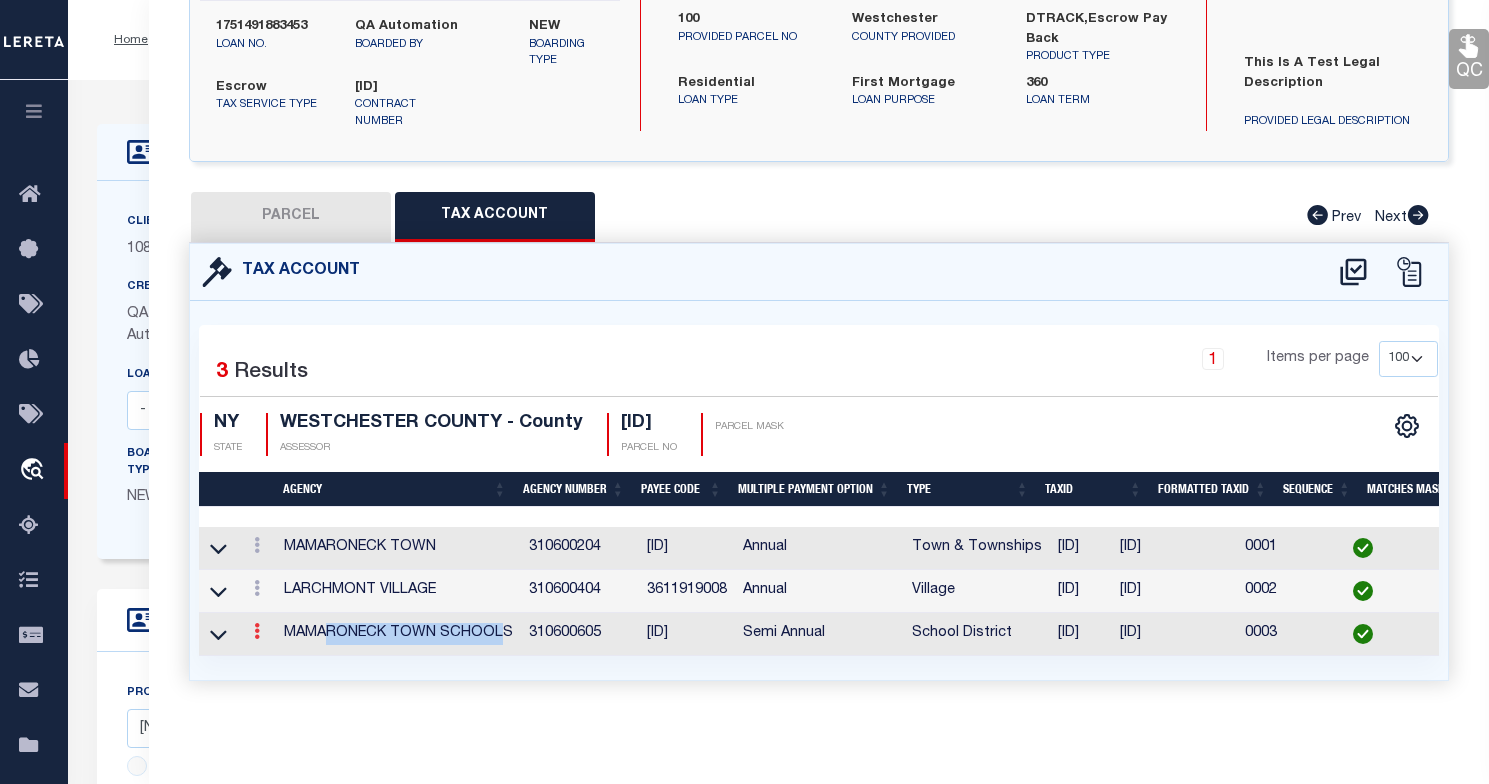 click at bounding box center (257, 634) 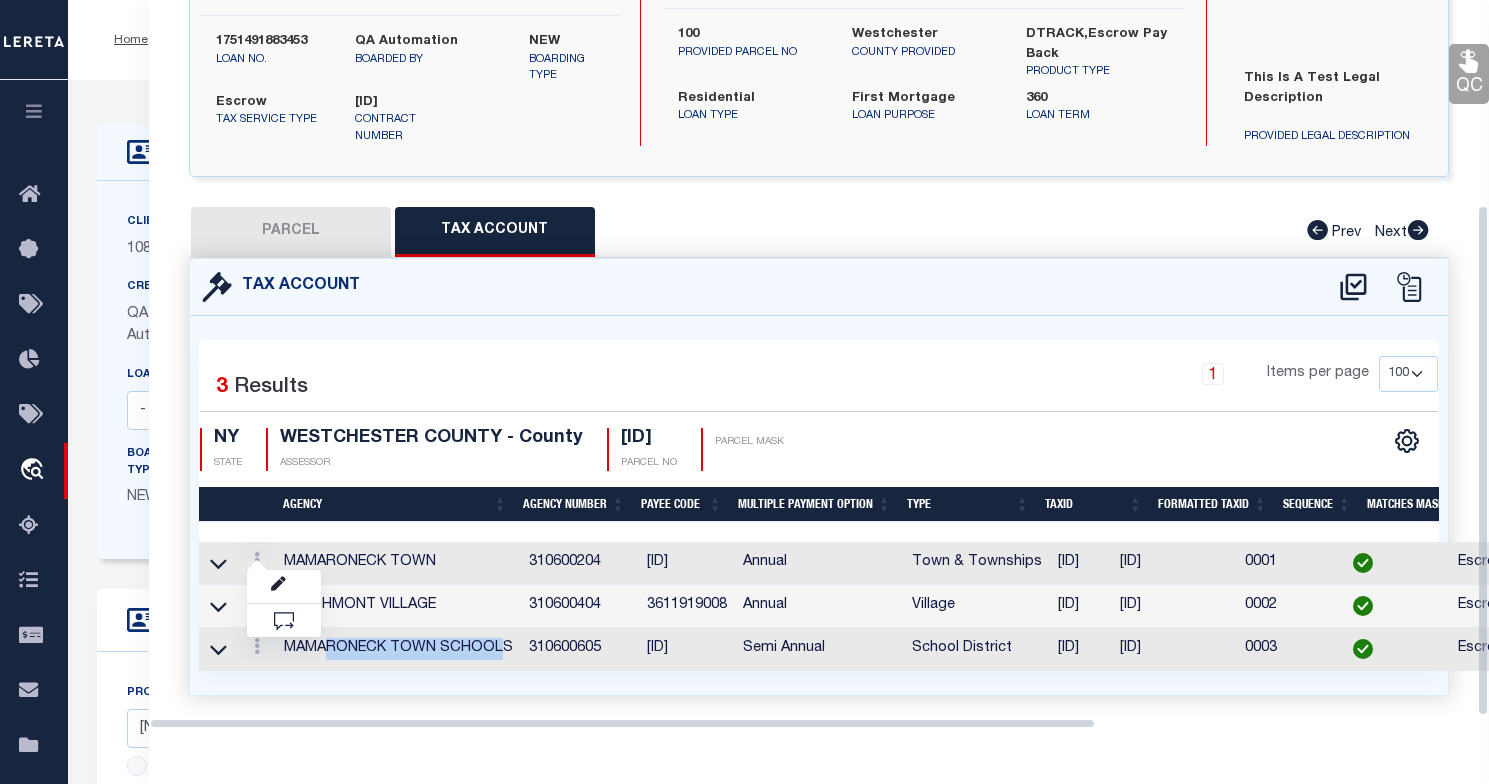 click on "Client Name
1085  -  East Texas Bank
Customer Name
1085  -  East Texas Bank
360" at bounding box center (605, 370) 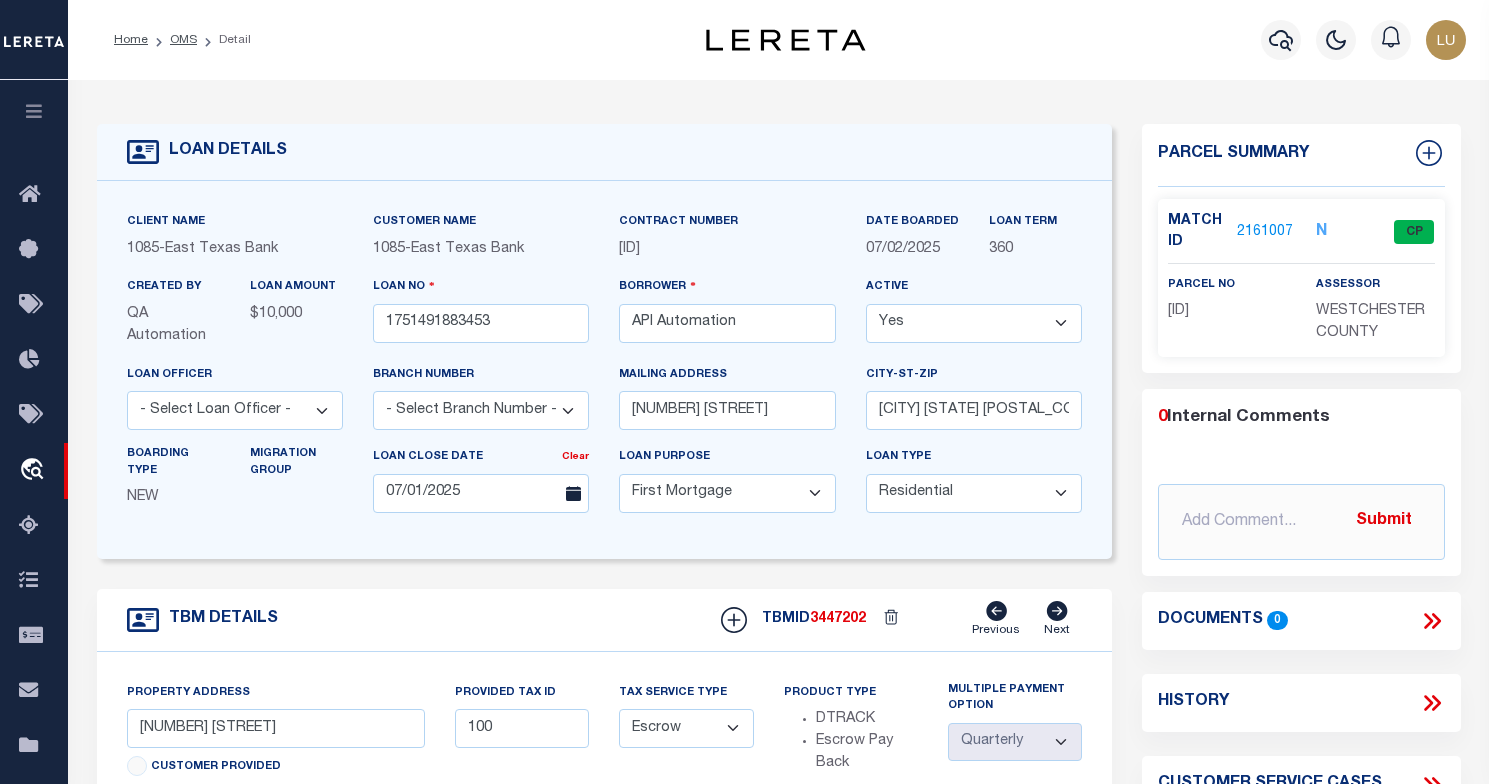click on "Parcel Summary" at bounding box center (1301, 163) 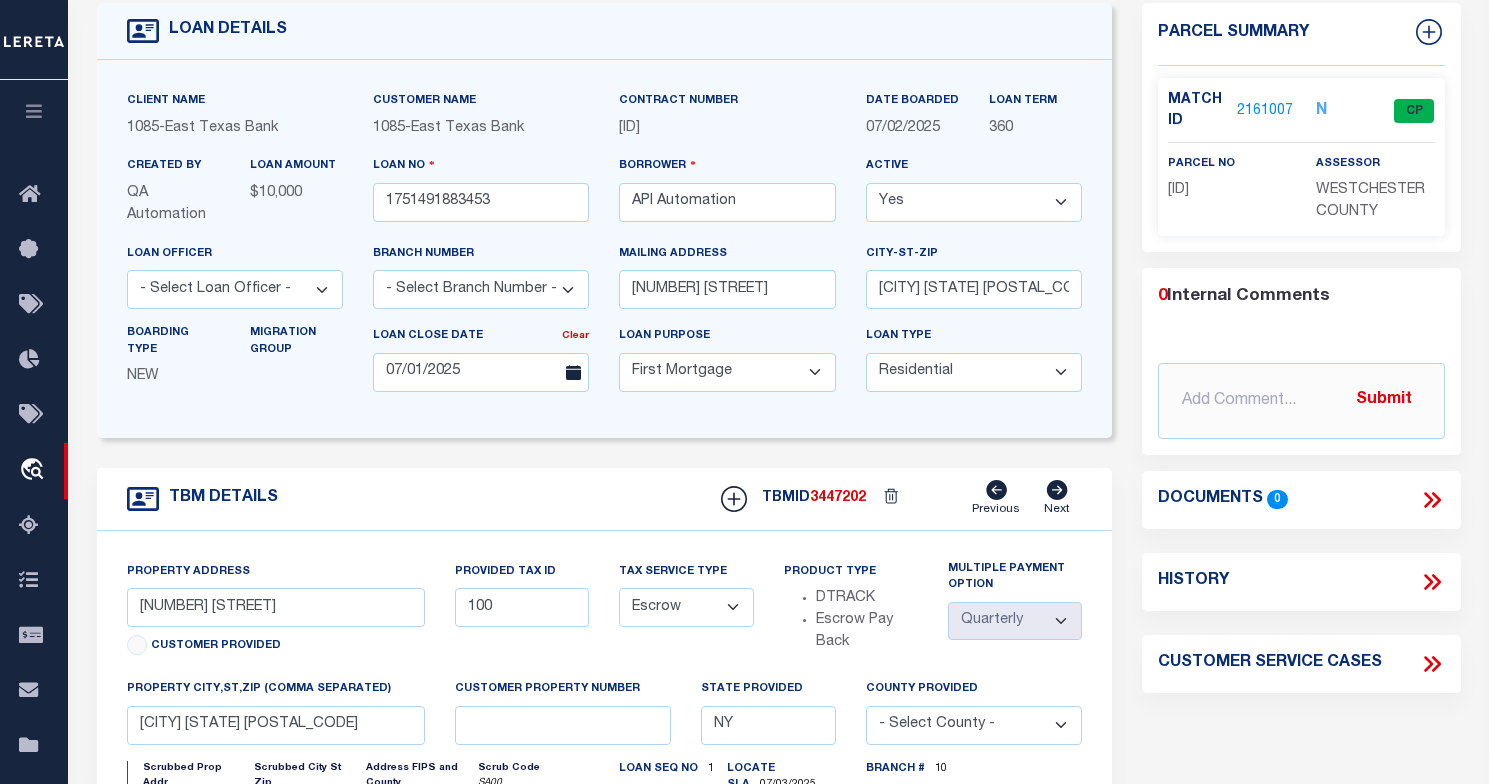 scroll, scrollTop: 0, scrollLeft: 0, axis: both 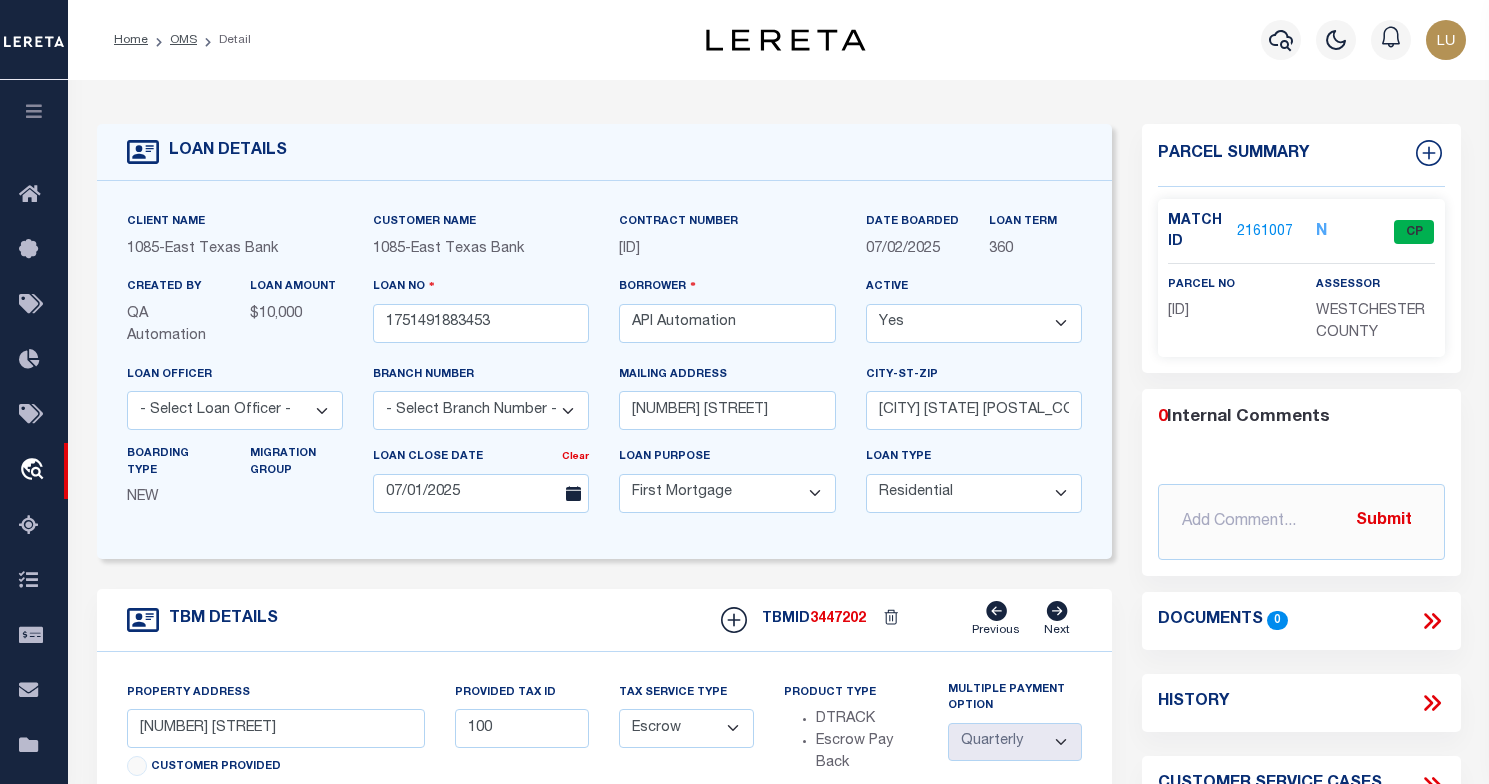 click on "2161007" at bounding box center (1265, 232) 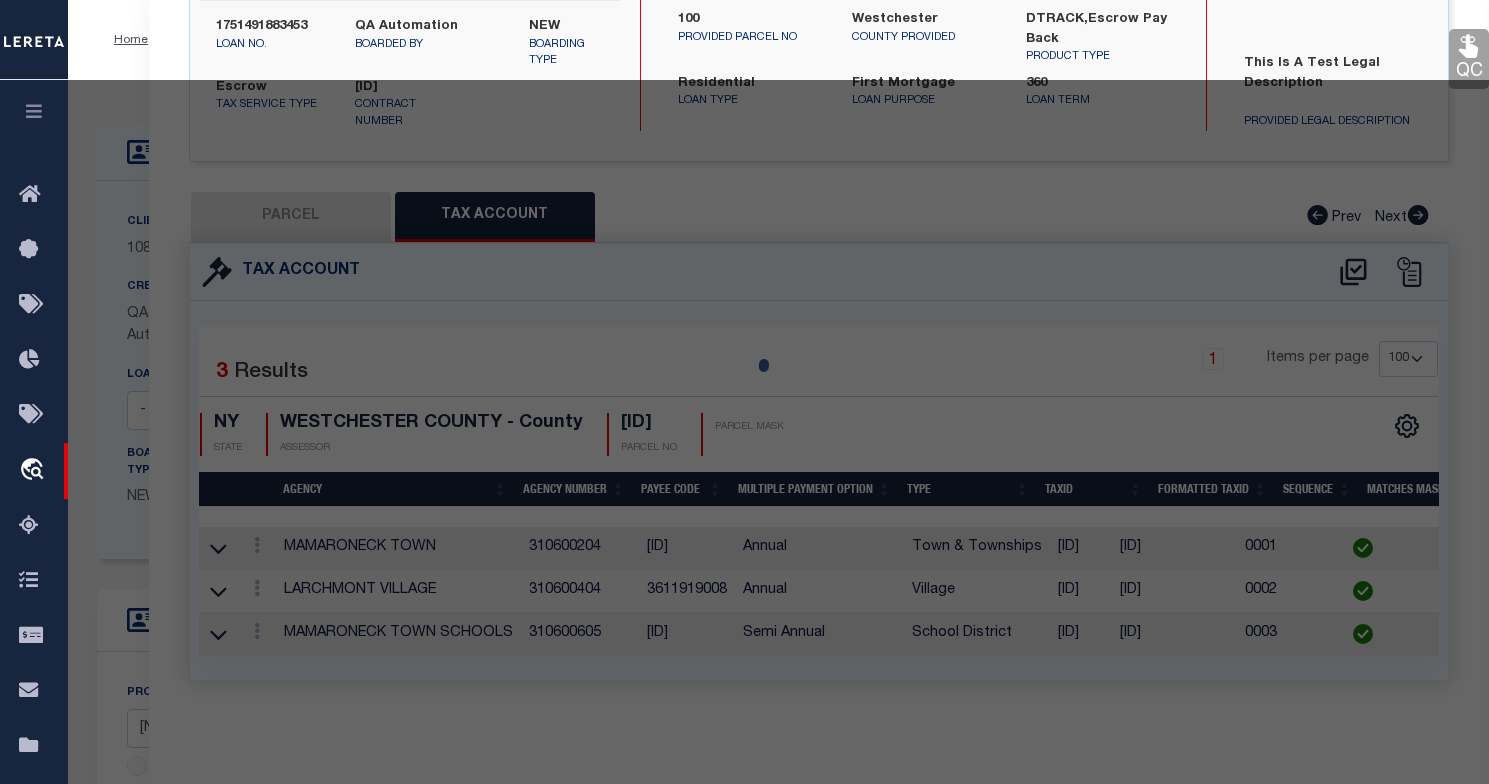 select on "AS" 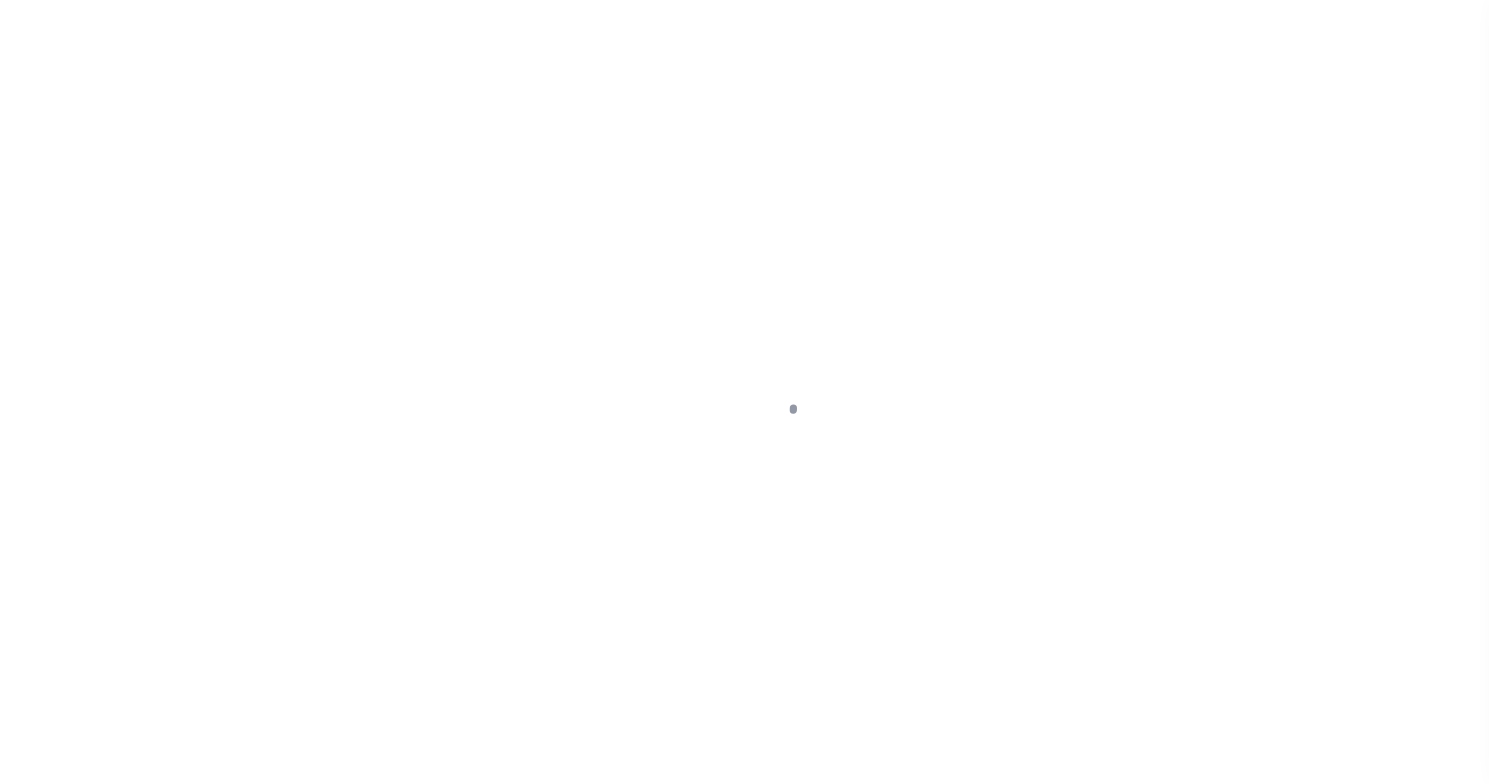 scroll, scrollTop: 0, scrollLeft: 0, axis: both 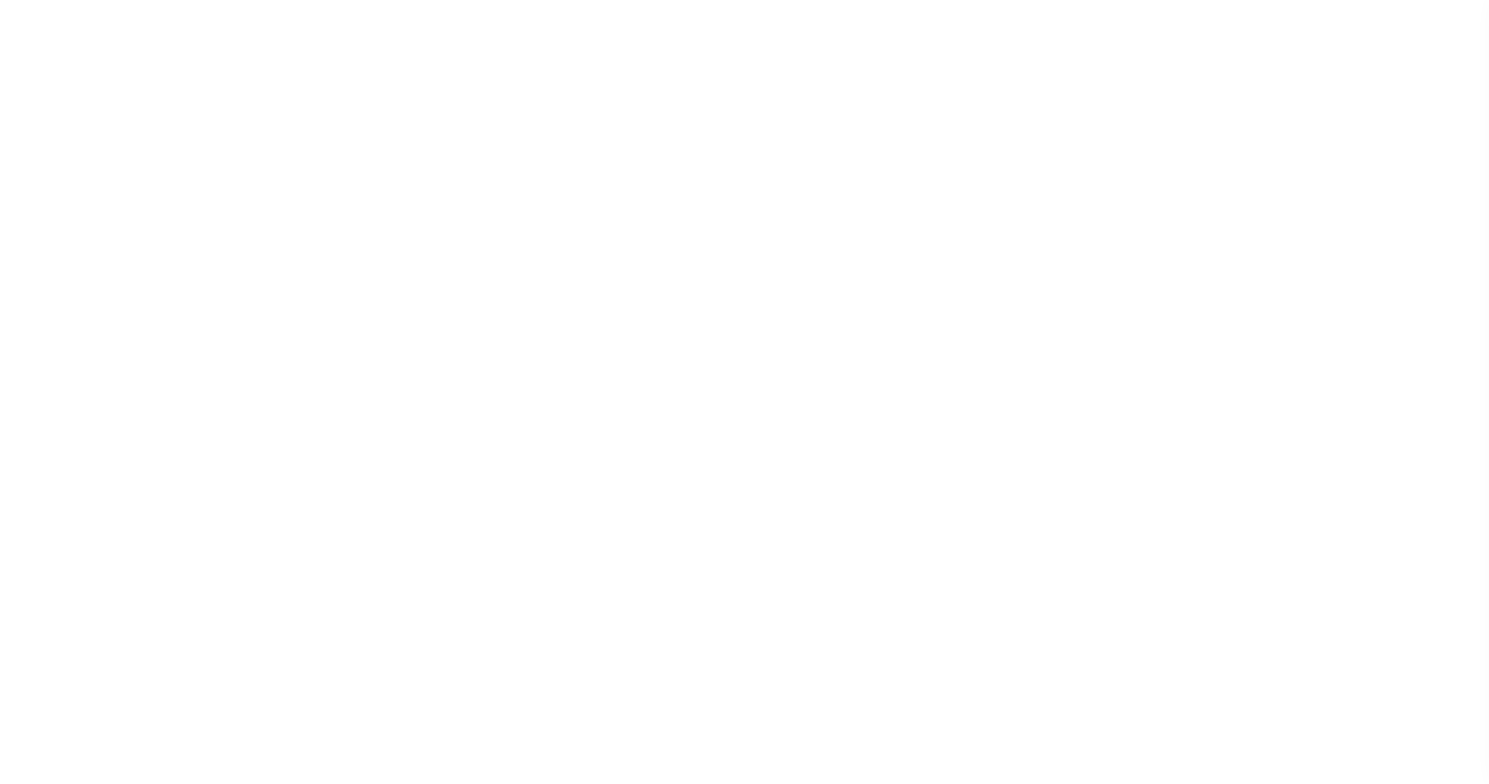 select 